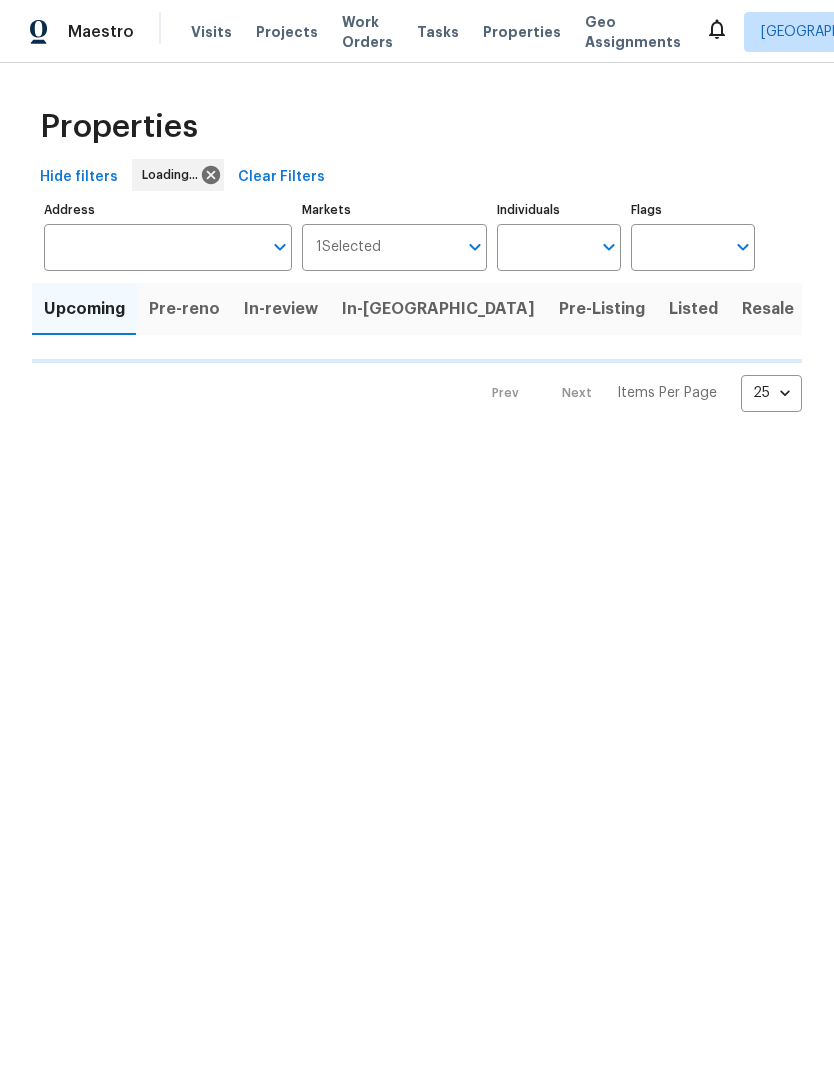 scroll, scrollTop: 0, scrollLeft: 0, axis: both 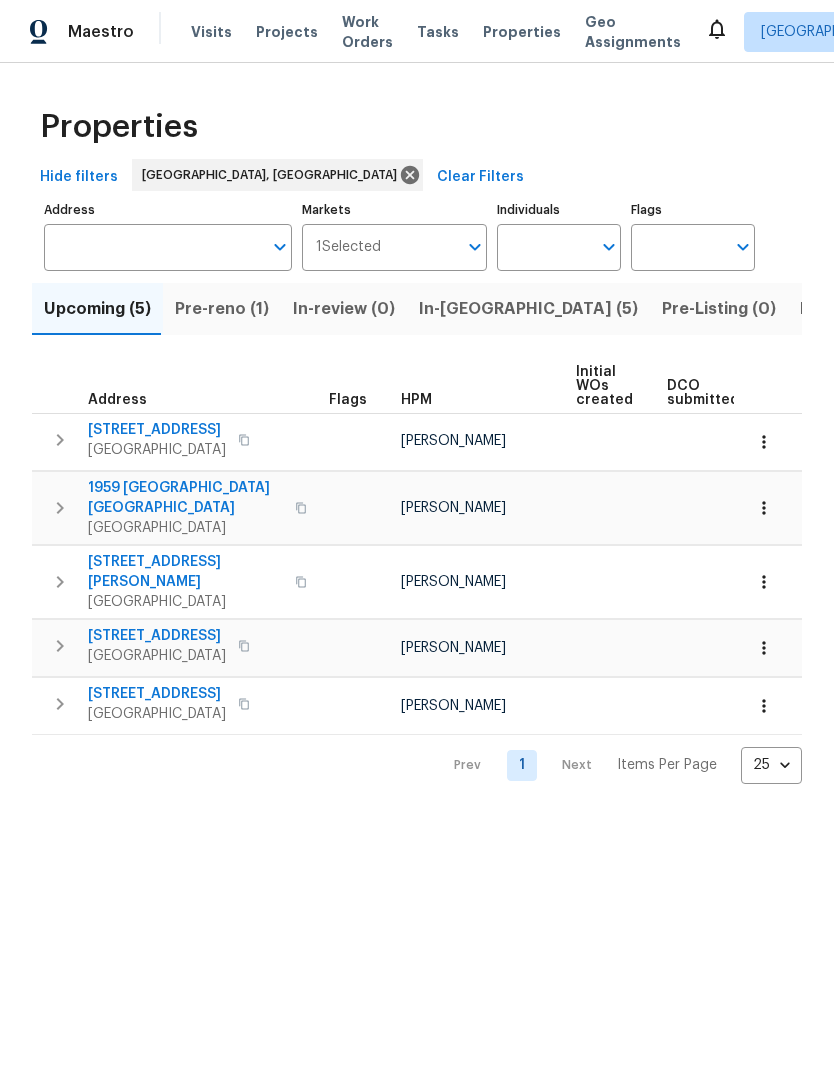 click on "Pre-reno (1)" at bounding box center [222, 309] 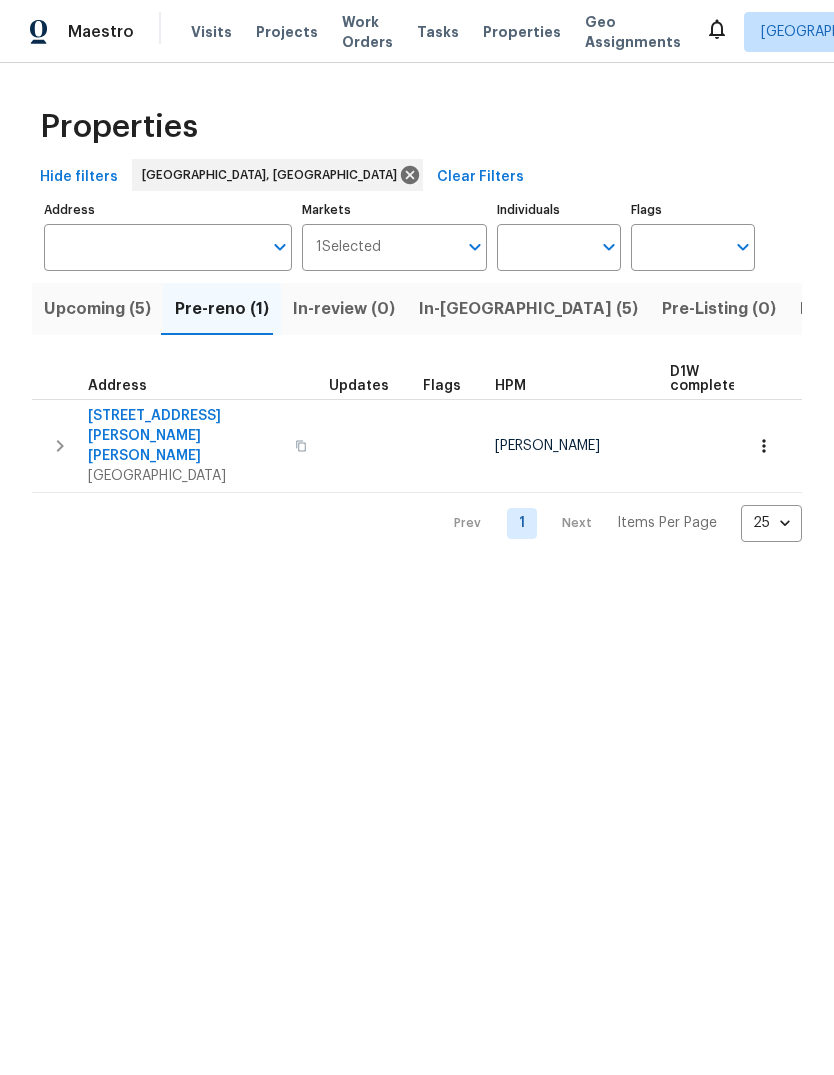 click 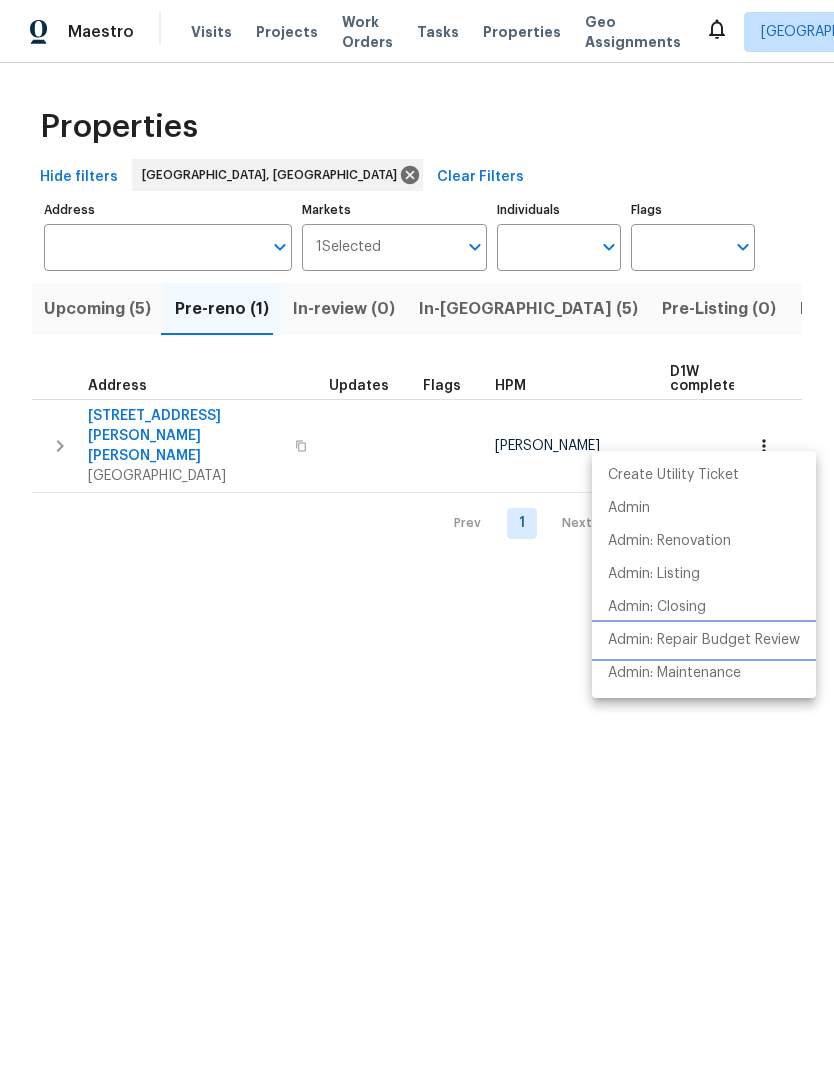 click on "Admin: Repair Budget Review" at bounding box center [704, 640] 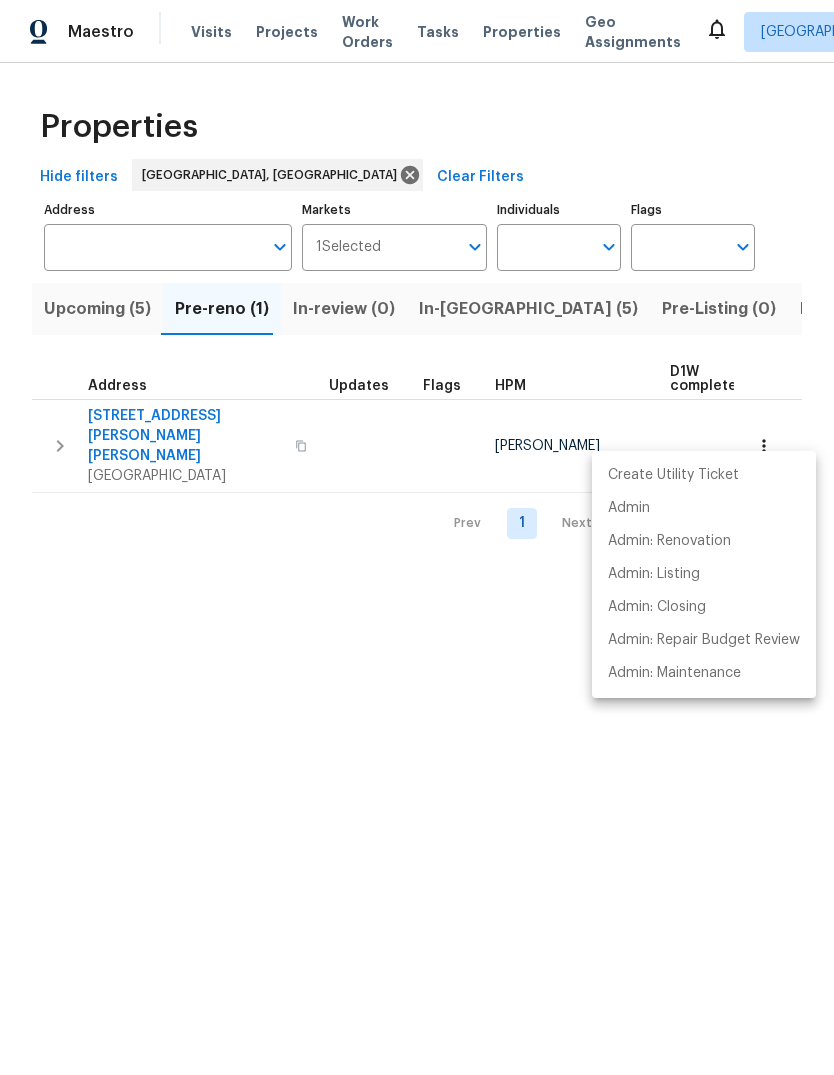 click at bounding box center (417, 537) 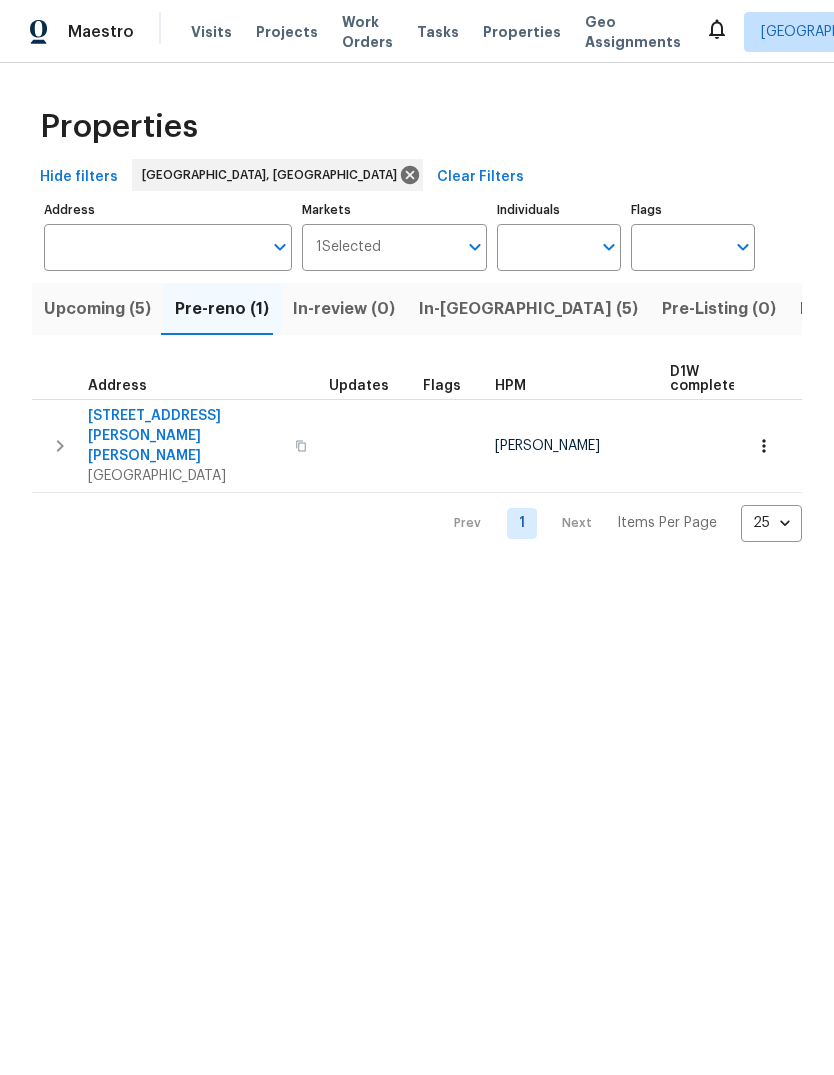 click on "492 Medina Meadows Dr NE" at bounding box center (185, 436) 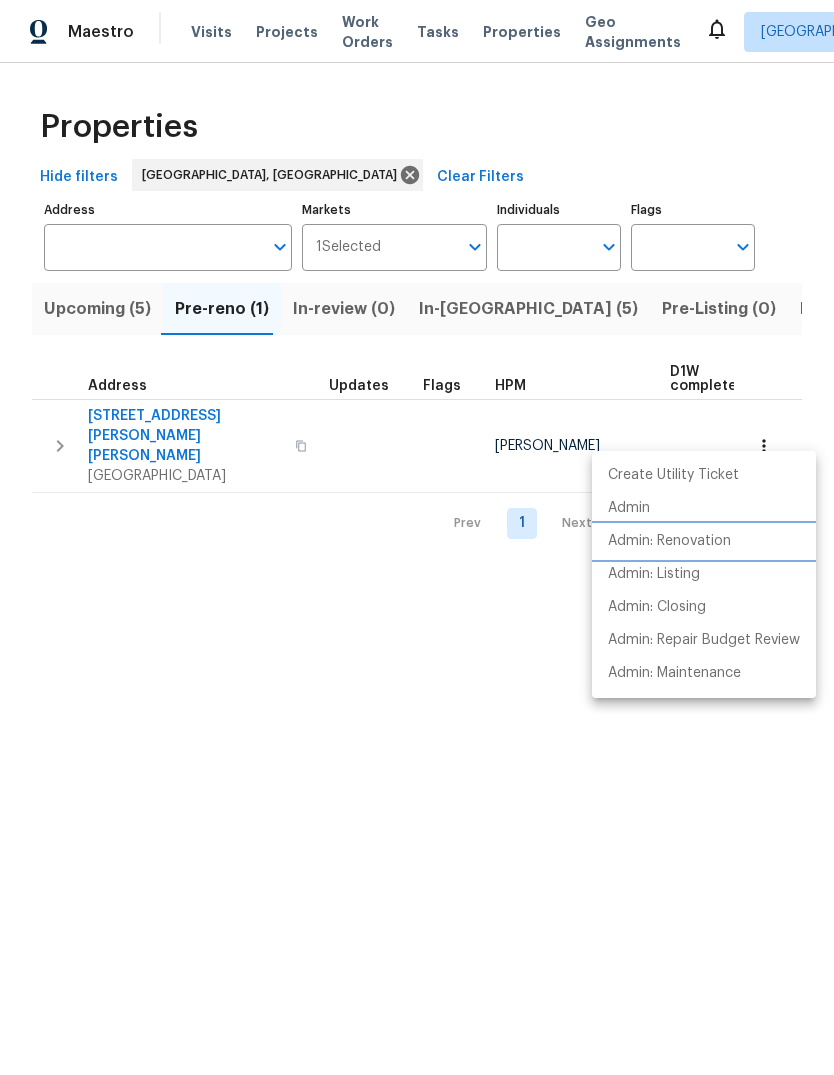 click on "Admin: Renovation" at bounding box center [669, 541] 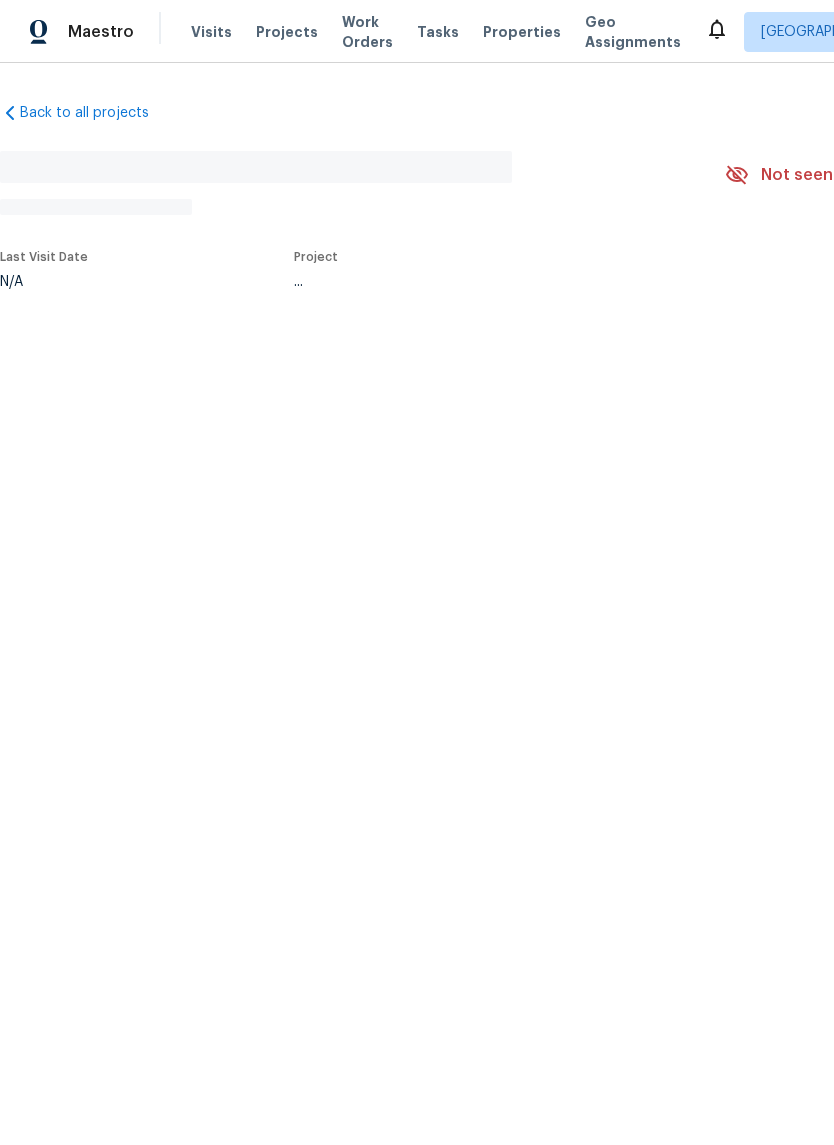scroll, scrollTop: 0, scrollLeft: 0, axis: both 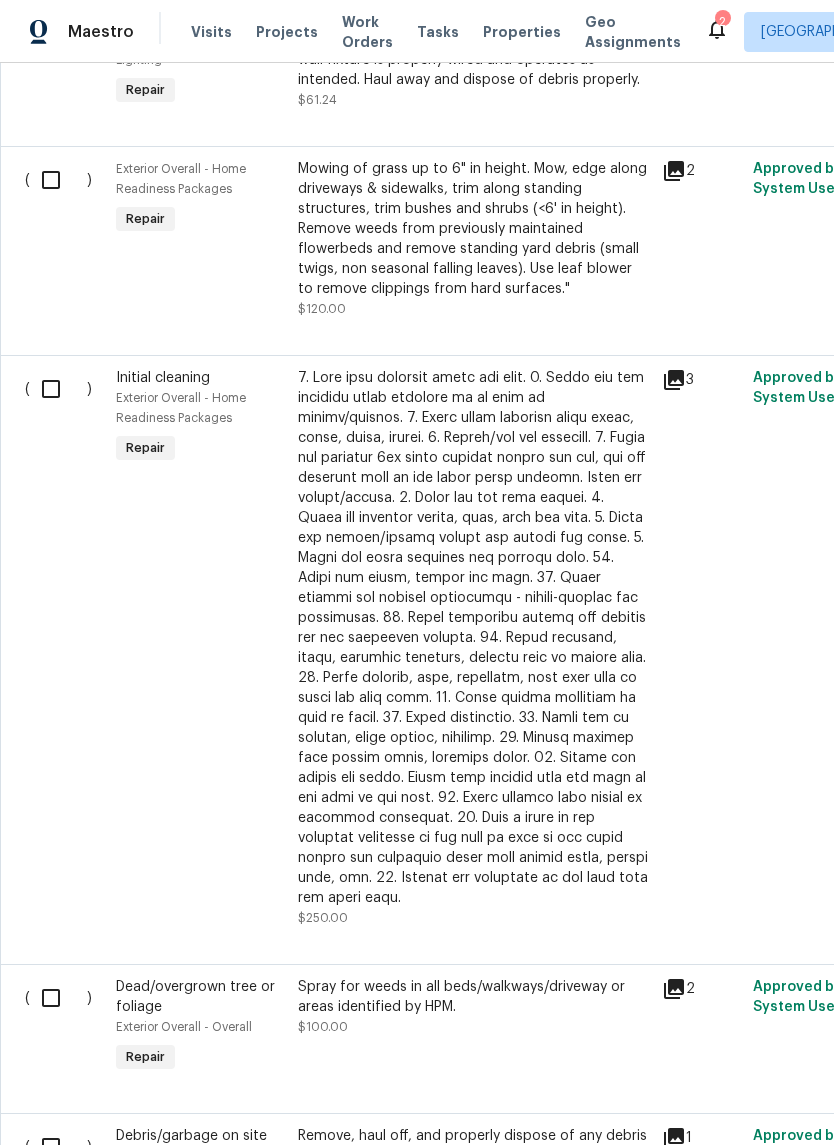 click at bounding box center [58, 389] 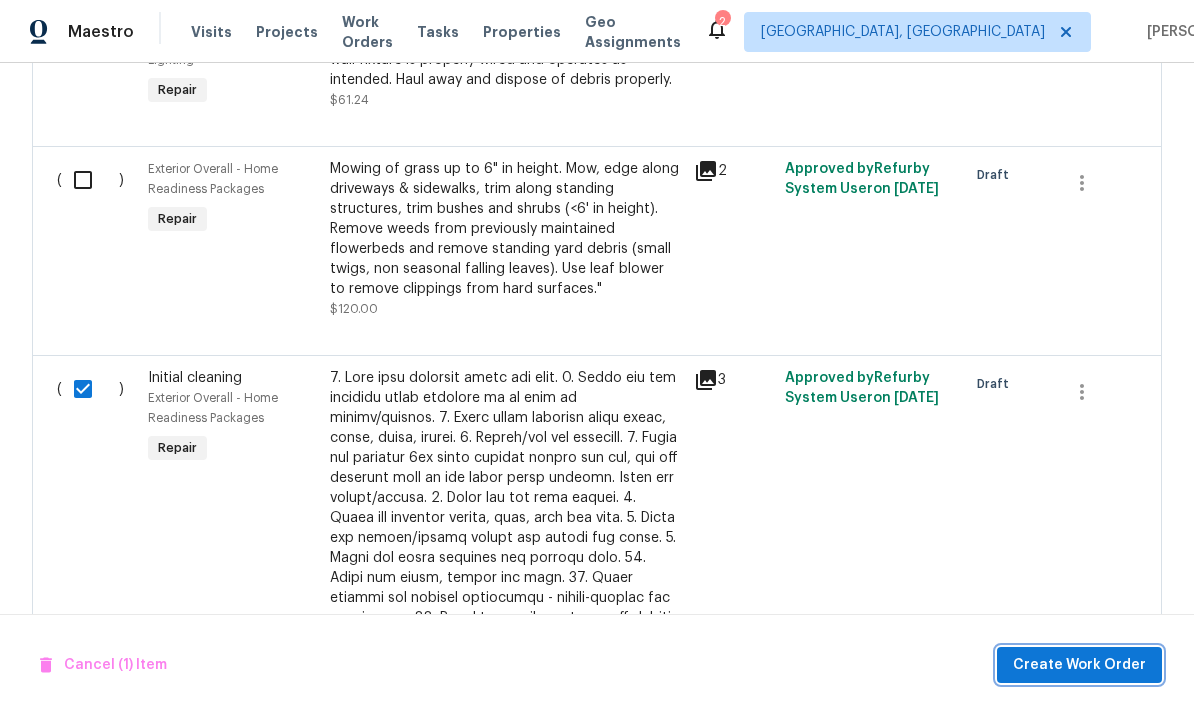 click on "Create Work Order" at bounding box center (1079, 665) 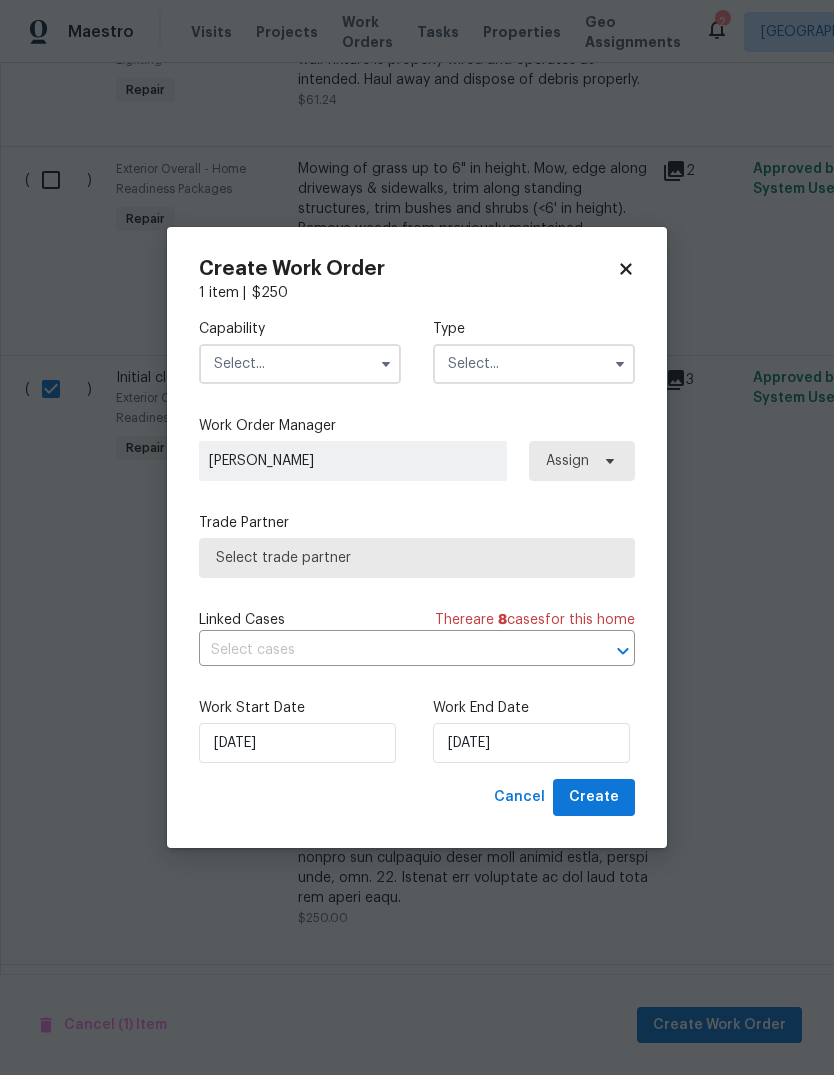 click at bounding box center (300, 364) 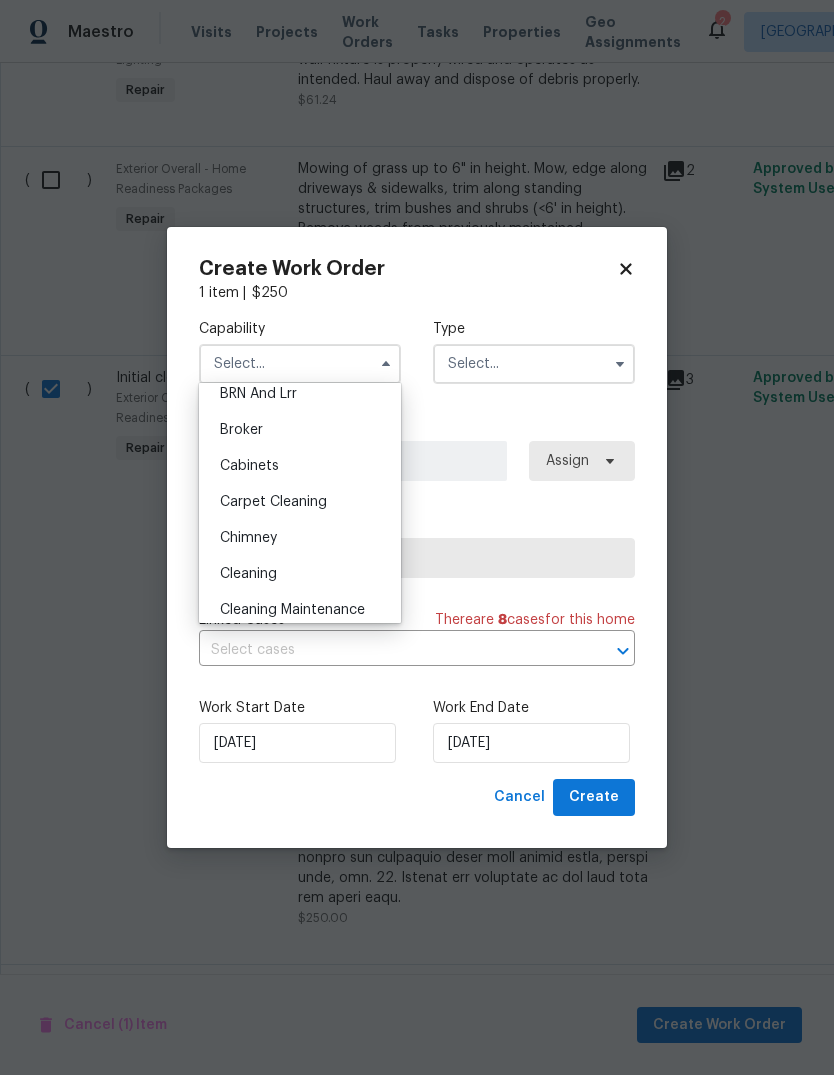 scroll, scrollTop: 123, scrollLeft: 0, axis: vertical 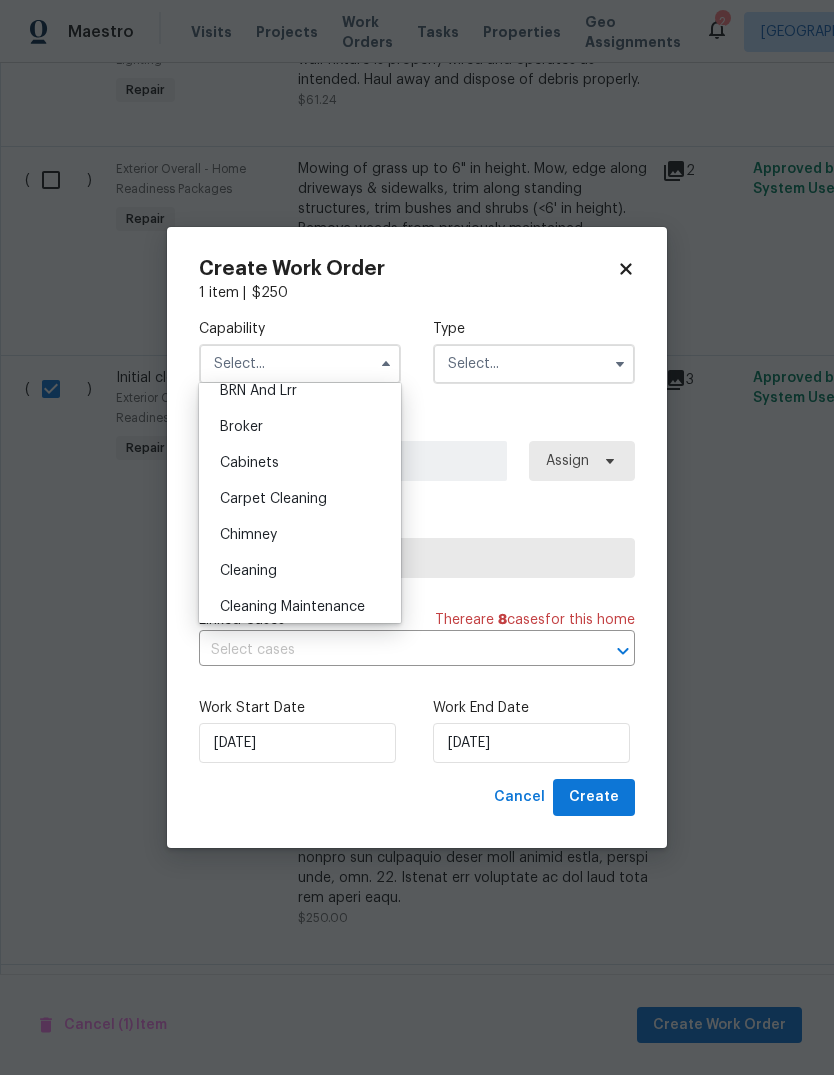 click on "Cleaning" at bounding box center [248, 571] 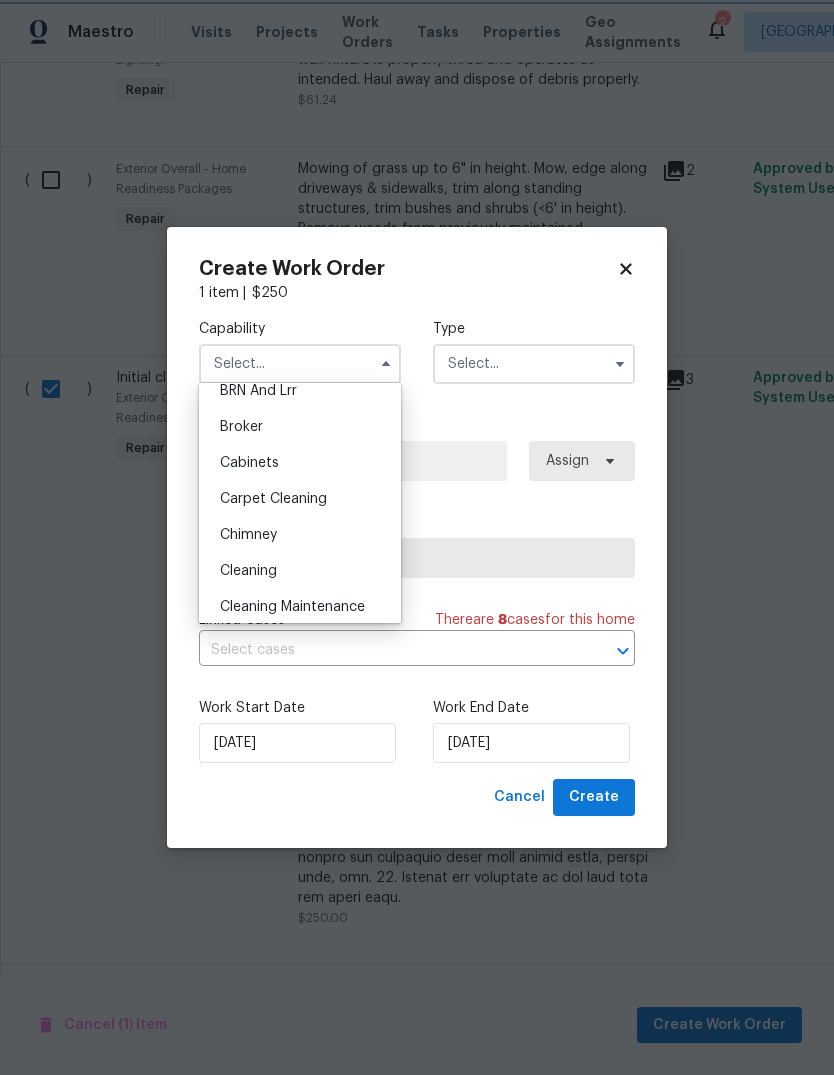 type on "Cleaning" 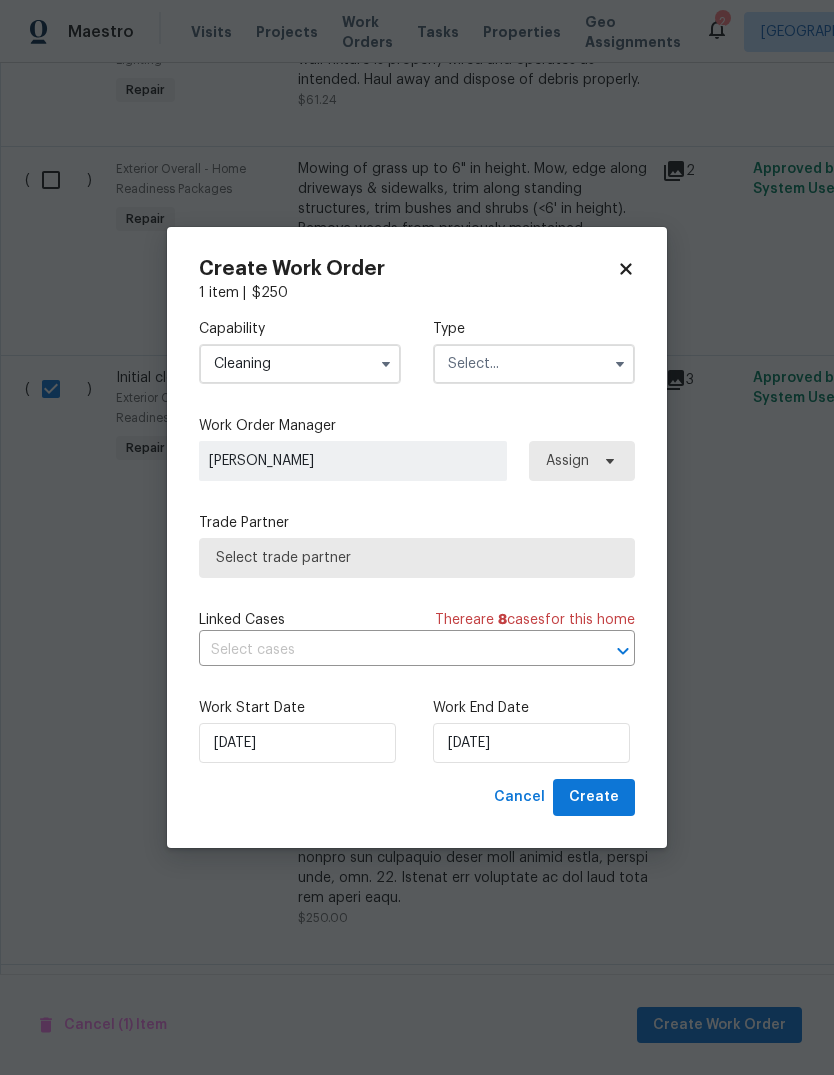click at bounding box center (534, 364) 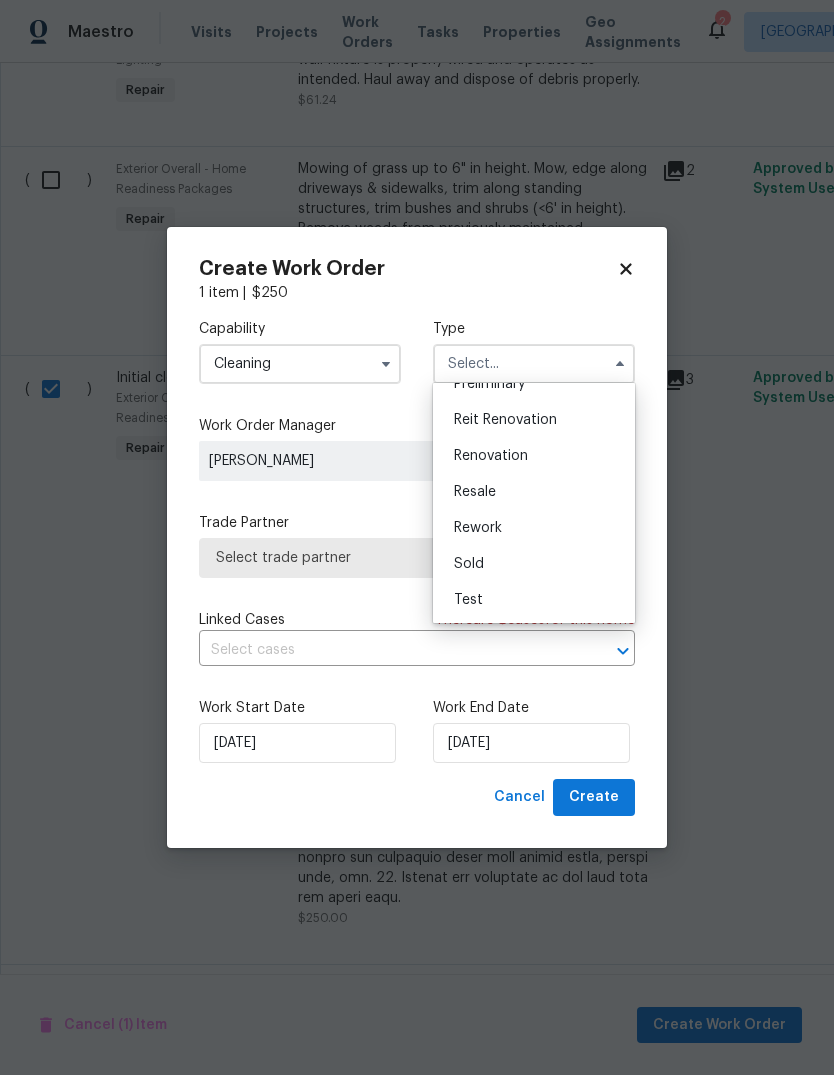 scroll, scrollTop: 454, scrollLeft: 0, axis: vertical 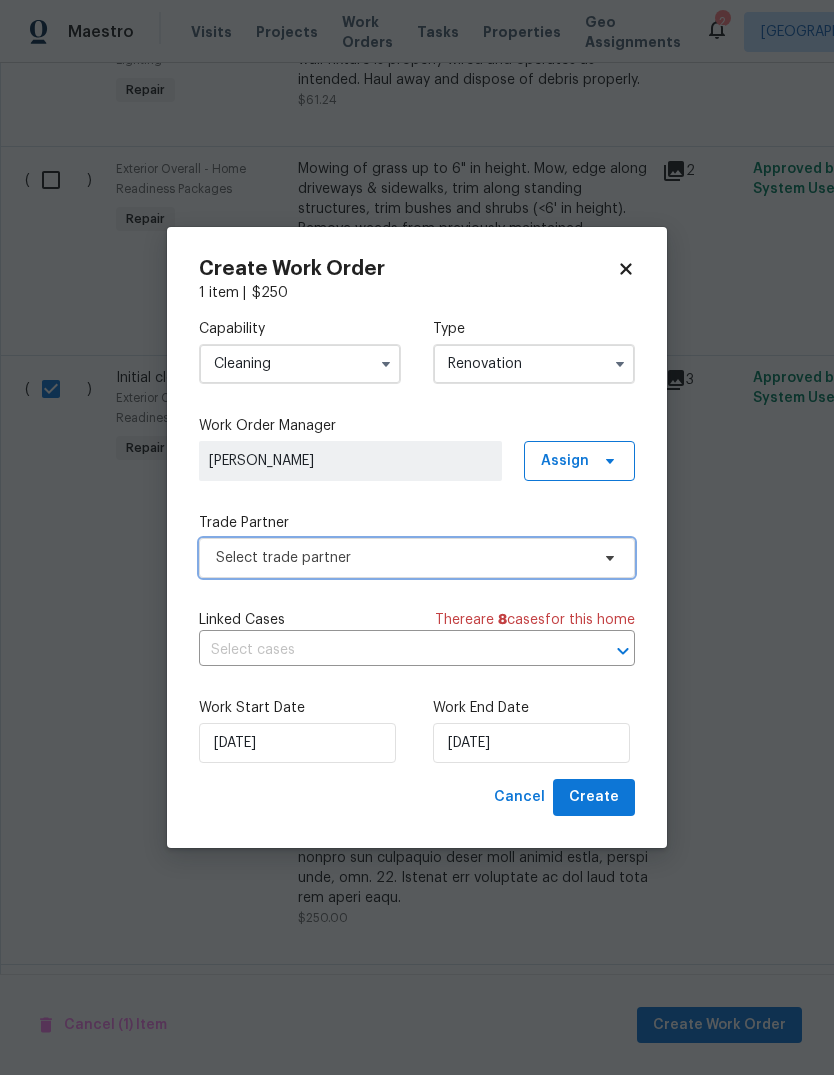 click on "Select trade partner" at bounding box center (402, 558) 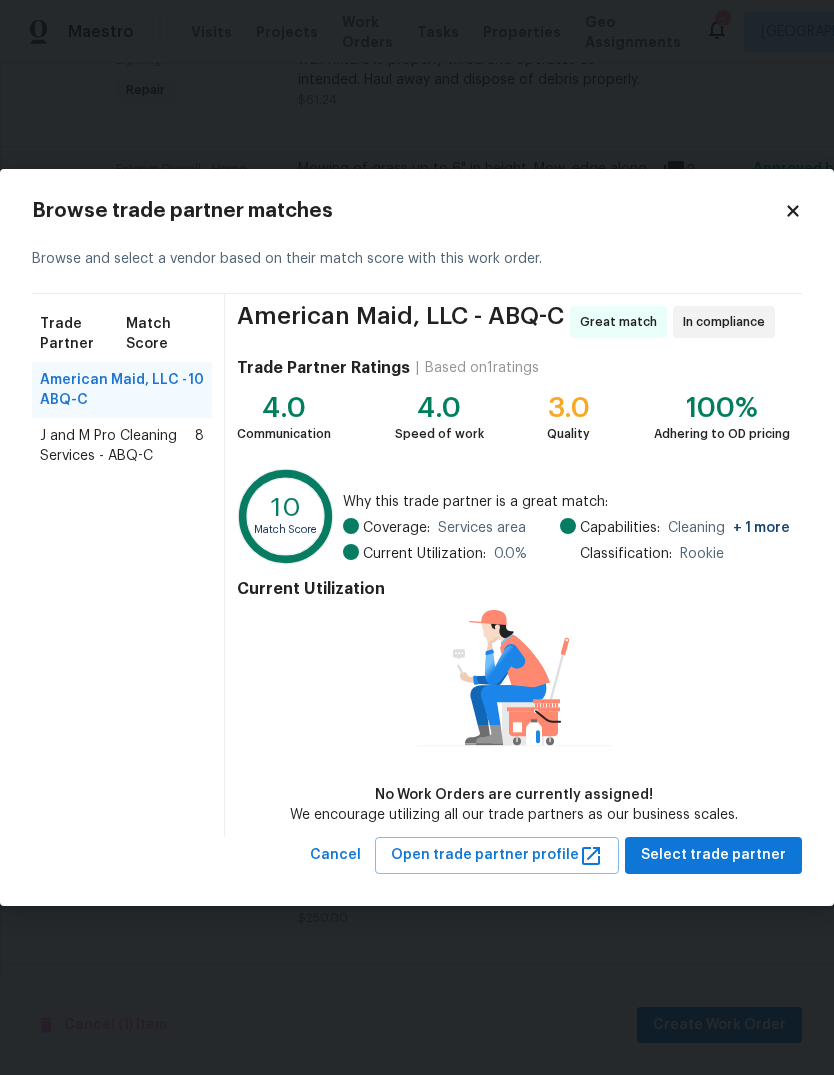 click on "J and M Pro Cleaning Services - ABQ-C" at bounding box center [117, 446] 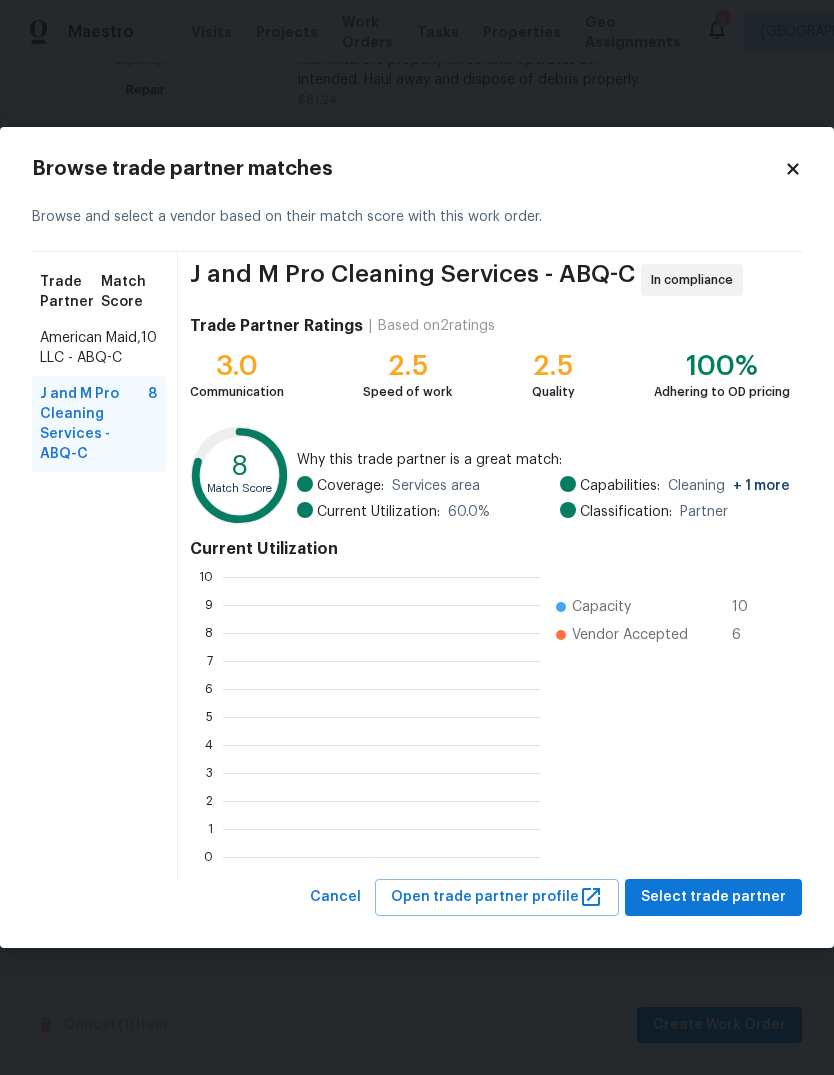 scroll, scrollTop: 280, scrollLeft: 317, axis: both 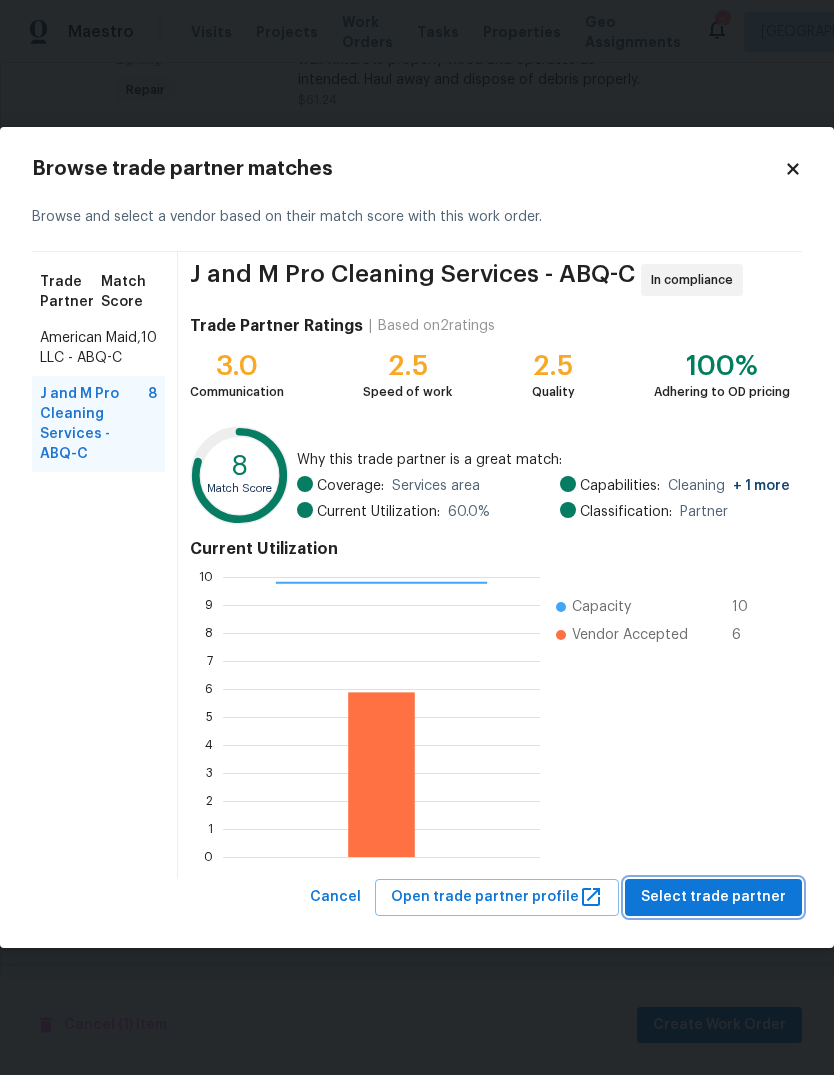 click on "Select trade partner" at bounding box center [713, 897] 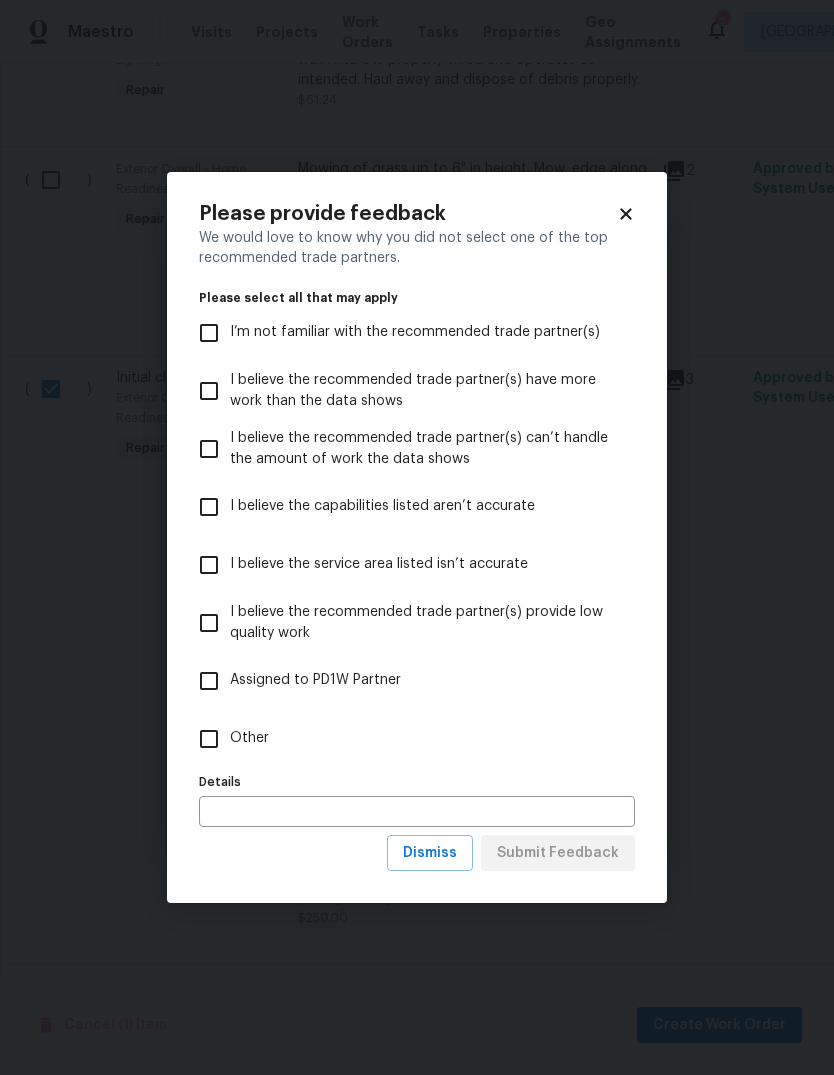 click on "Other" at bounding box center (209, 739) 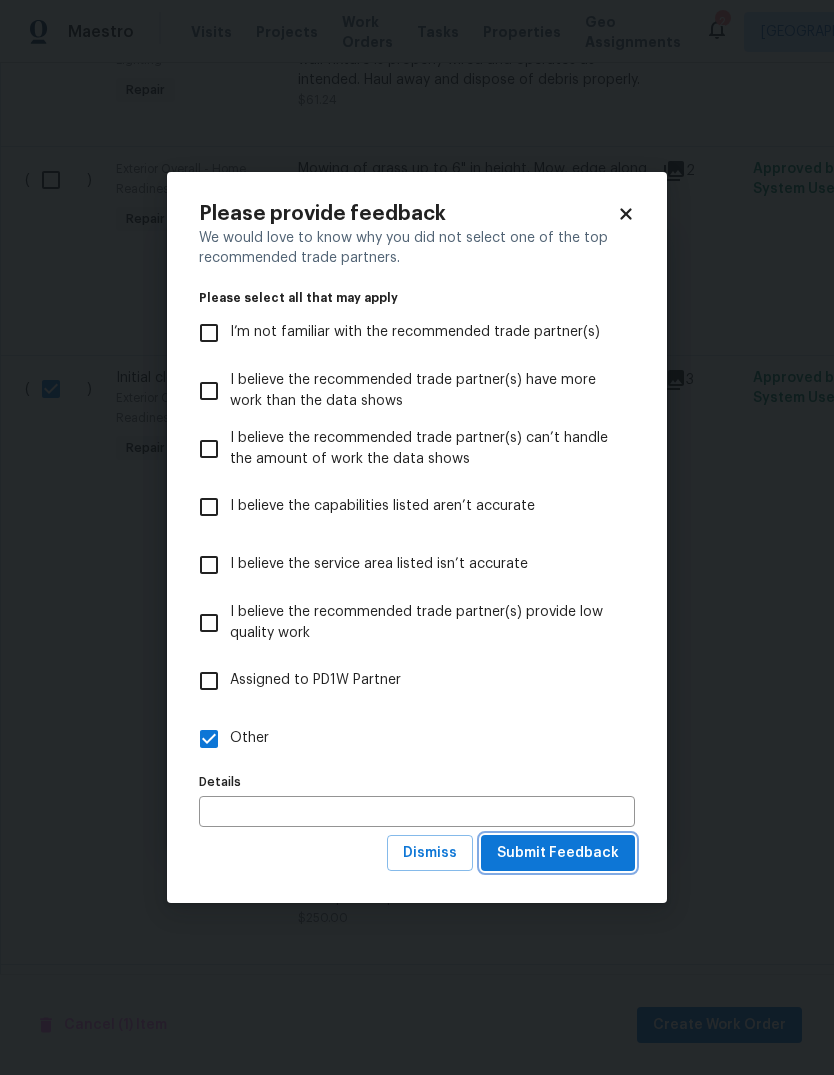 click on "Submit Feedback" at bounding box center (558, 853) 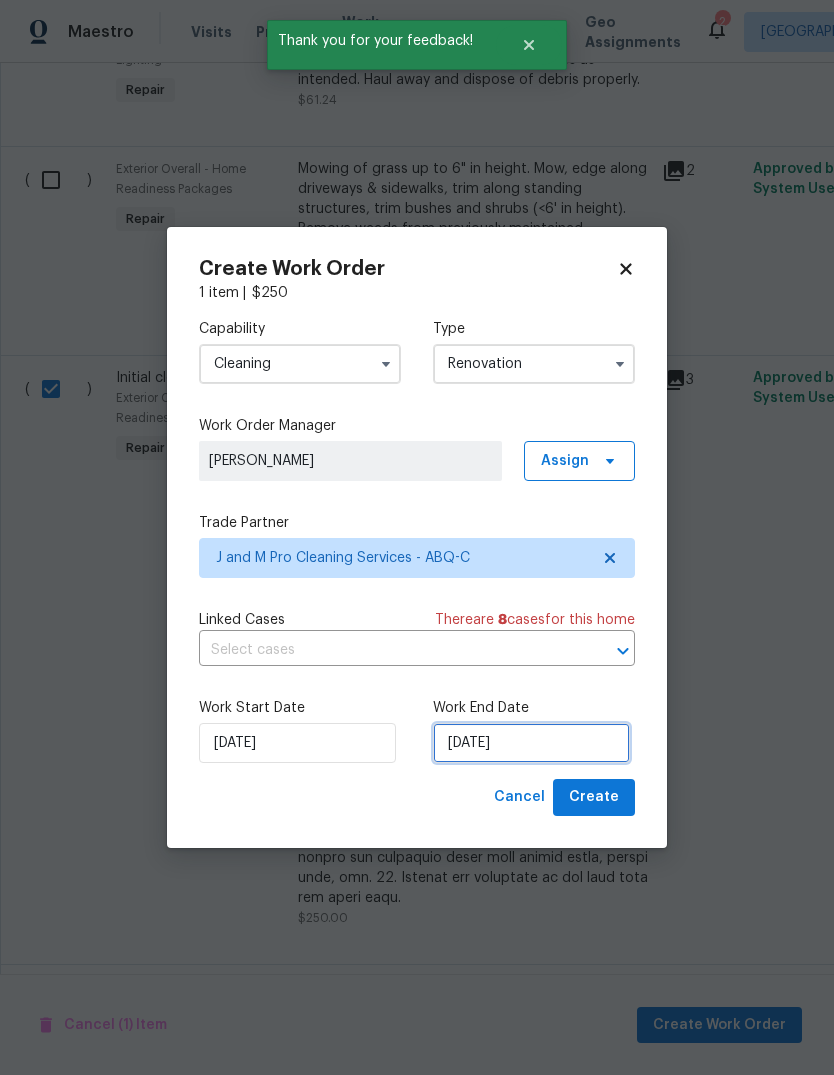 click on "[DATE]" at bounding box center [531, 743] 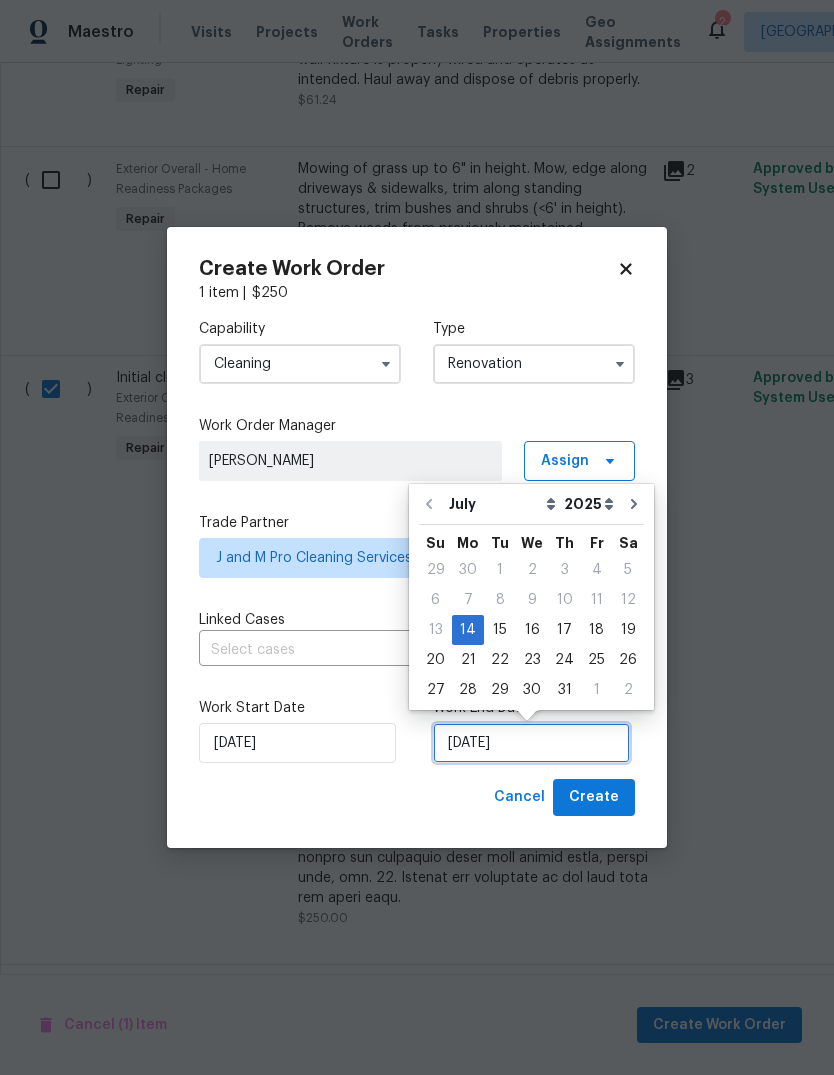 scroll, scrollTop: 15, scrollLeft: 0, axis: vertical 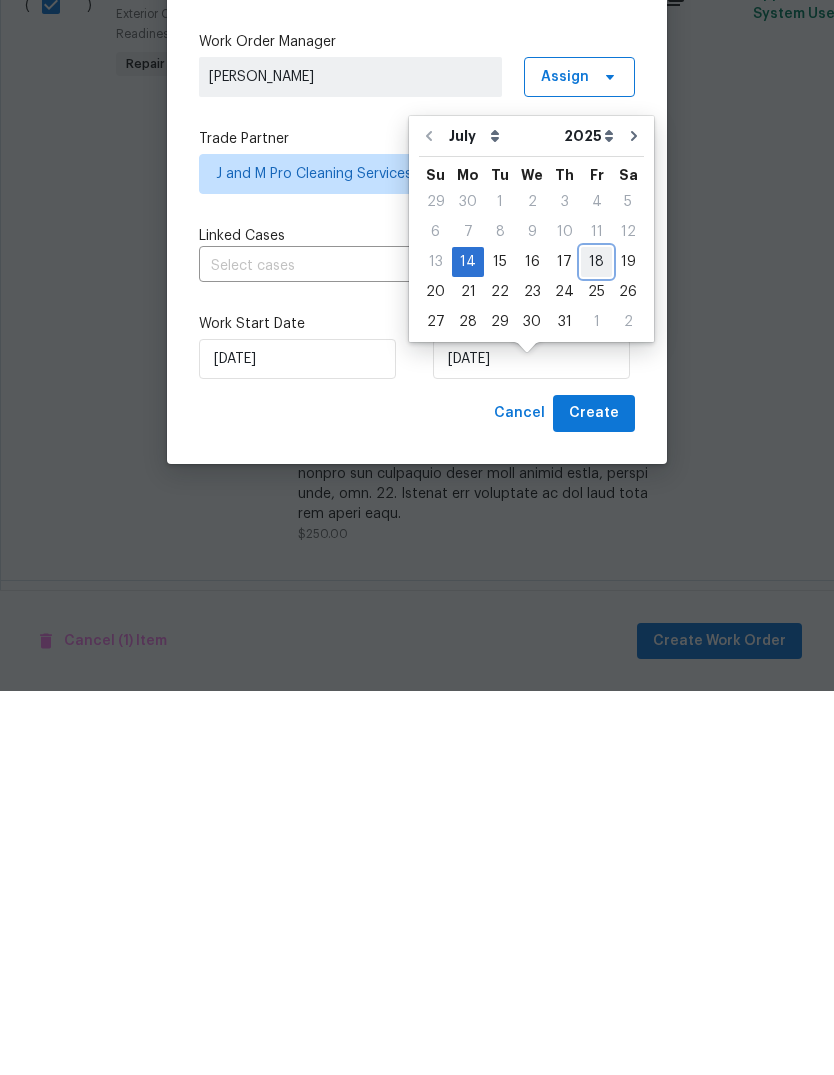 click on "18" at bounding box center (596, 646) 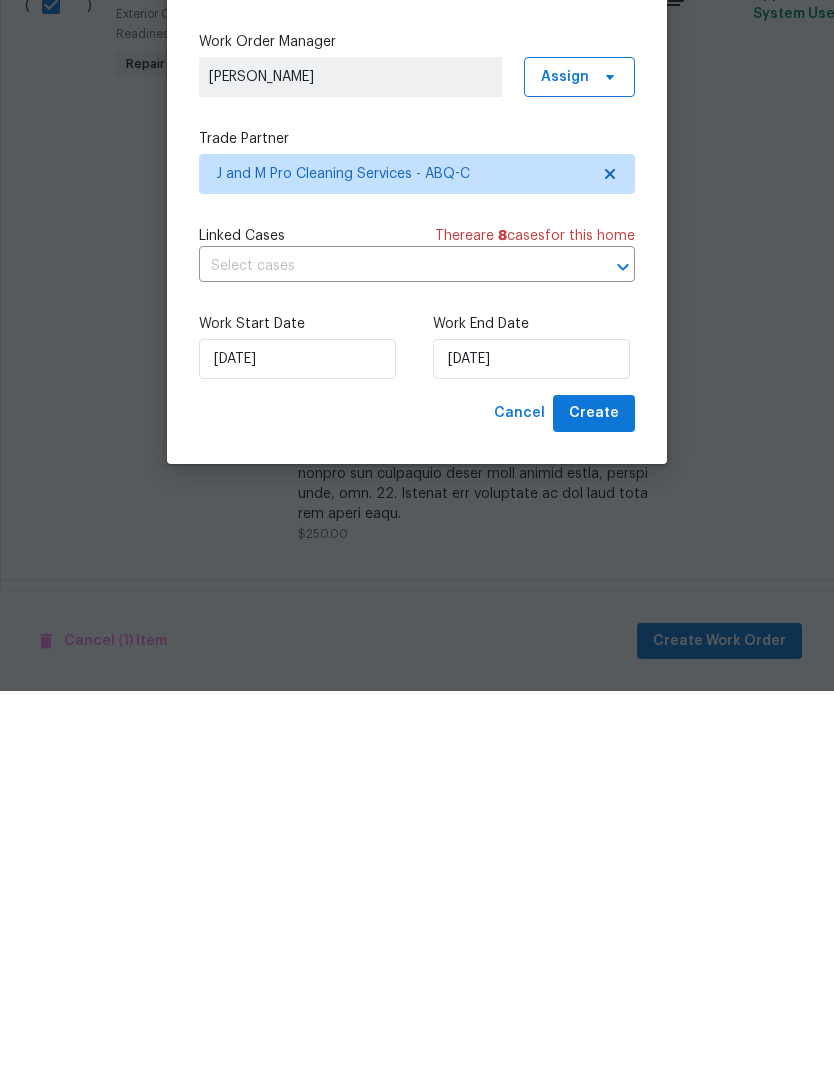 scroll, scrollTop: 75, scrollLeft: 0, axis: vertical 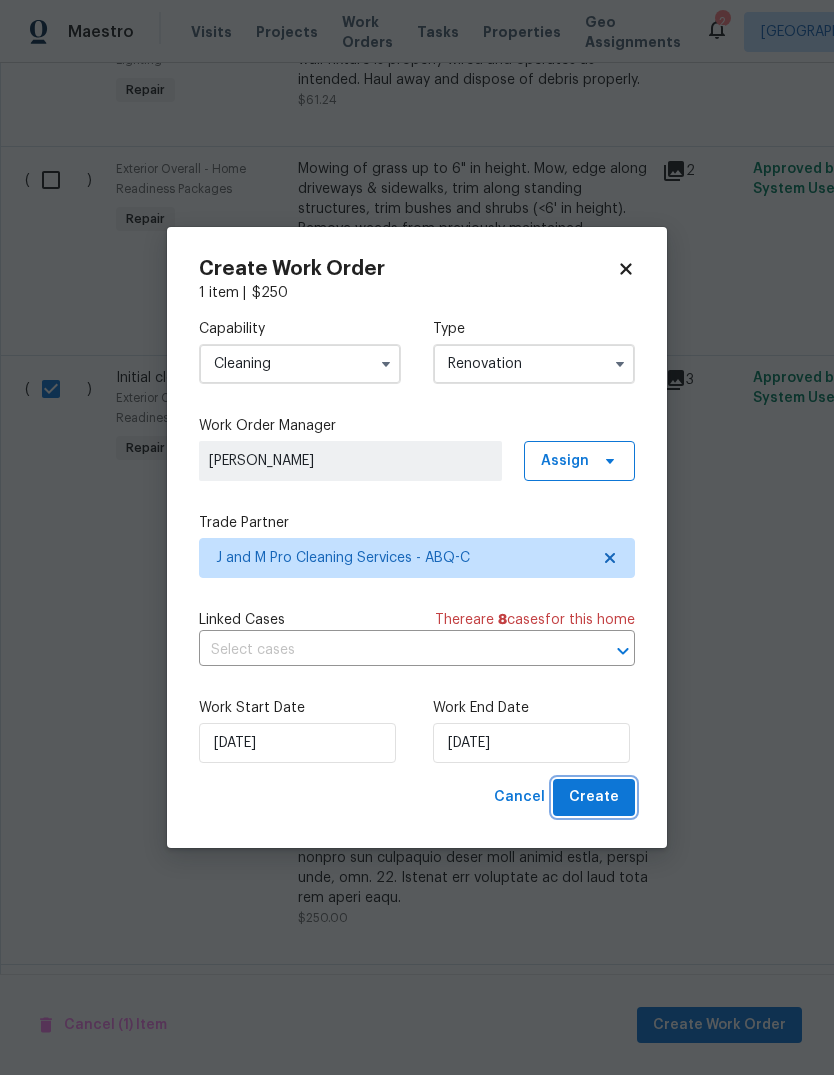 click on "Create" at bounding box center (594, 797) 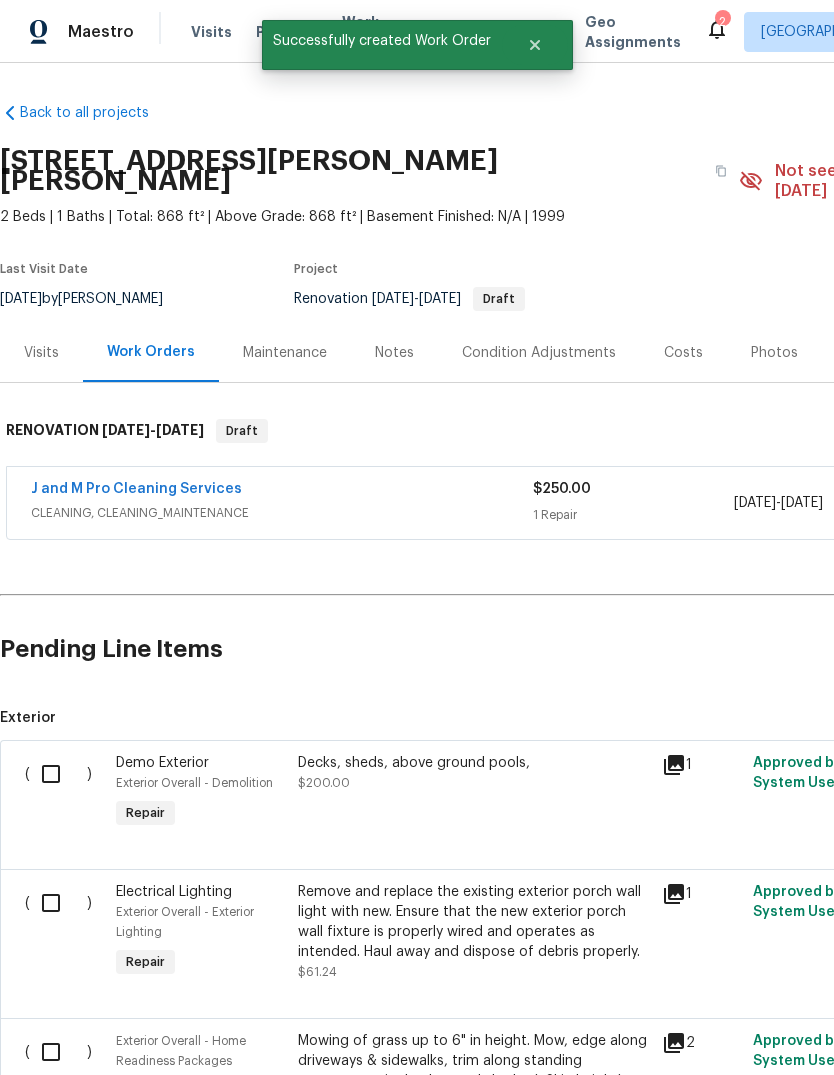 scroll, scrollTop: -2, scrollLeft: 0, axis: vertical 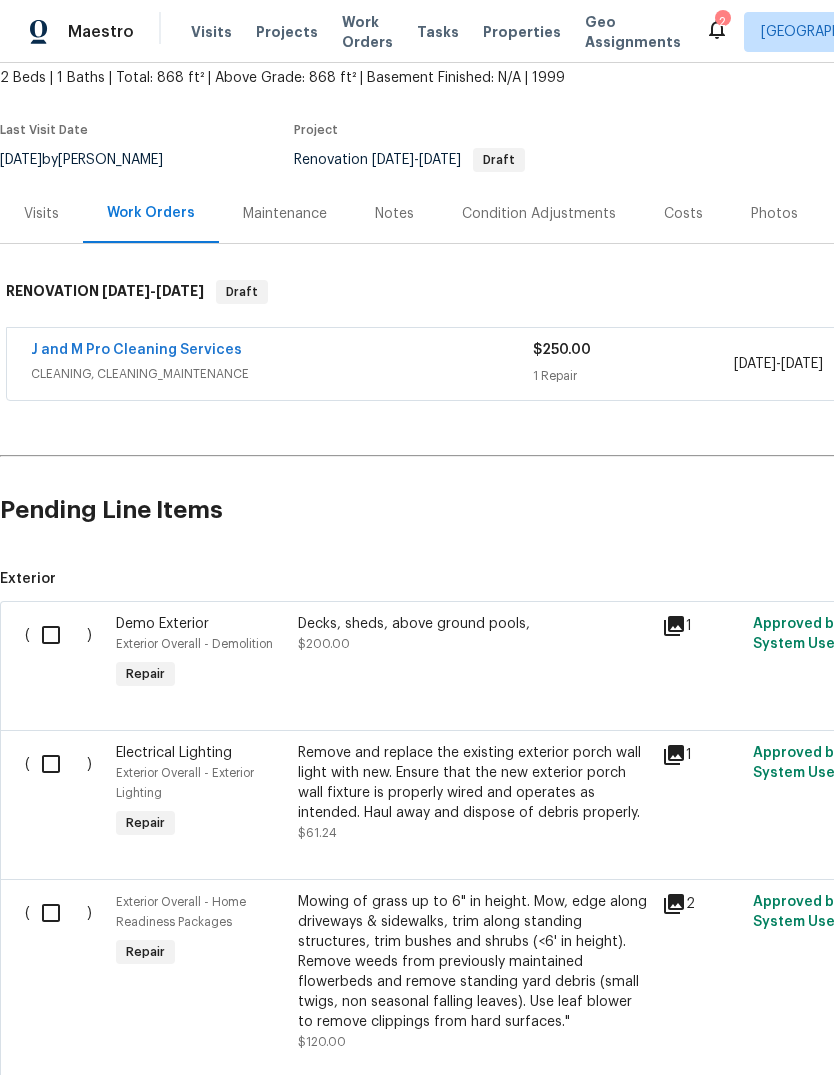 click at bounding box center [58, 635] 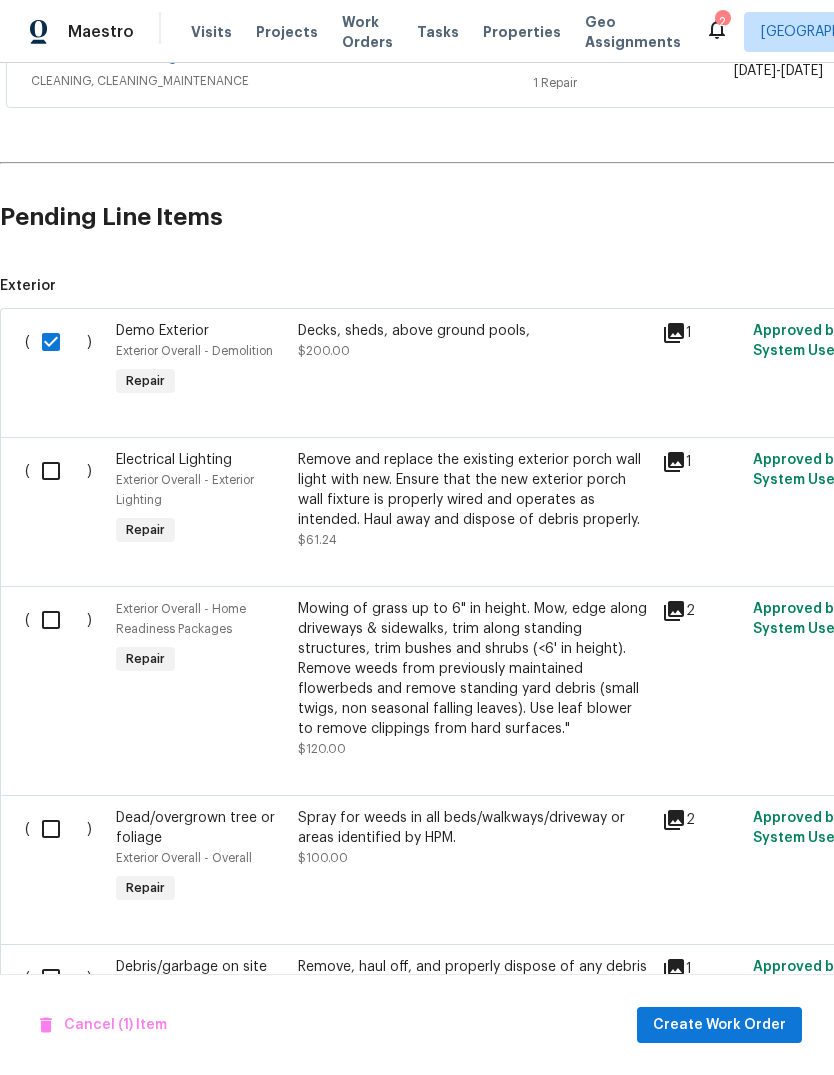 scroll, scrollTop: 433, scrollLeft: 0, axis: vertical 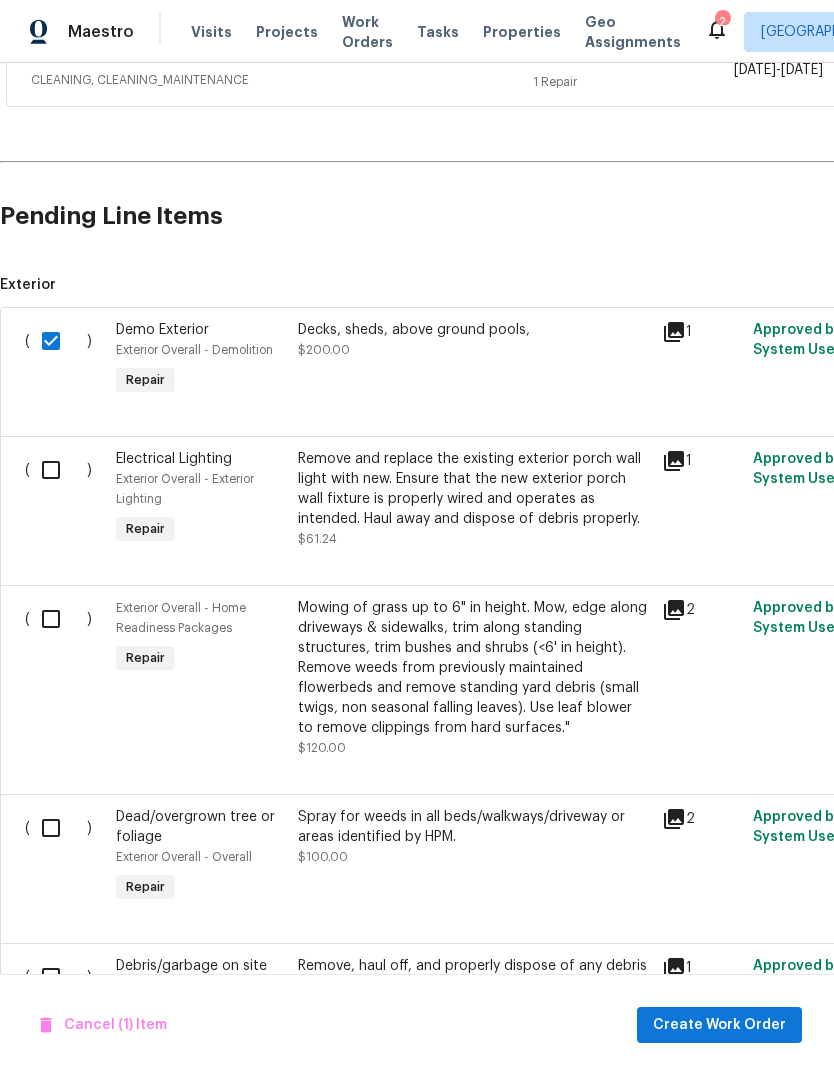 click at bounding box center [58, 619] 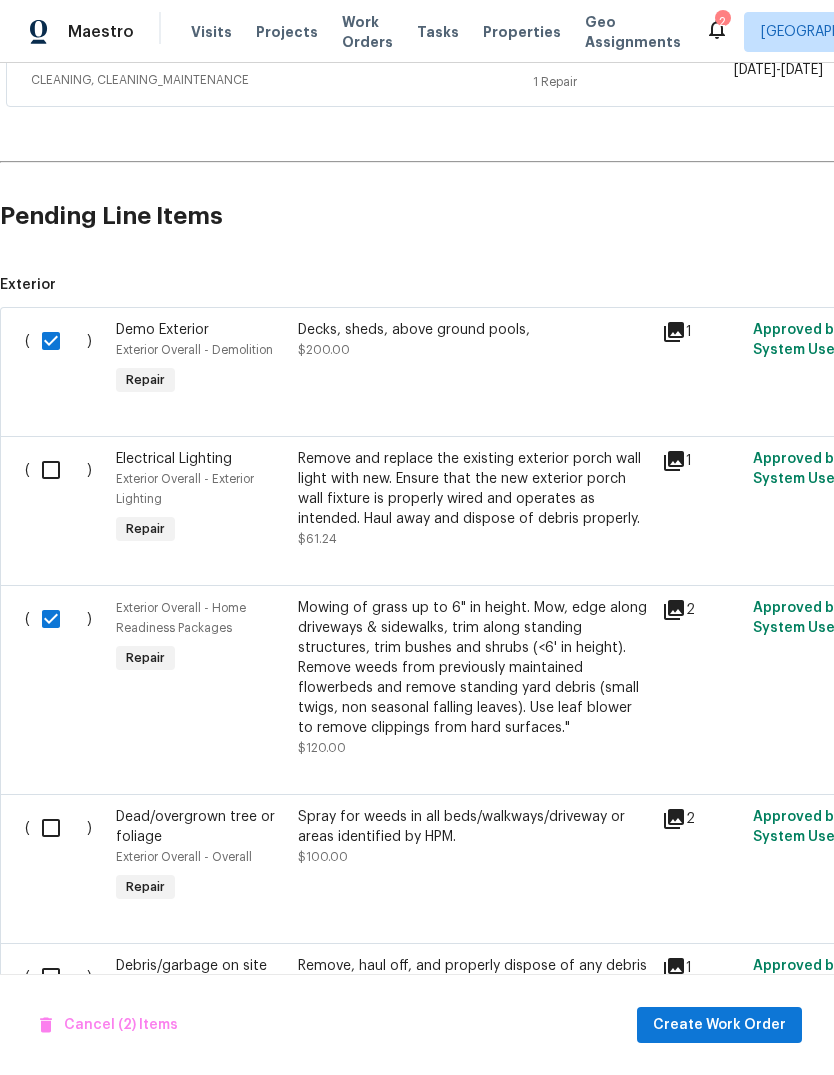 click at bounding box center (58, 828) 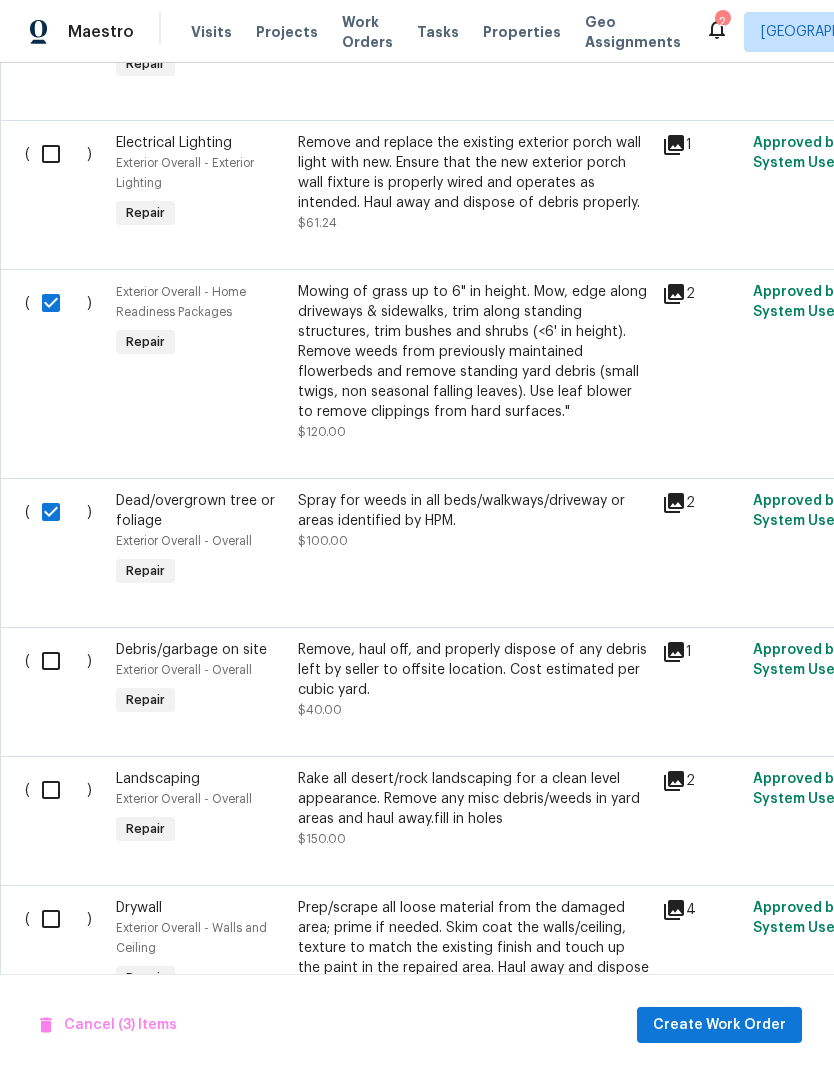 scroll, scrollTop: 750, scrollLeft: 0, axis: vertical 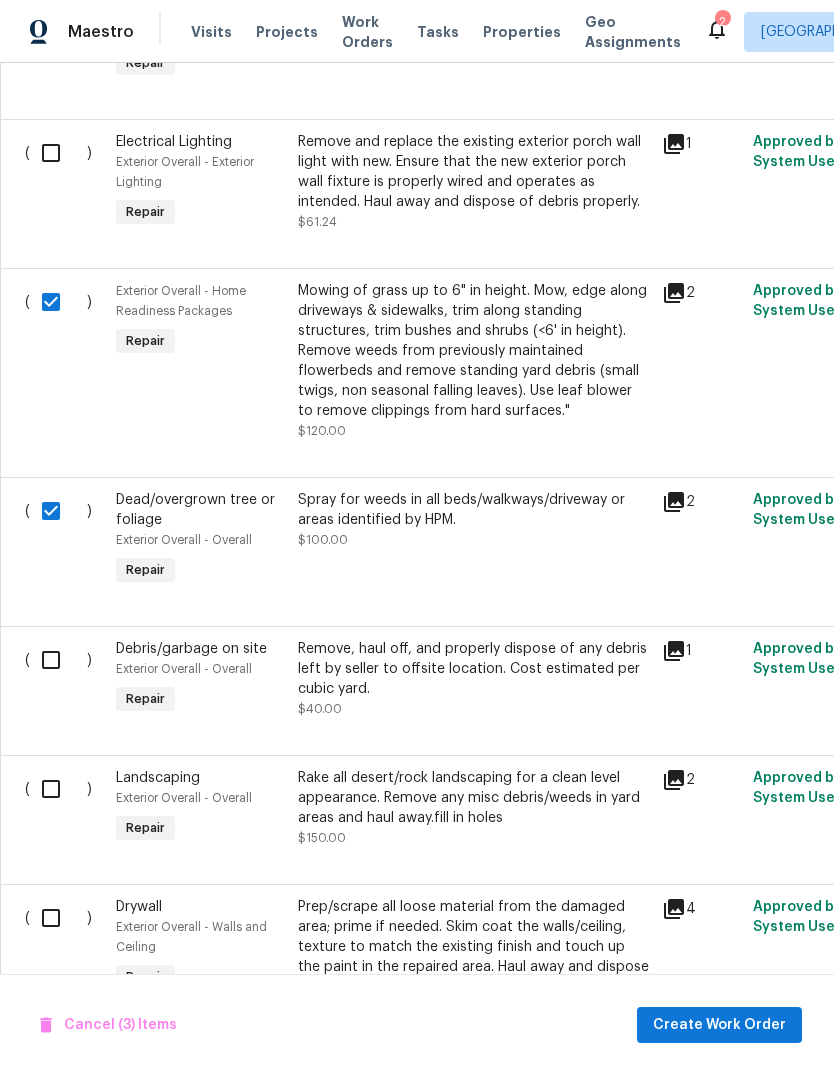 click at bounding box center (58, 660) 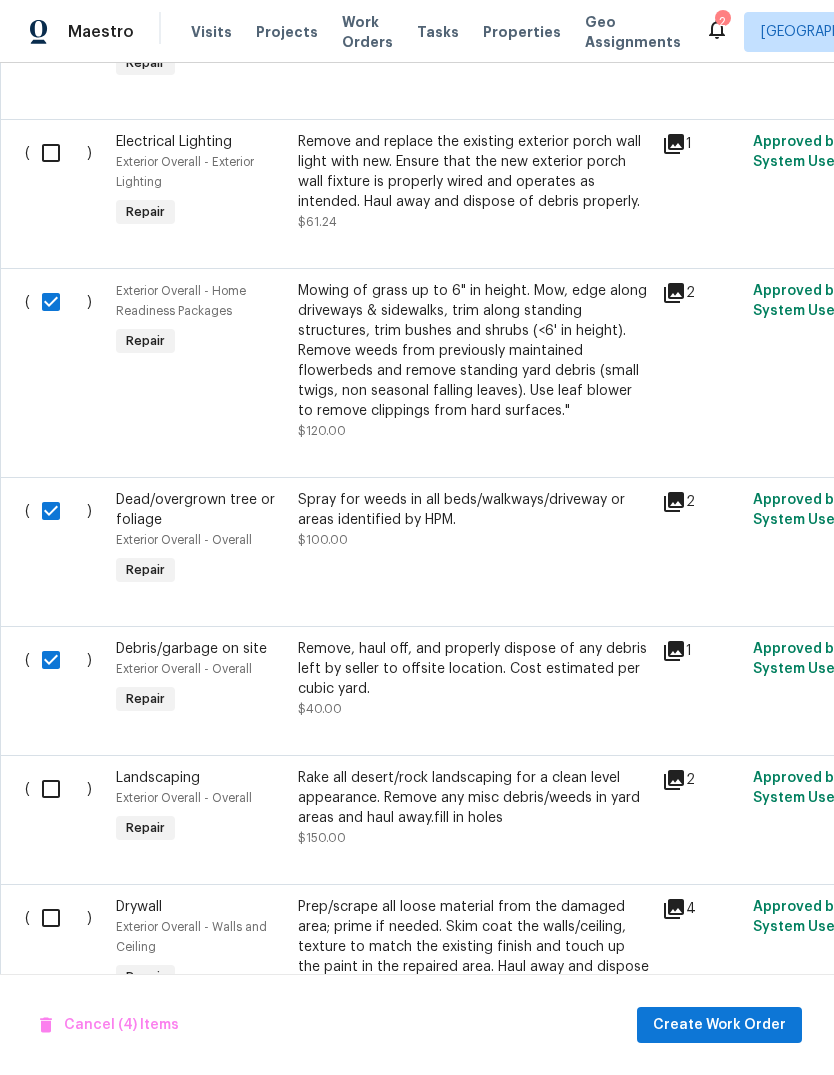 click at bounding box center [58, 789] 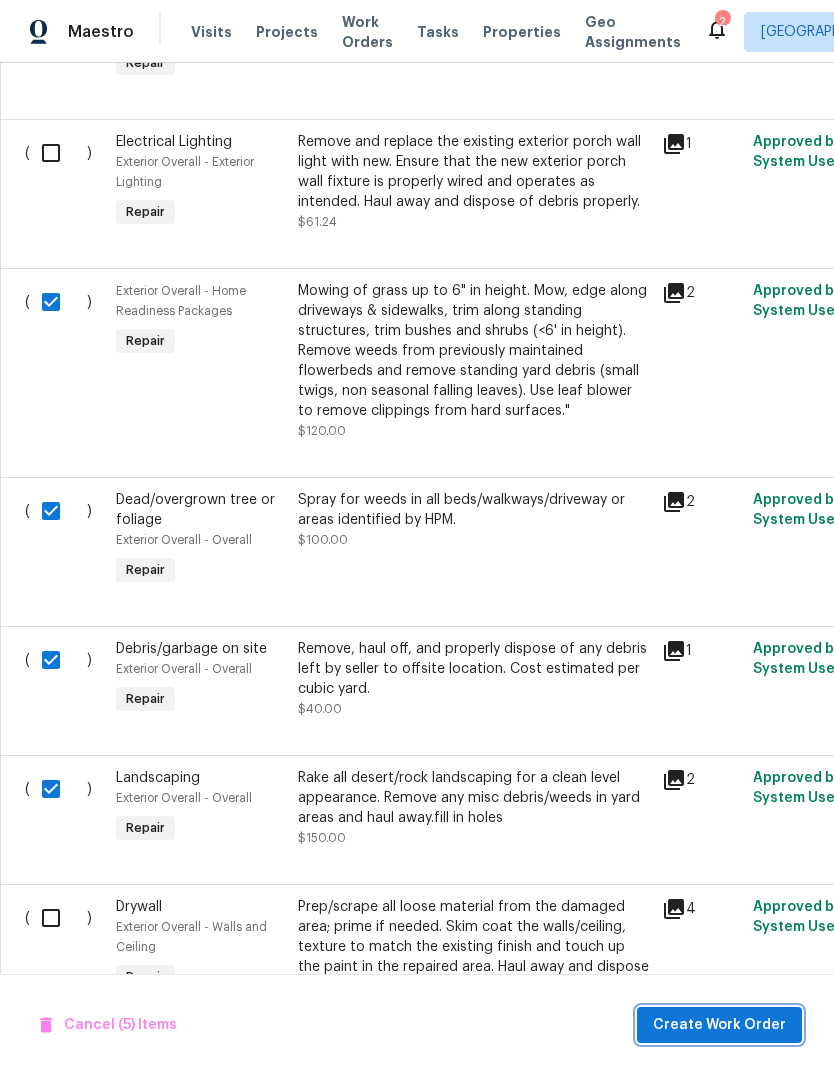 click on "Create Work Order" at bounding box center [719, 1025] 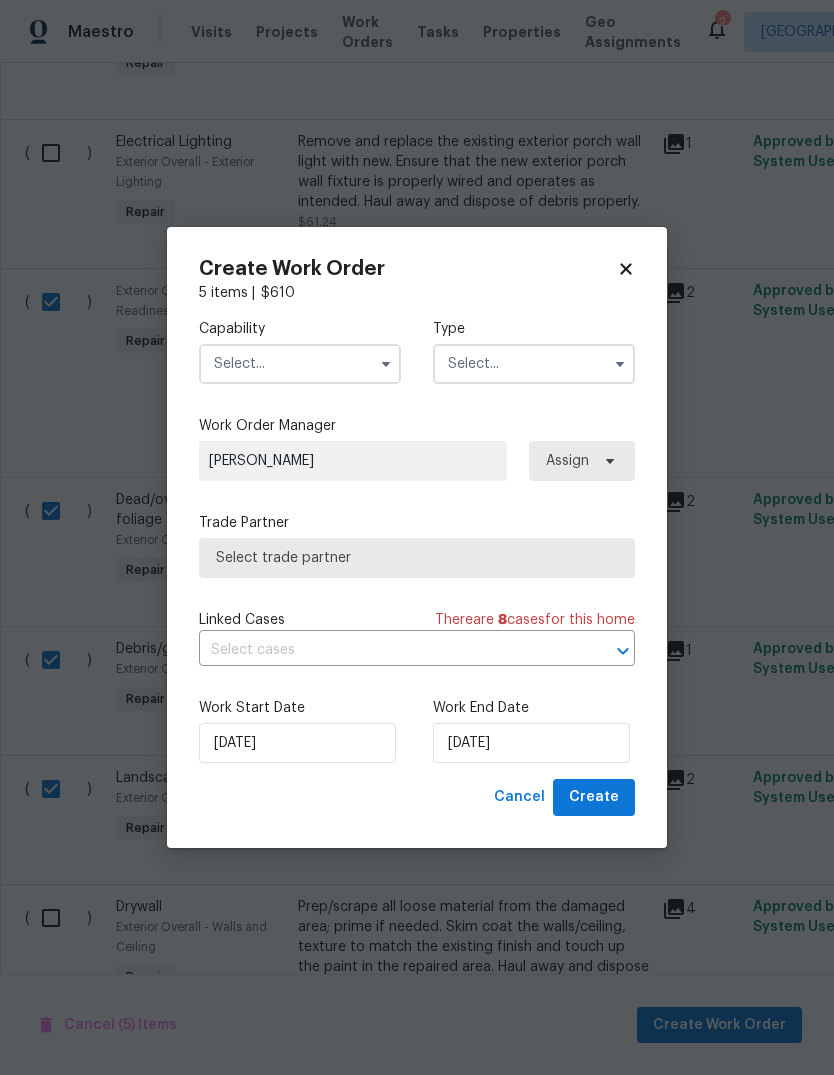 click at bounding box center (300, 364) 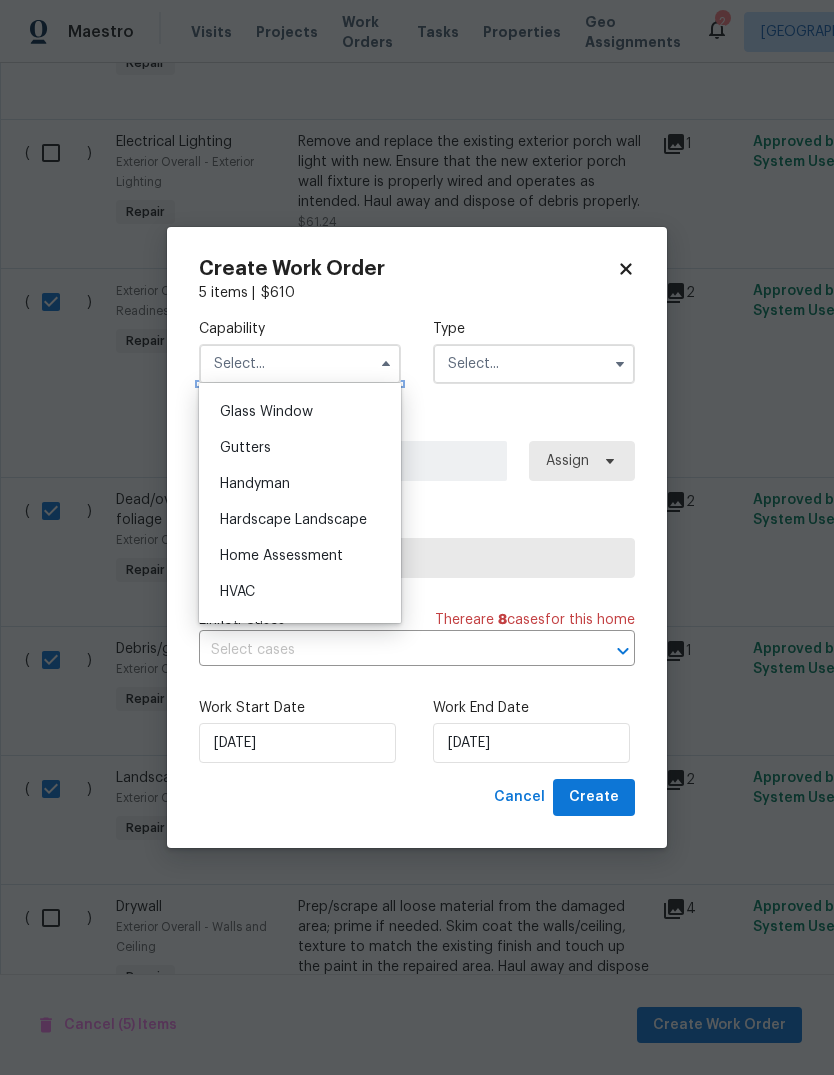 scroll, scrollTop: 1021, scrollLeft: 0, axis: vertical 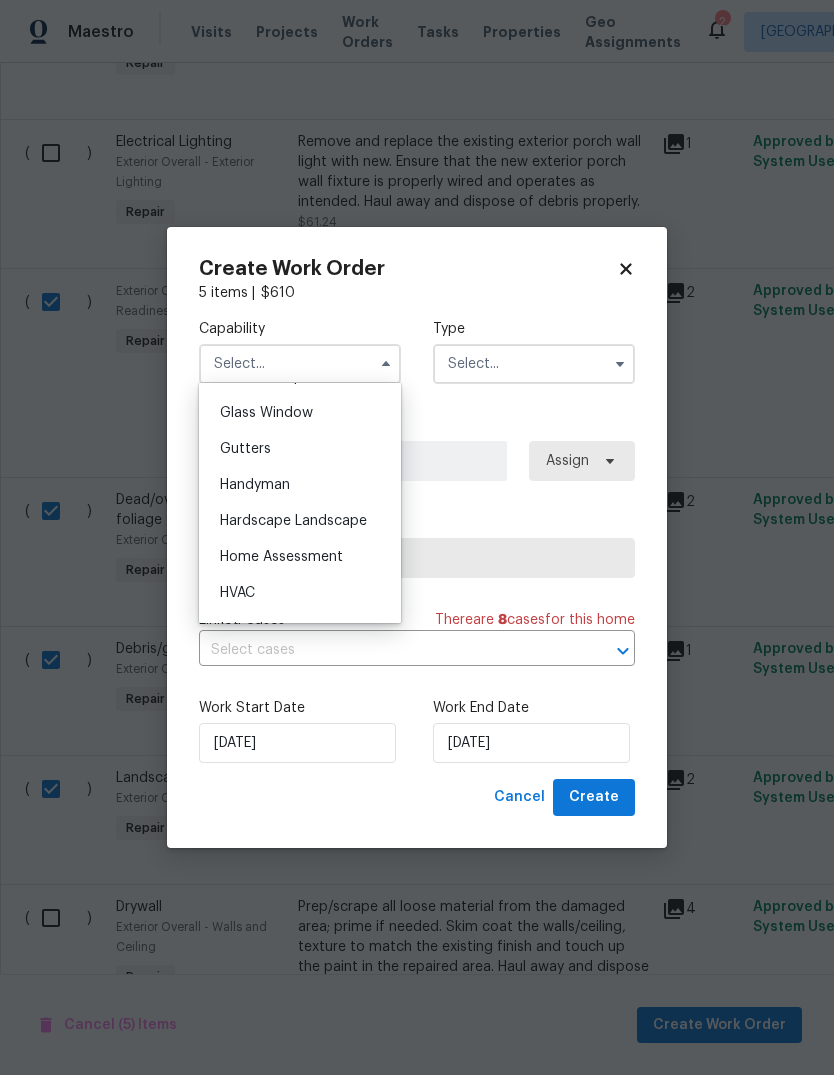 click on "Hardscape Landscape" at bounding box center [293, 521] 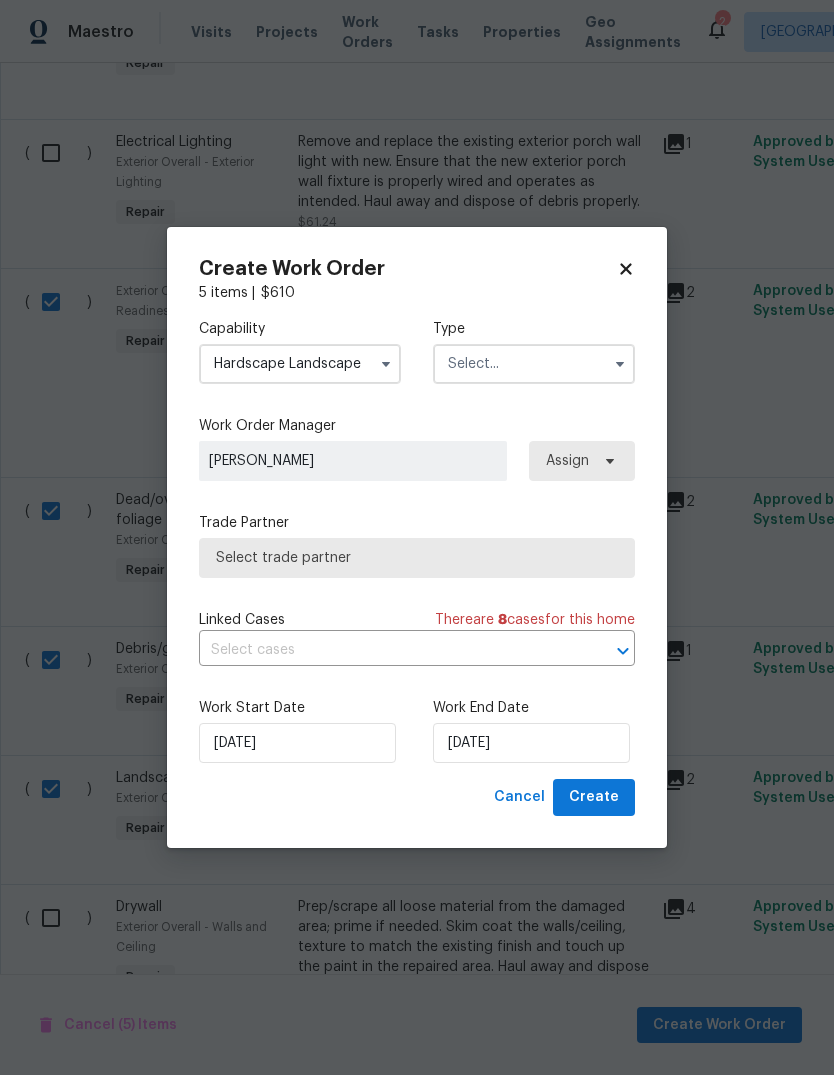 click at bounding box center (534, 364) 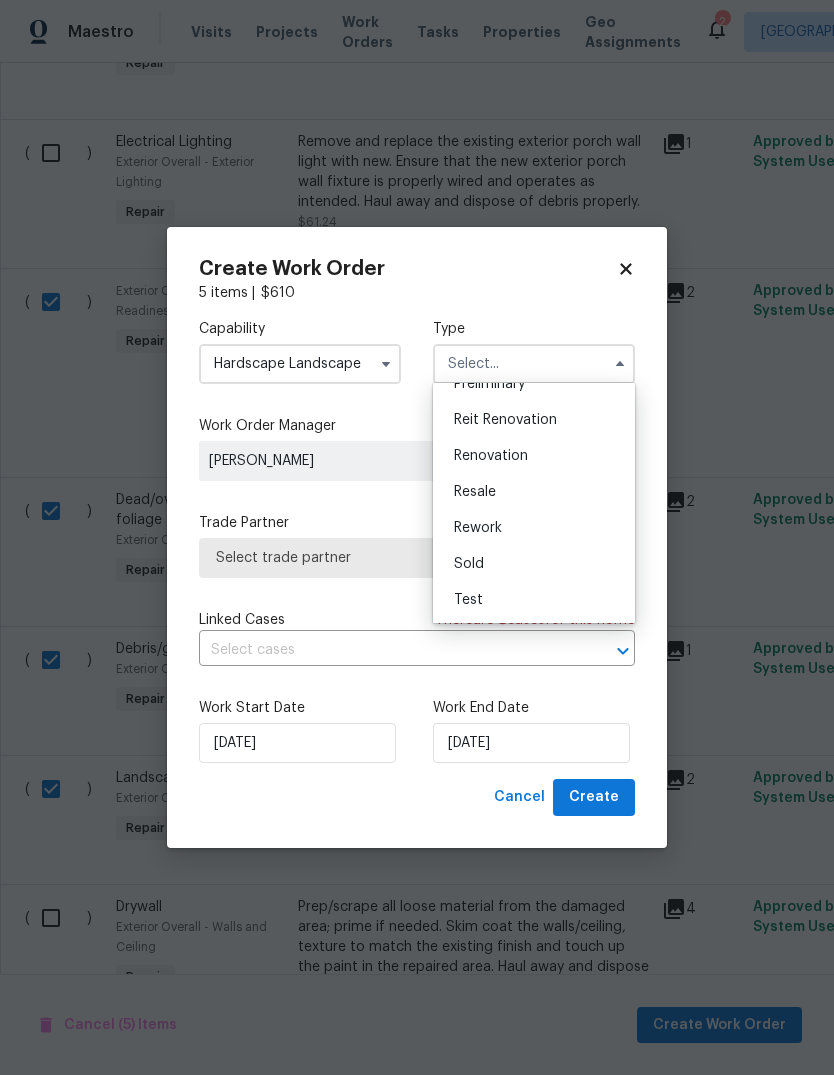 scroll, scrollTop: 454, scrollLeft: 0, axis: vertical 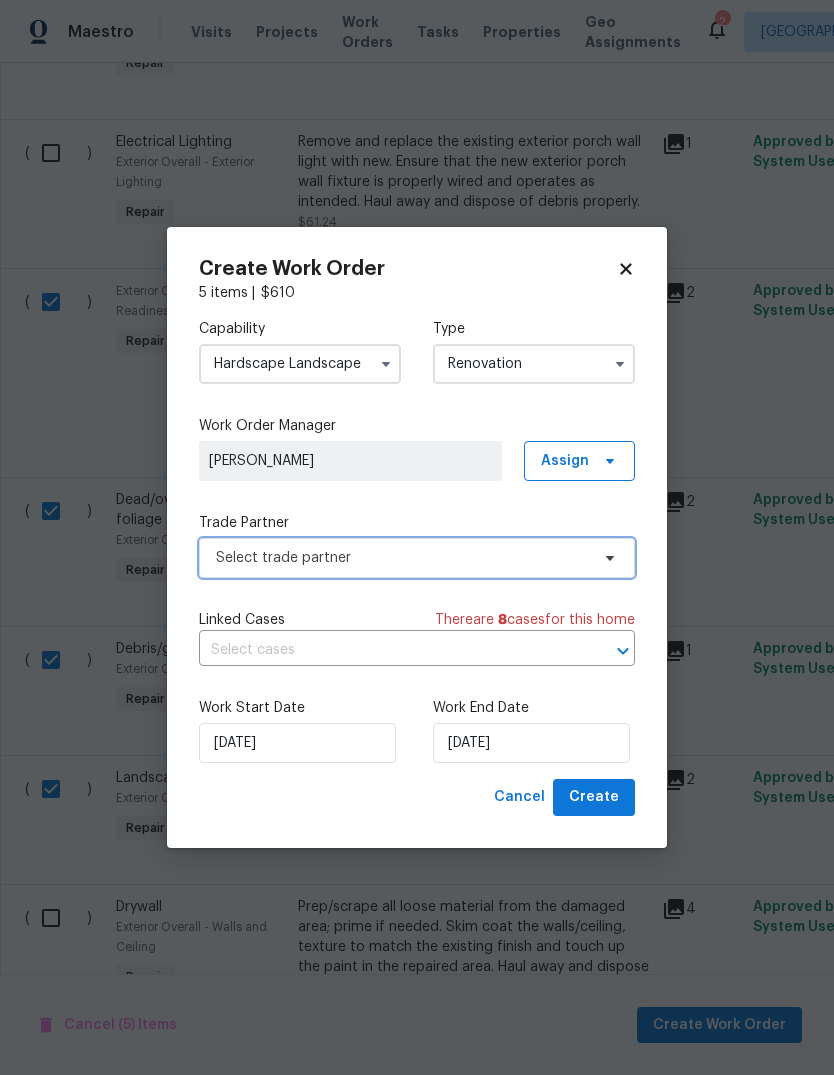 click on "Select trade partner" at bounding box center (402, 558) 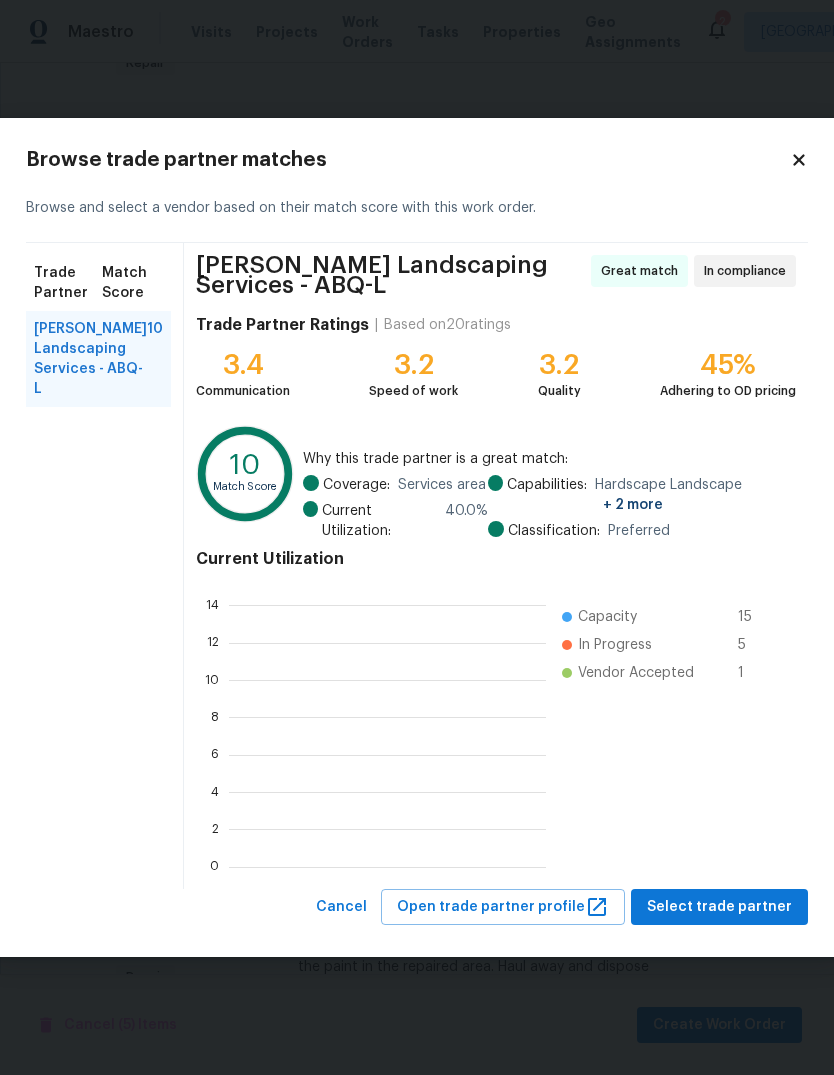 scroll, scrollTop: 280, scrollLeft: 317, axis: both 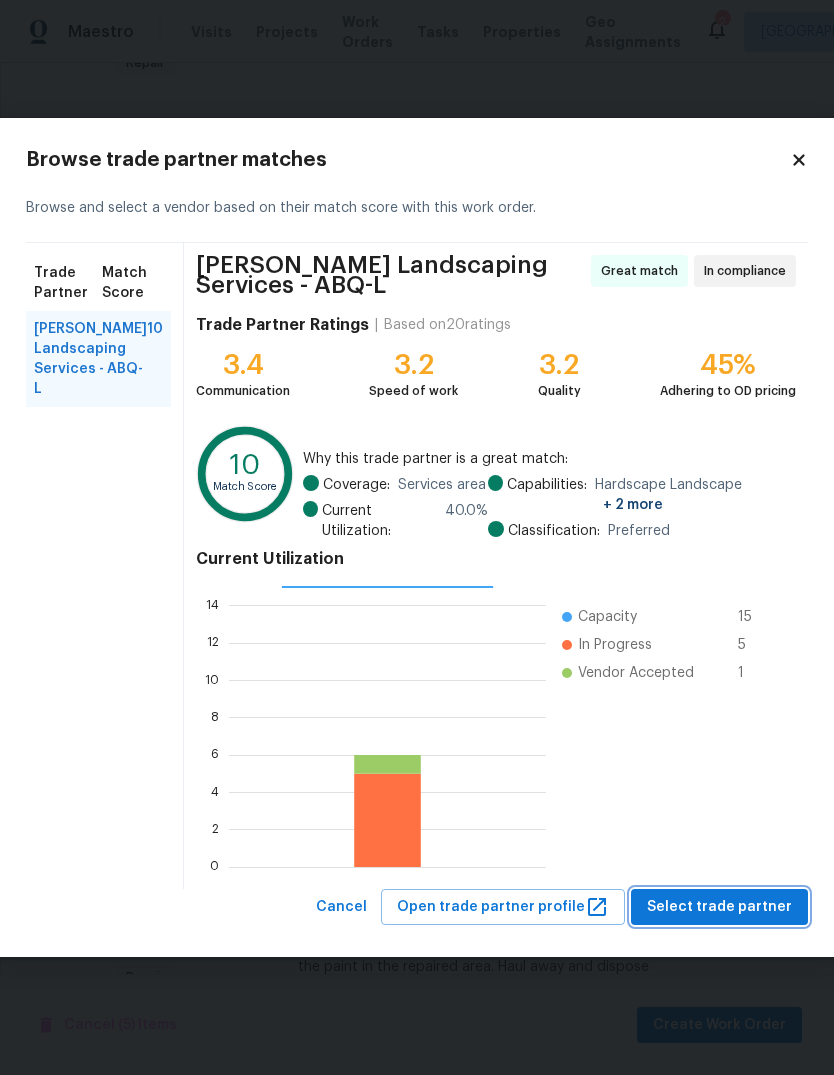 click on "Select trade partner" at bounding box center [719, 907] 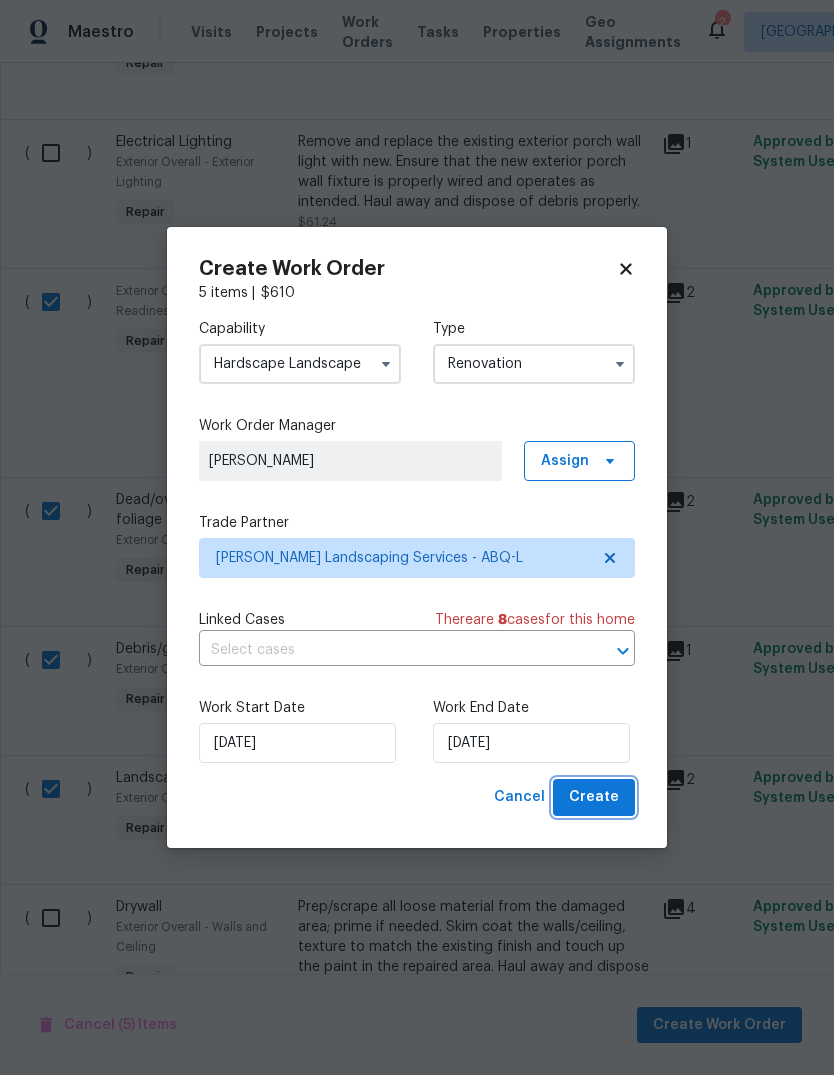 click on "Create" at bounding box center [594, 797] 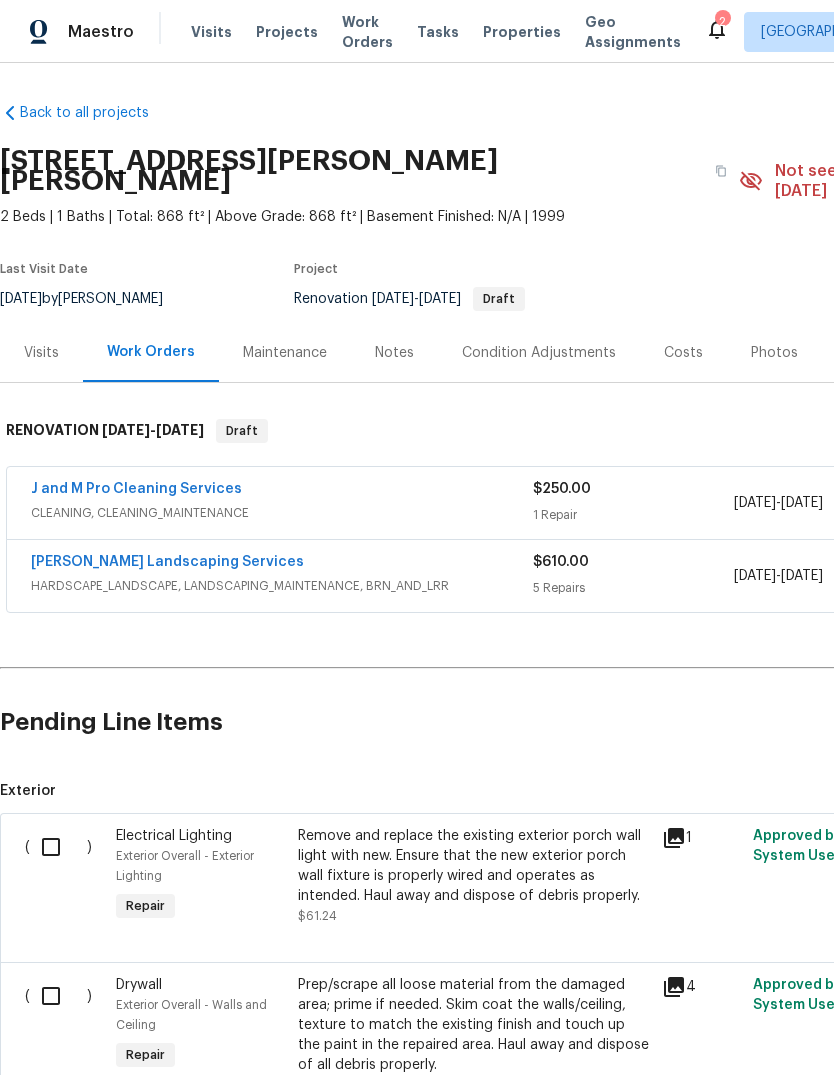 scroll, scrollTop: 0, scrollLeft: 0, axis: both 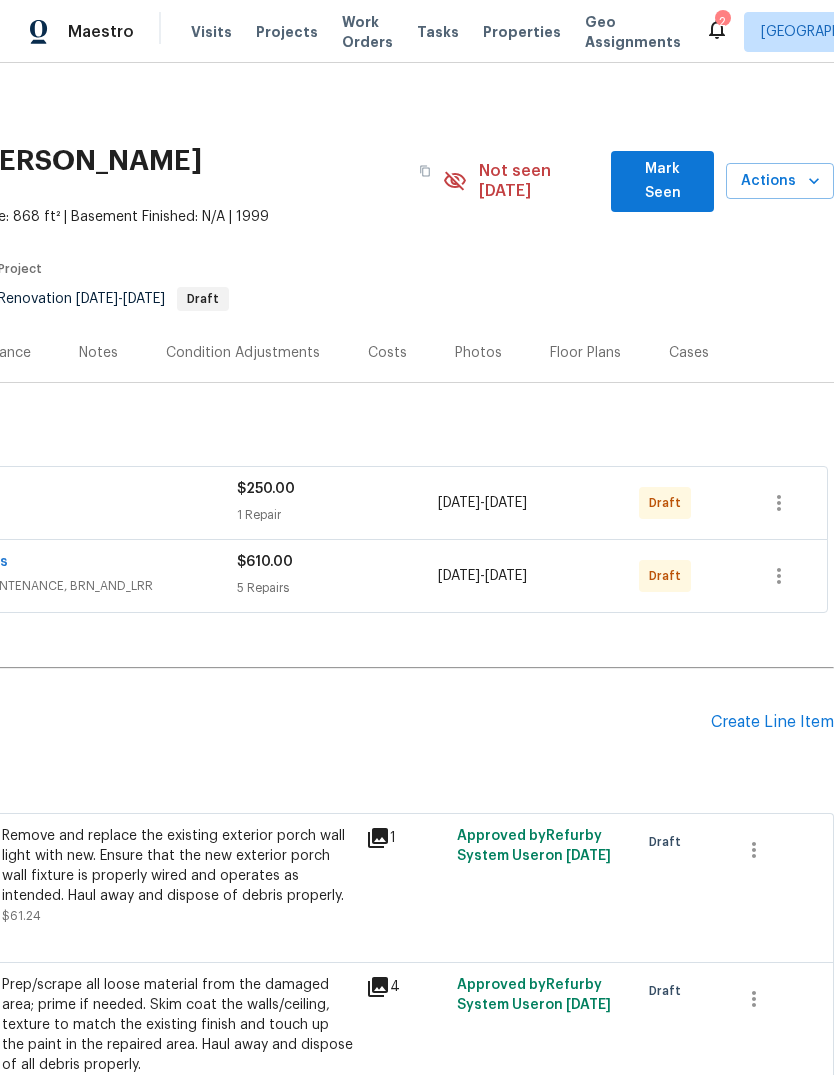 click on "Create Line Item" at bounding box center (772, 722) 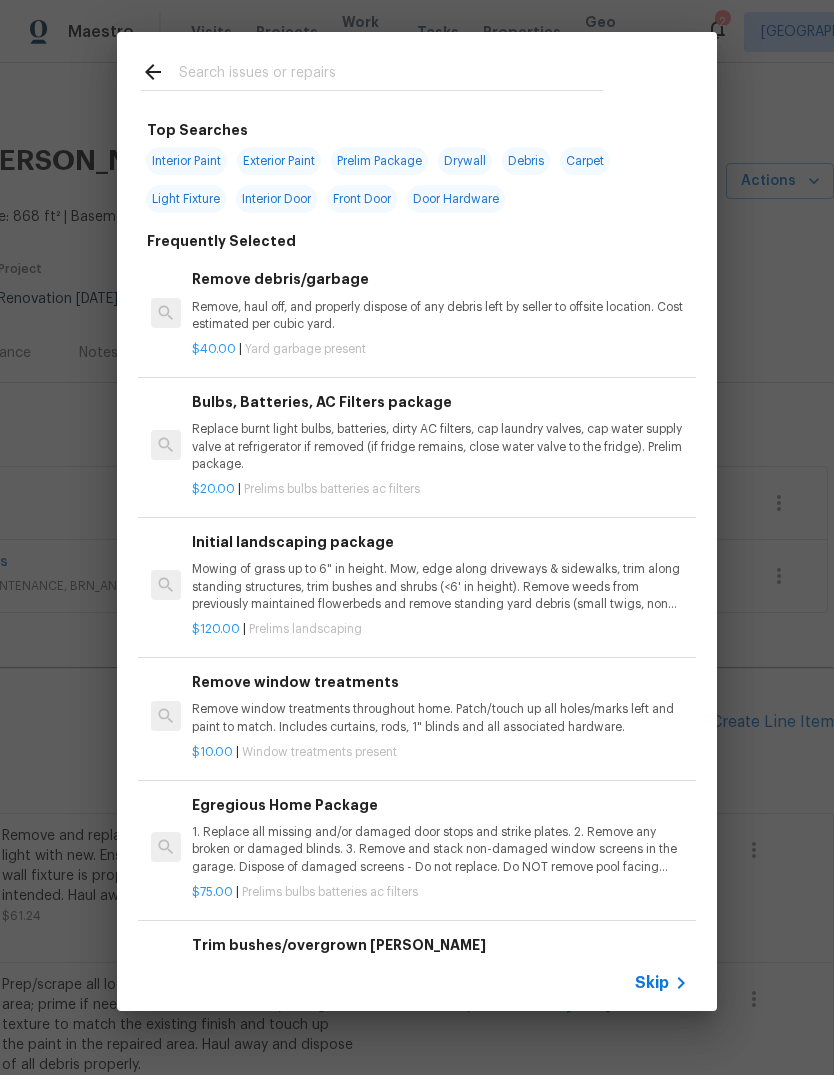 click at bounding box center [391, 75] 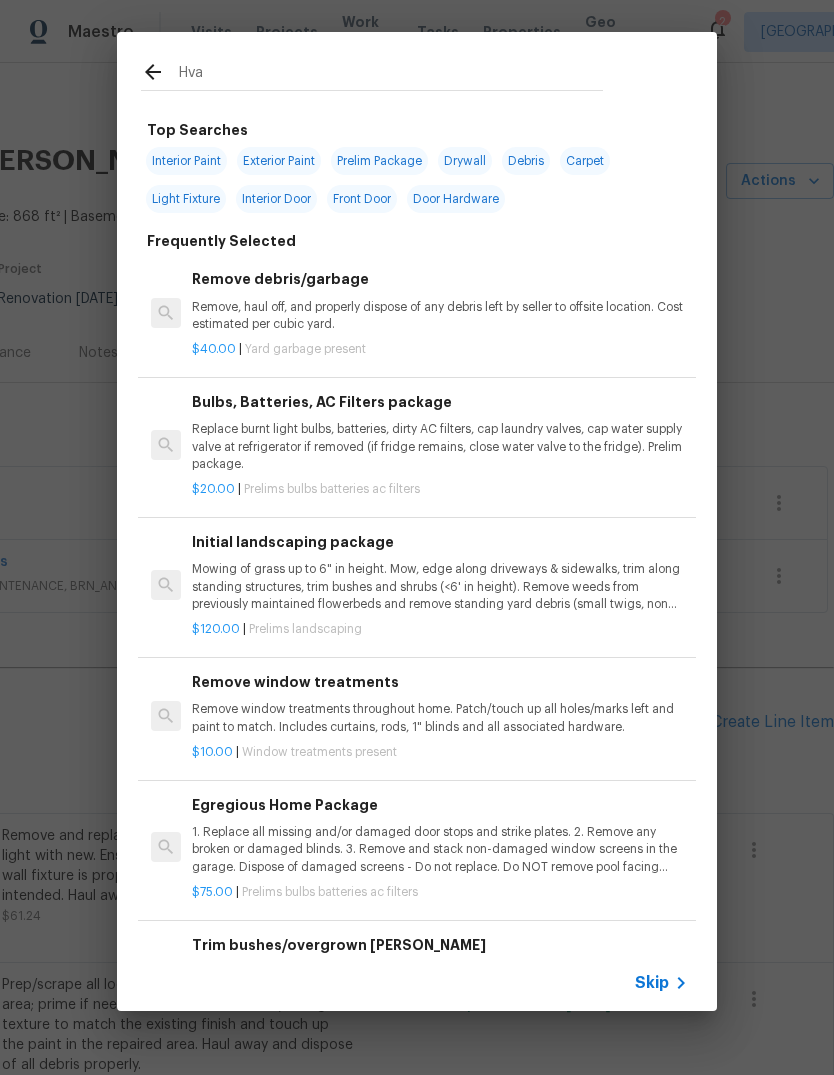 type on "Hvac" 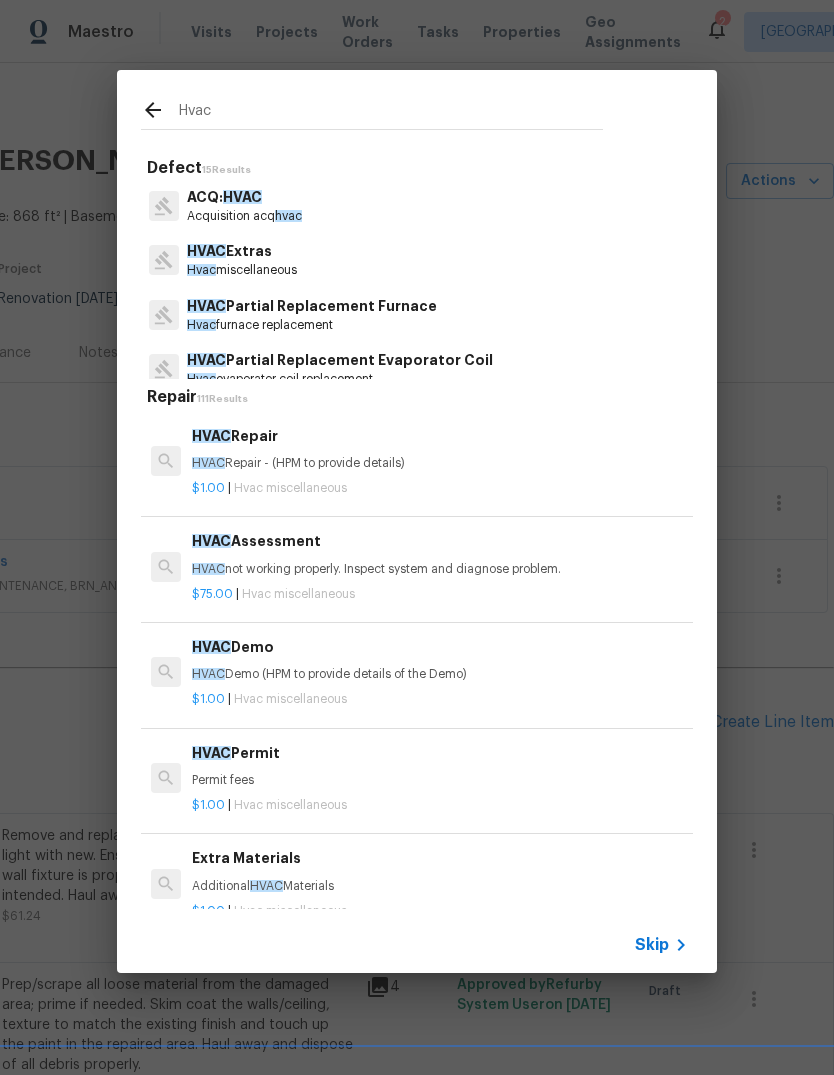 click on "HVAC  Extras" at bounding box center [242, 251] 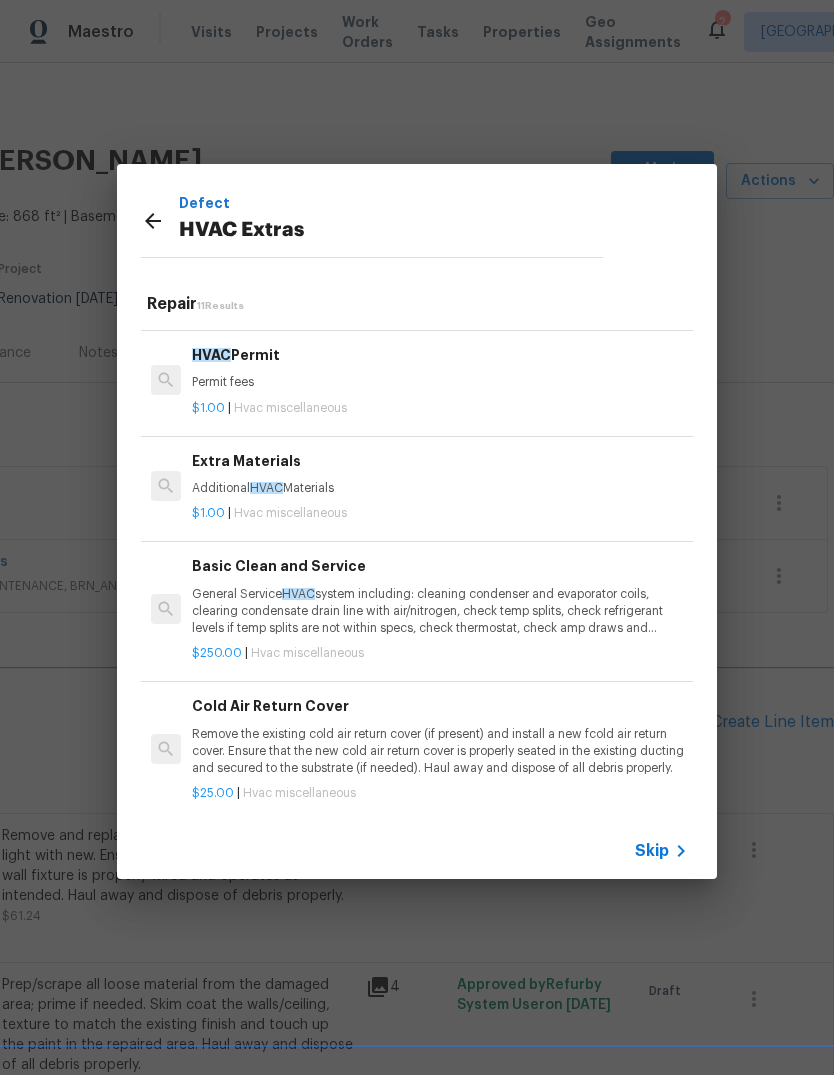 scroll, scrollTop: 306, scrollLeft: 0, axis: vertical 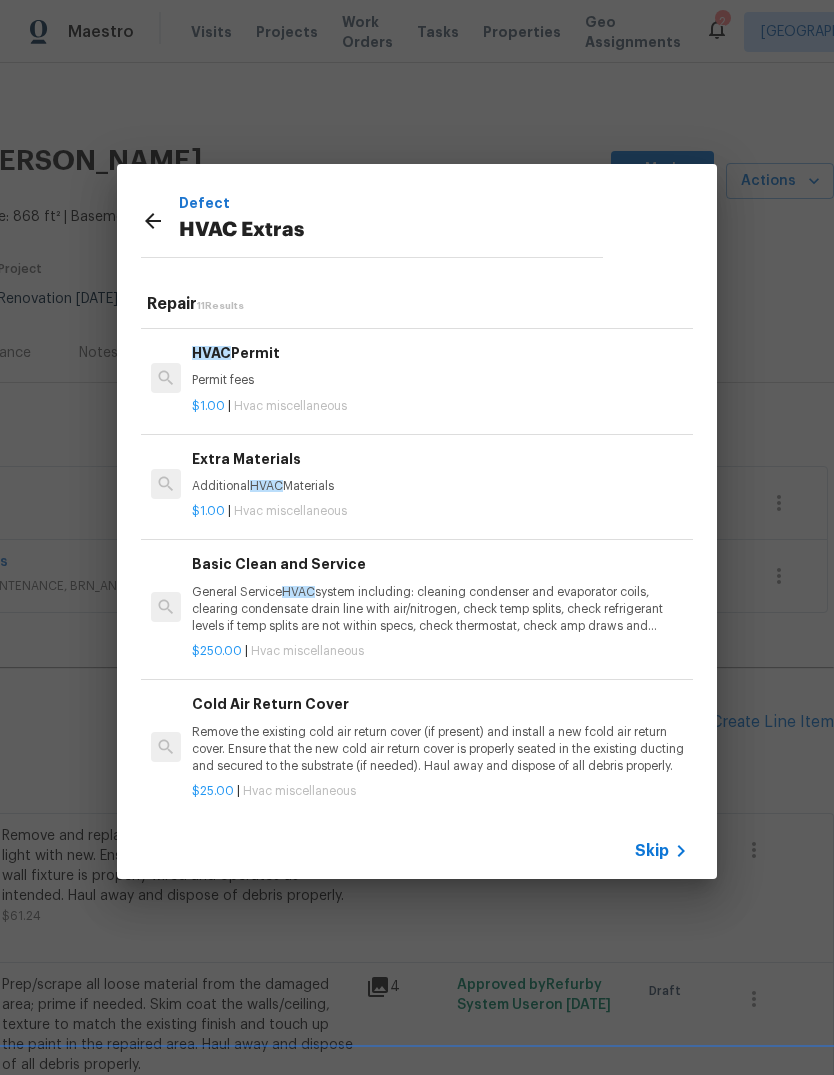 click on "General Service  HVAC  system including: cleaning condenser and evaporator coils, clearing condensate drain line with air/nitrogen, check temp splits, check refrigerant levels if temp splits are not within specs, check thermostat, check amp draws and confirm they are within manufacturer specifications - Overall condition of the unit should ensure proper temp splits." at bounding box center (440, 609) 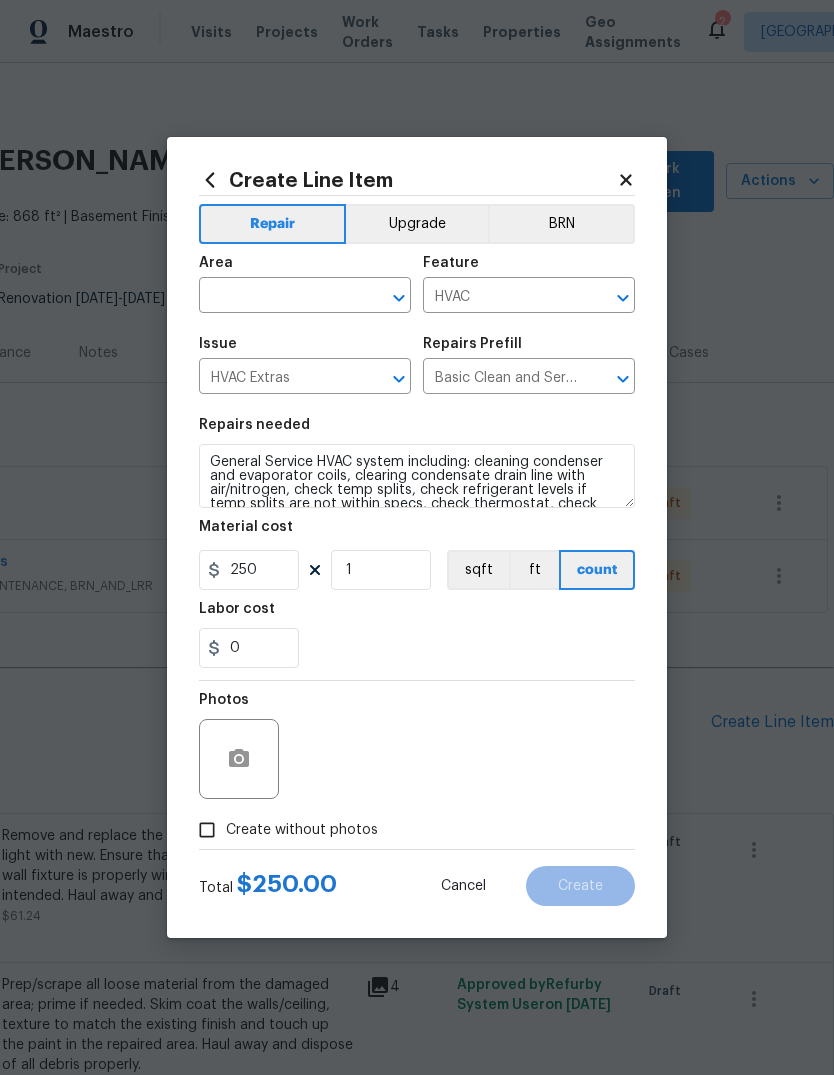 click at bounding box center (277, 297) 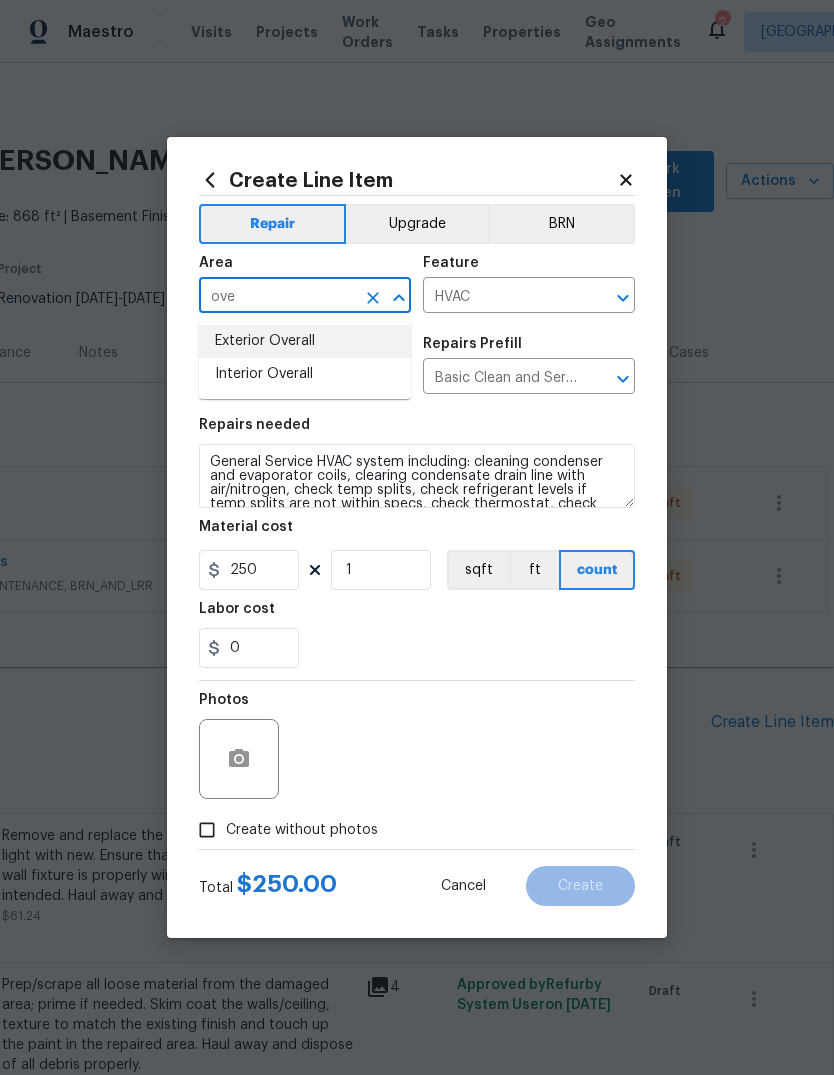 click on "Exterior Overall" at bounding box center [305, 341] 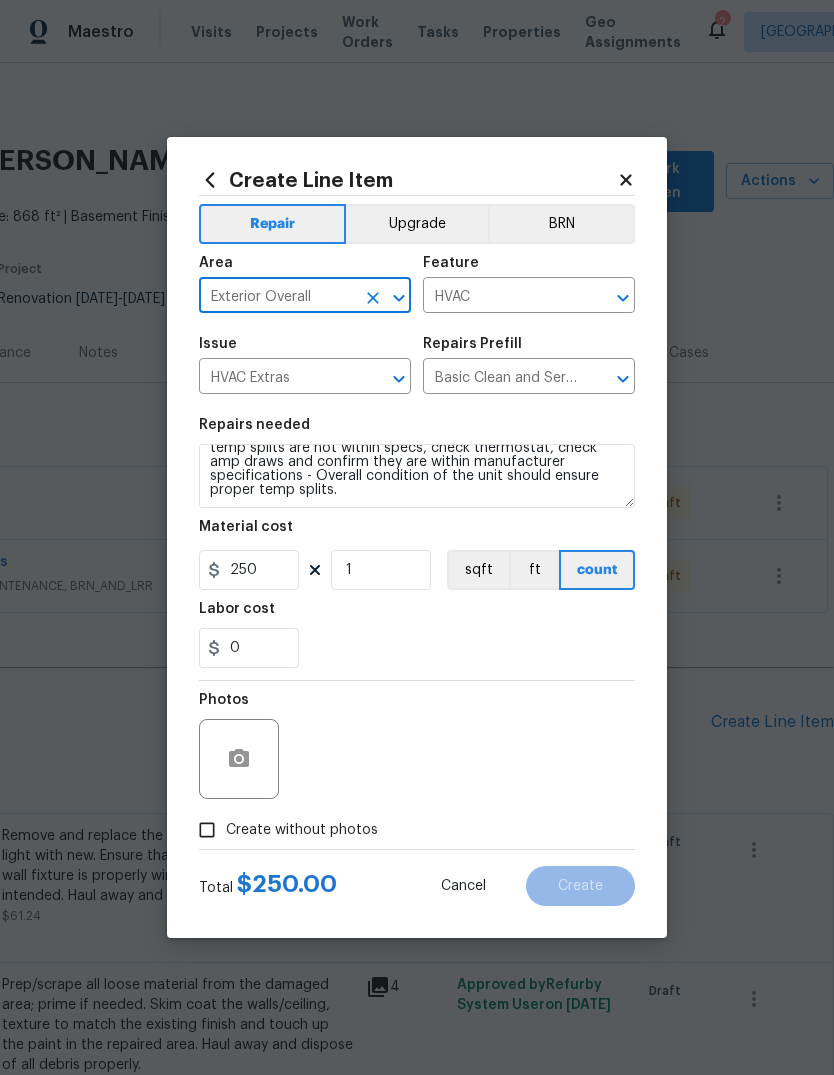 scroll, scrollTop: 56, scrollLeft: 0, axis: vertical 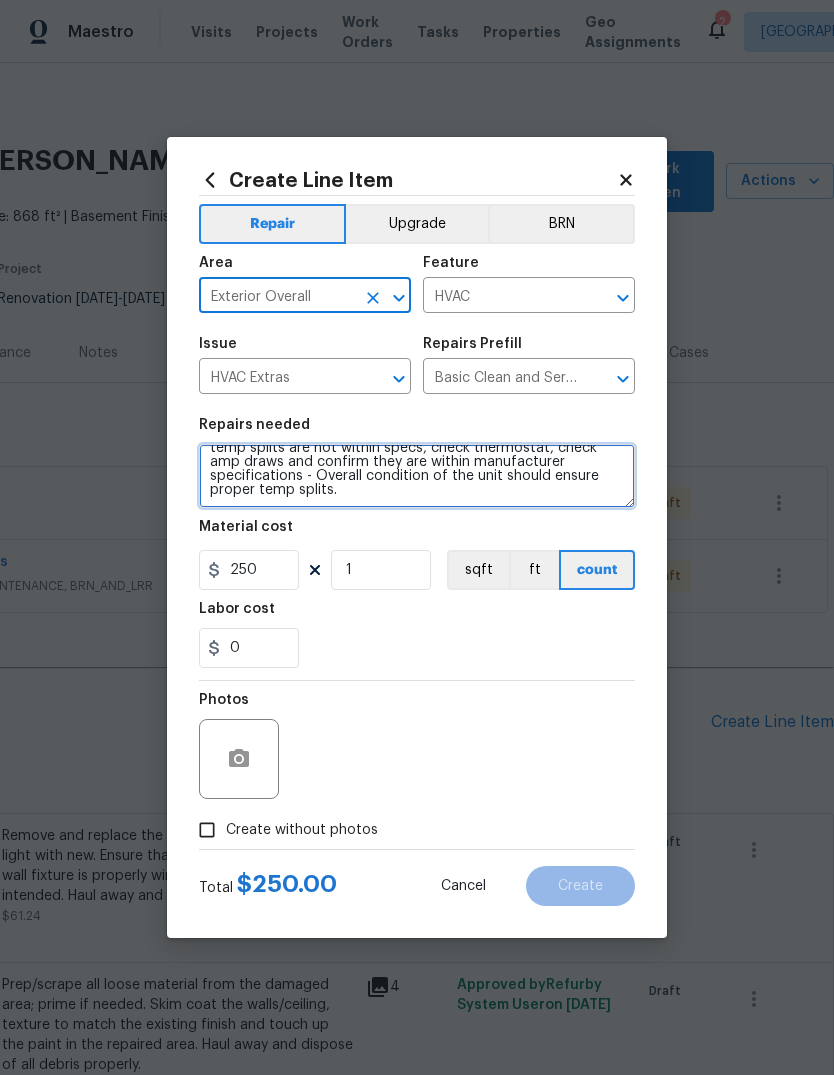 click on "General Service HVAC system including: cleaning condenser and evaporator coils, clearing condensate drain line with air/nitrogen, check temp splits, check refrigerant levels if temp splits are not within specs, check thermostat, check amp draws and confirm they are within manufacturer specifications - Overall condition of the unit should ensure proper temp splits." at bounding box center [417, 476] 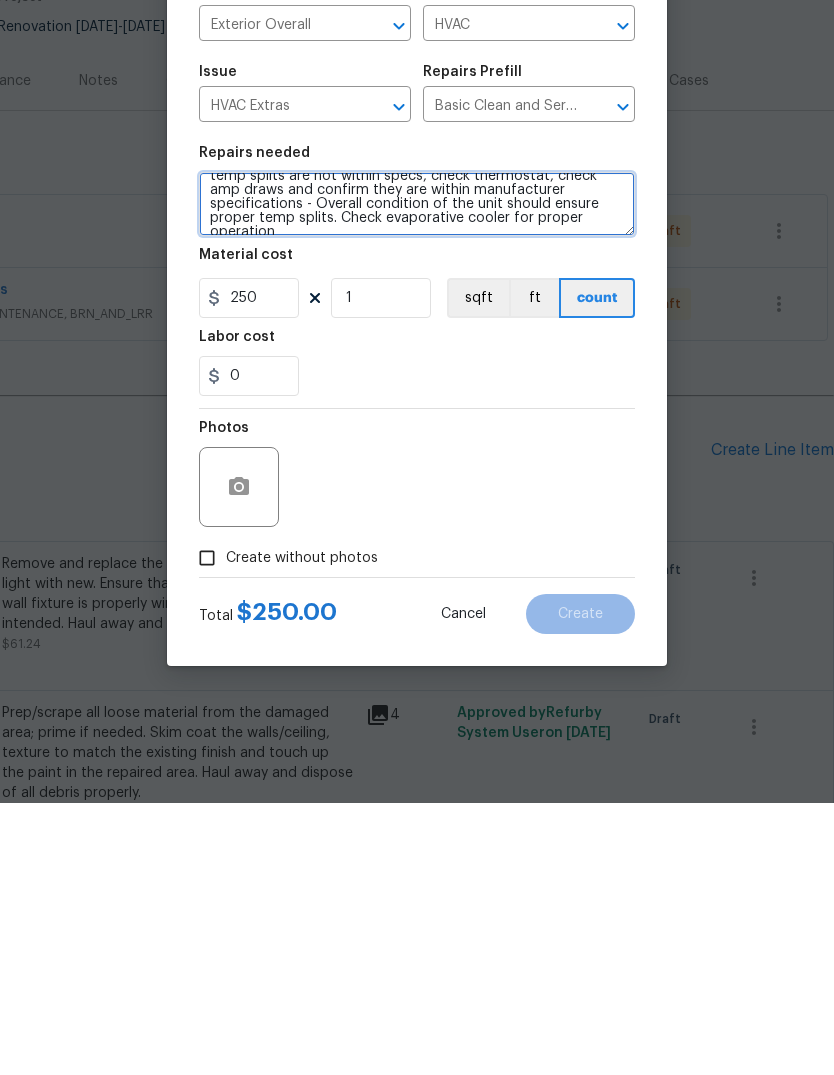 type on "General Service HVAC system including: cleaning condenser and evaporator coils, clearing condensate drain line with air/nitrogen, check temp splits, check refrigerant levels if temp splits are not within specs, check thermostat, check amp draws and confirm they are within manufacturer specifications - Overall condition of the unit should ensure proper temp splits. Check evaporative cooler for proper operation" 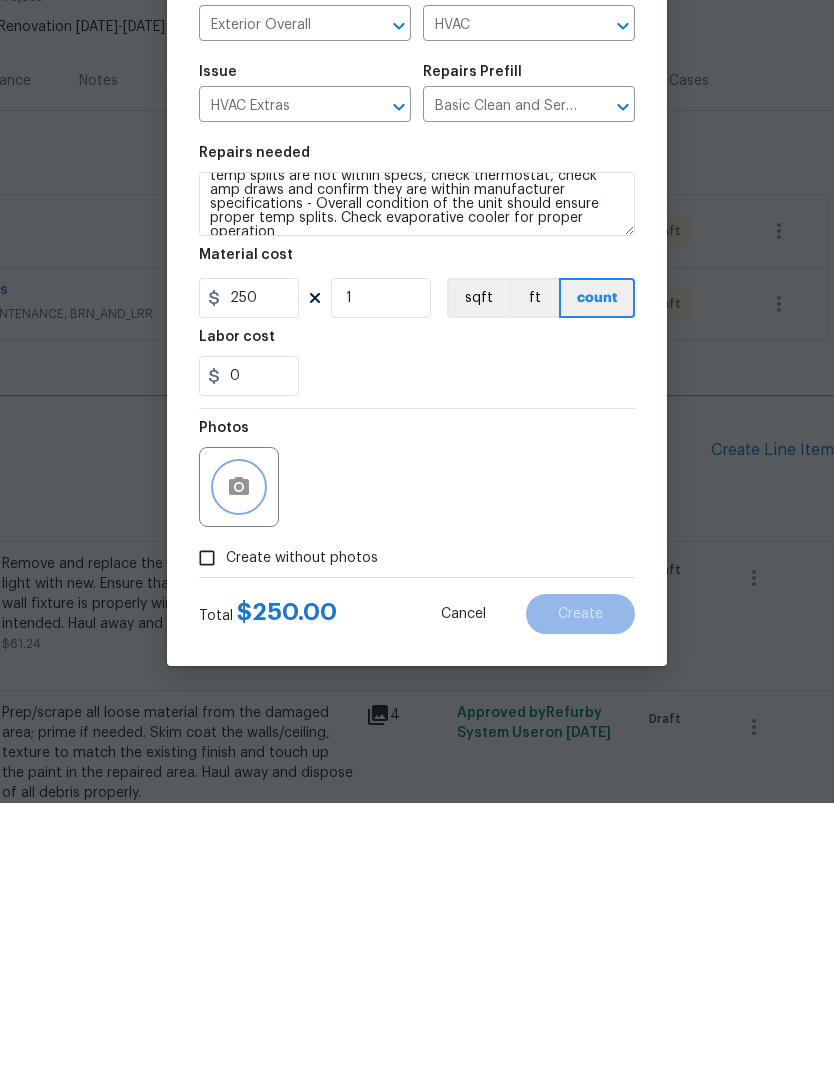 click 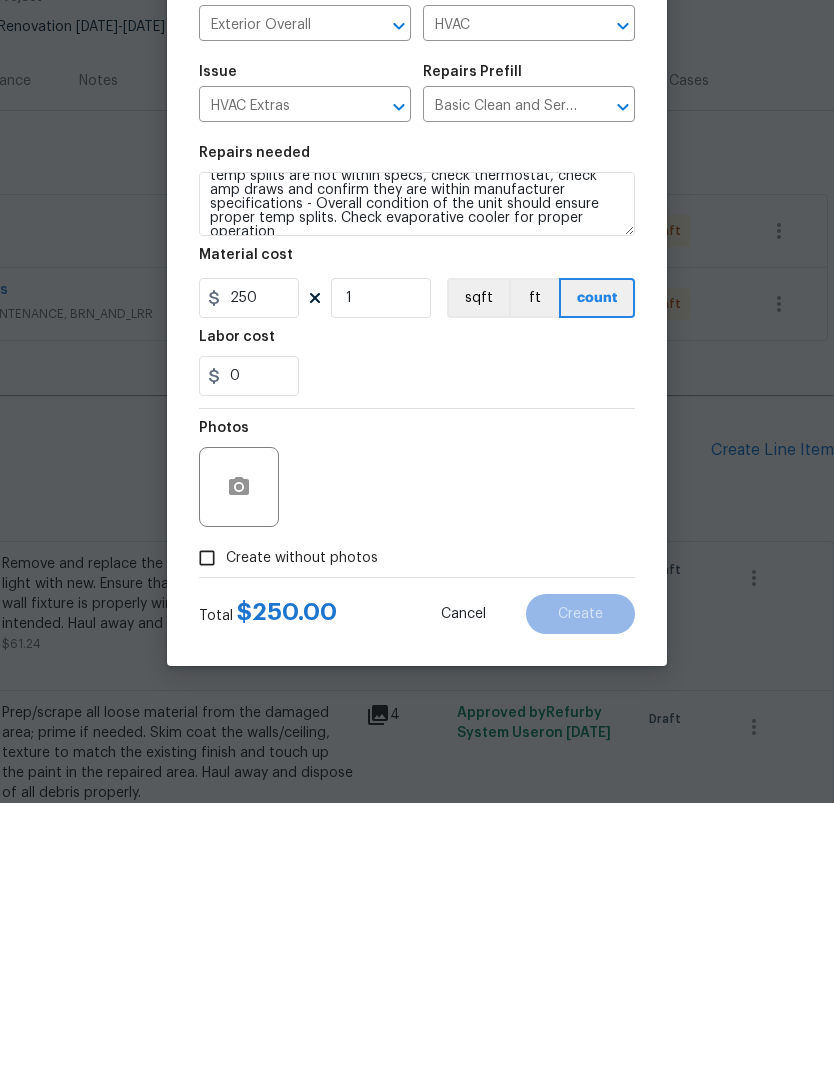 scroll, scrollTop: 75, scrollLeft: 0, axis: vertical 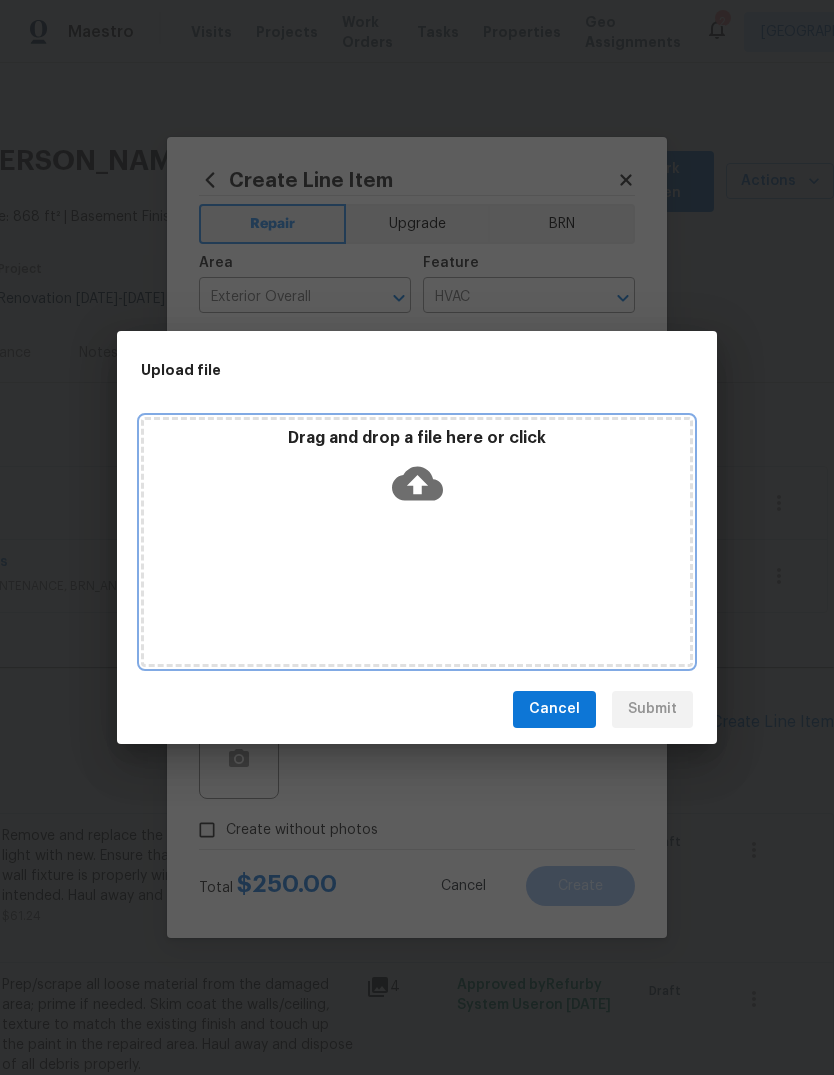 click on "Drag and drop a file here or click" at bounding box center [417, 542] 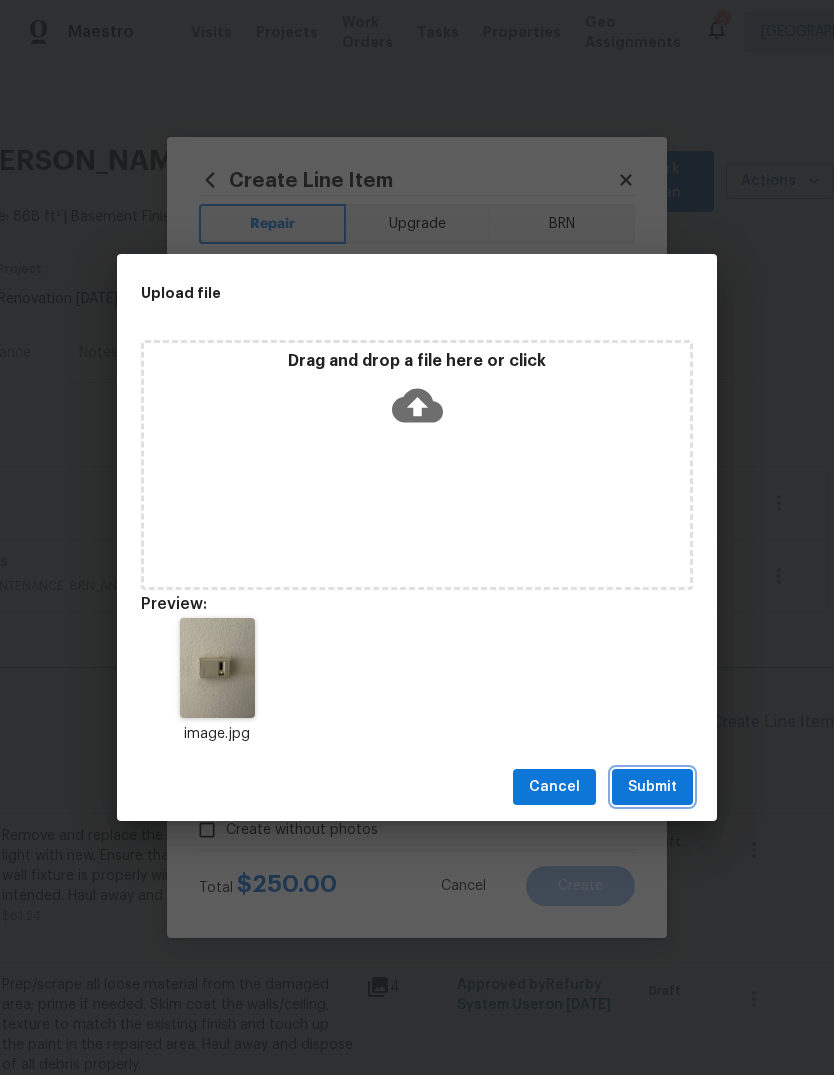 click on "Submit" at bounding box center [652, 787] 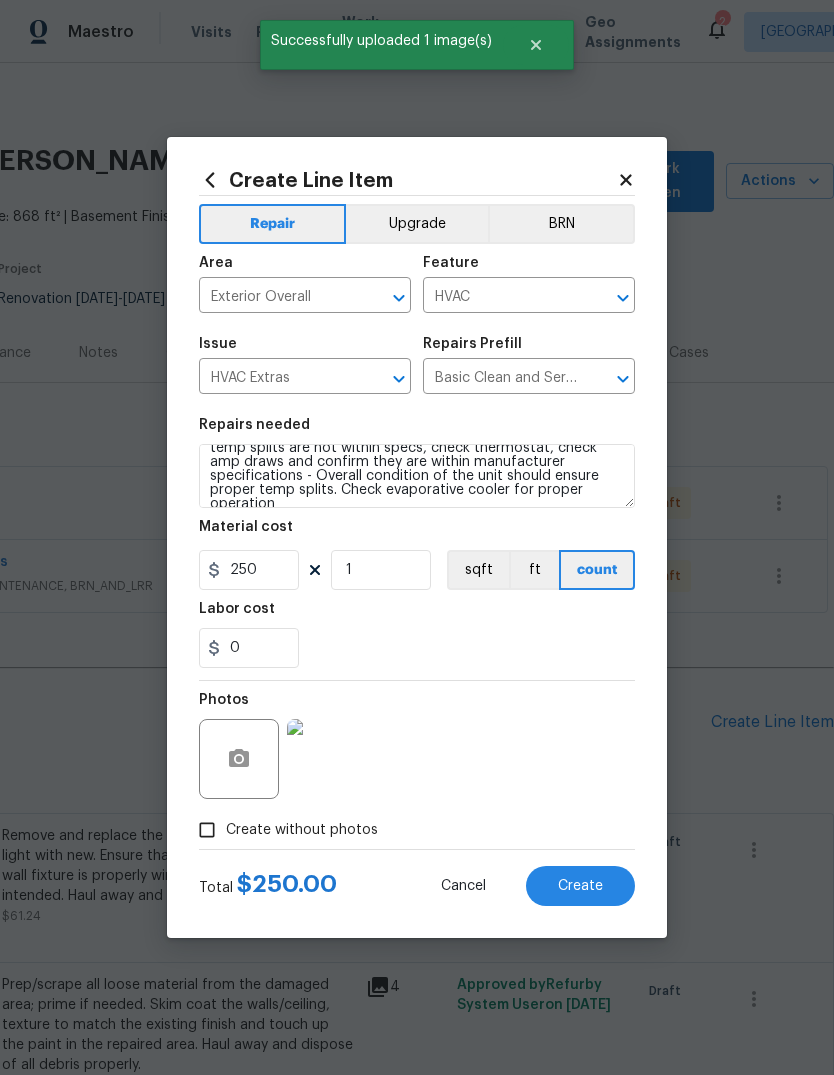 click on "Create" at bounding box center (580, 886) 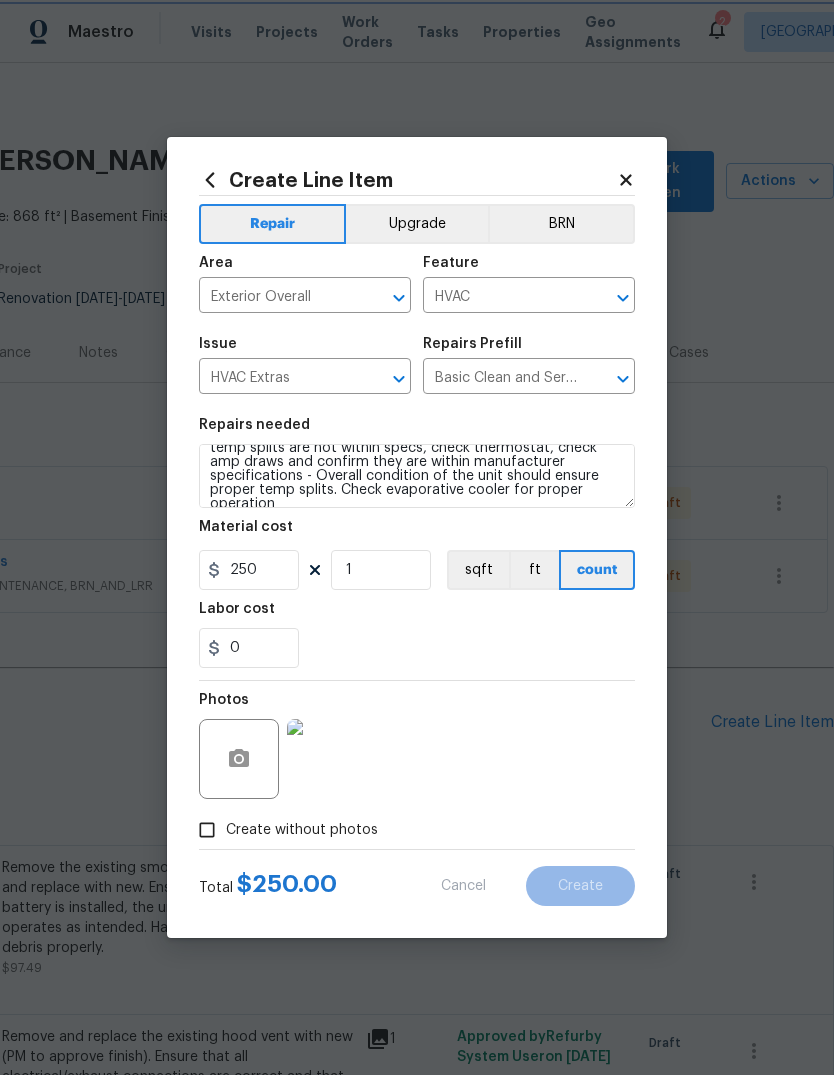 type 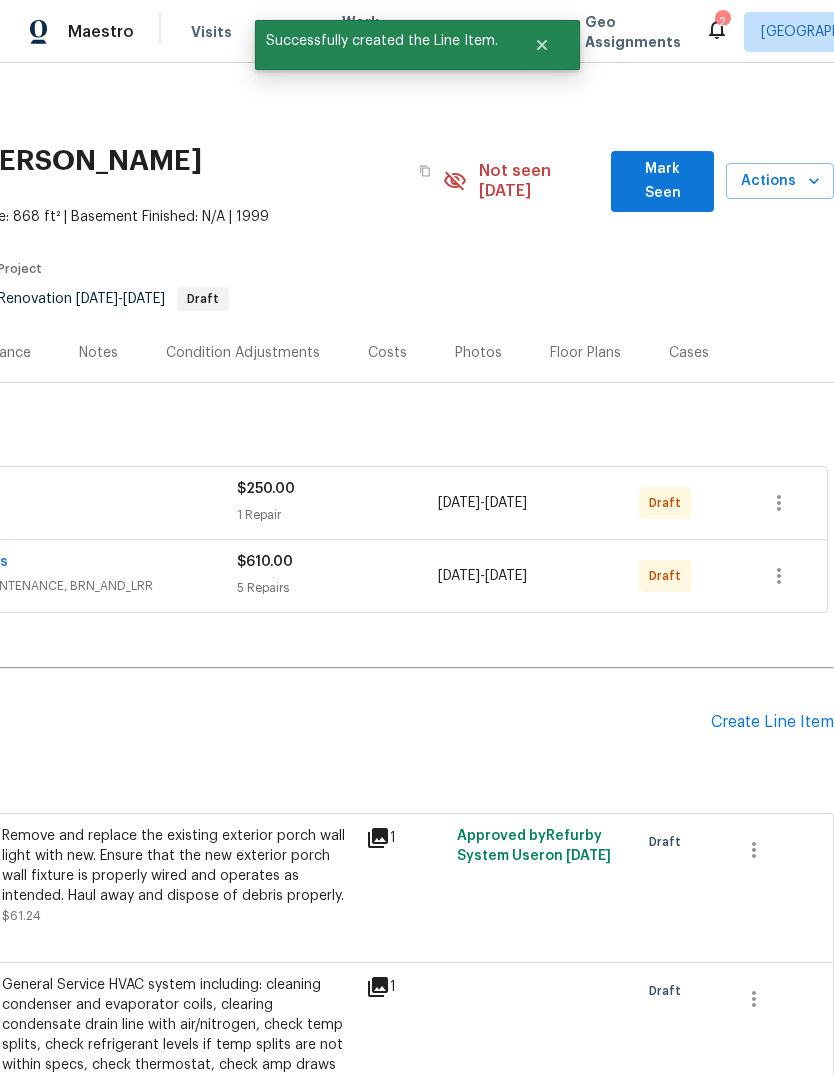 click on "Mark Seen" at bounding box center [662, 181] 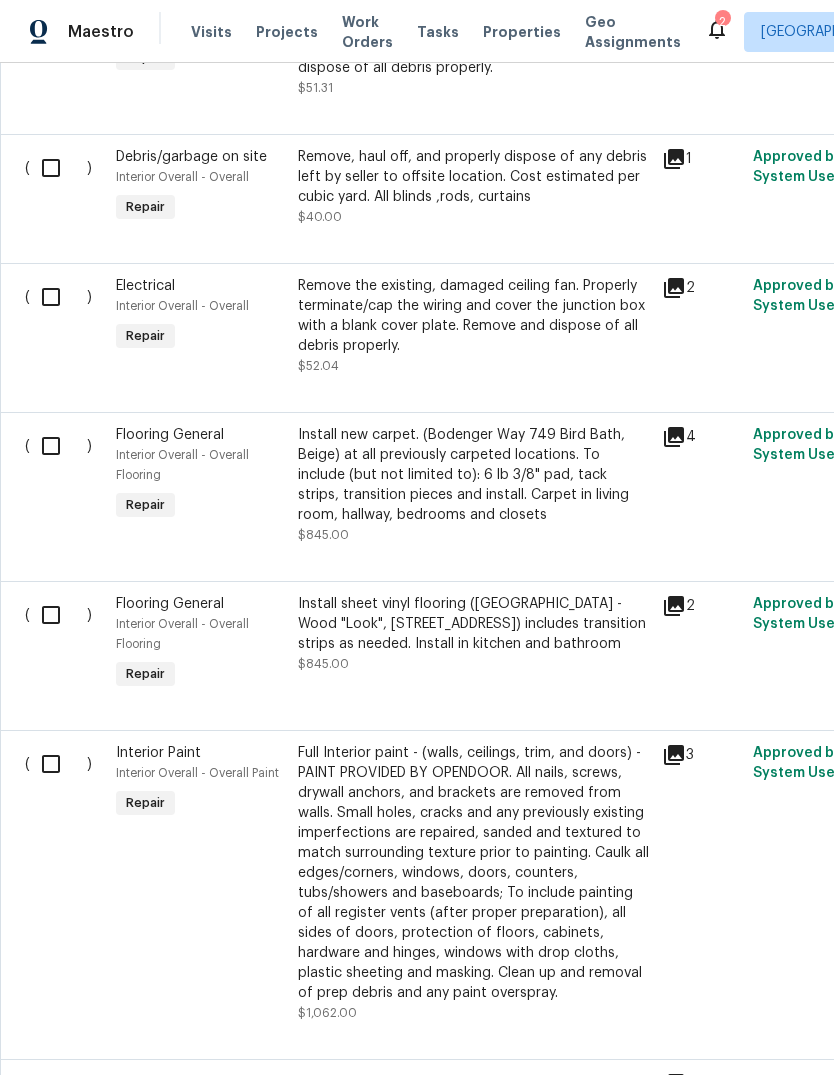 scroll, scrollTop: 3494, scrollLeft: 0, axis: vertical 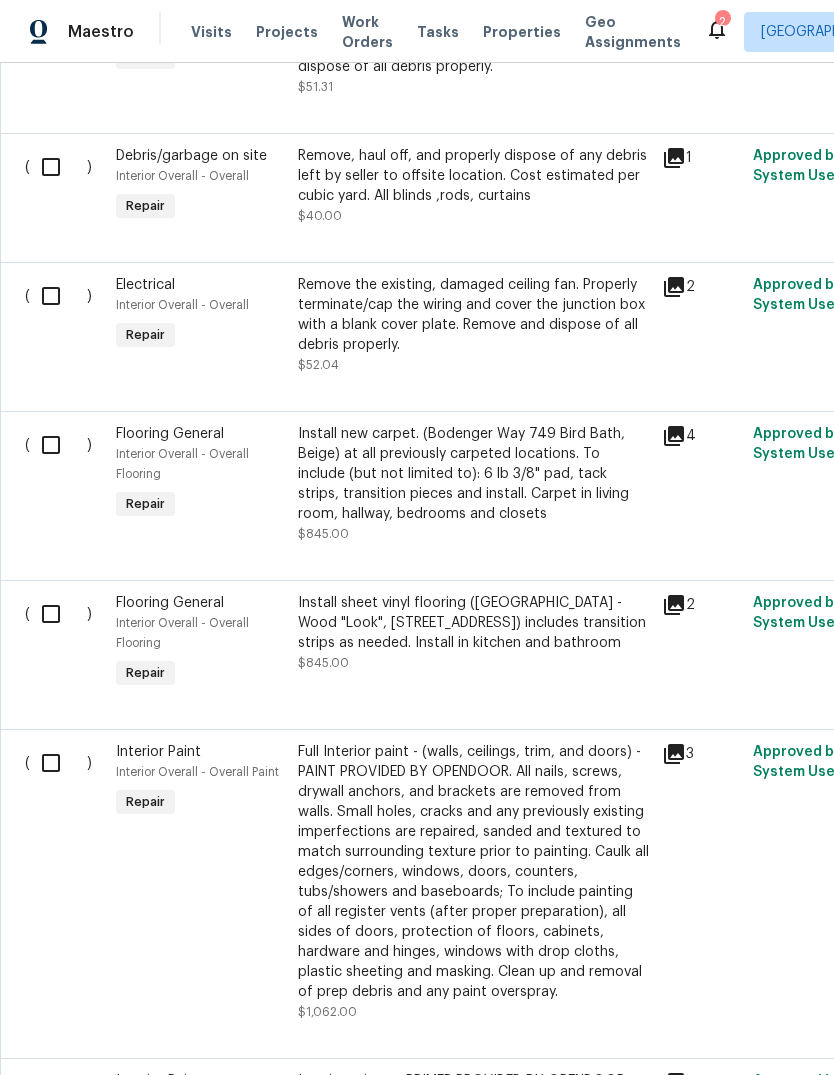 click at bounding box center [58, 445] 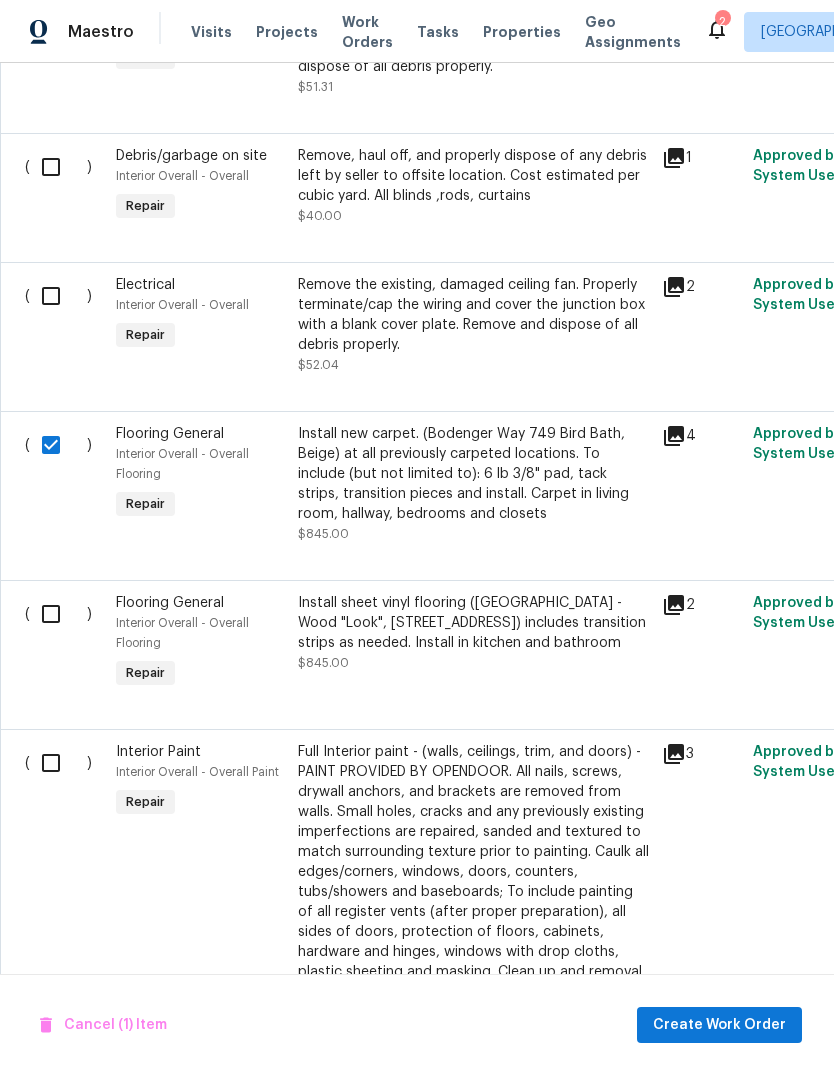 click at bounding box center [58, 614] 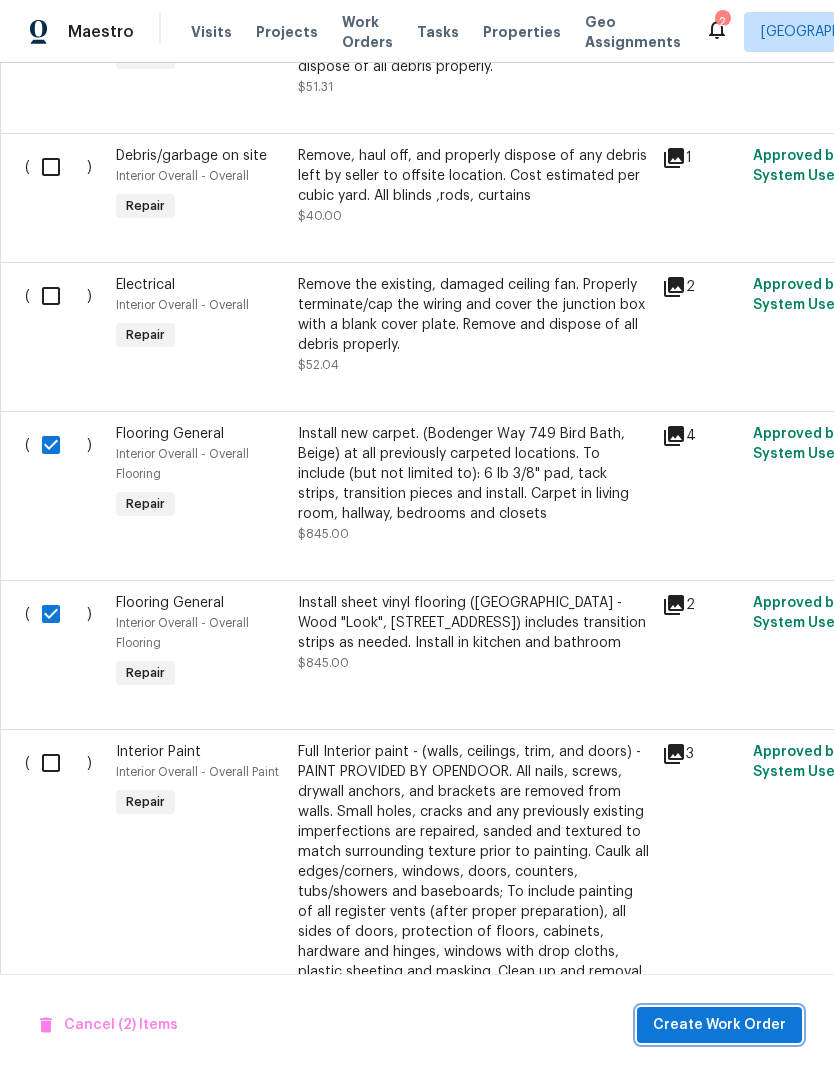 click on "Create Work Order" at bounding box center (719, 1025) 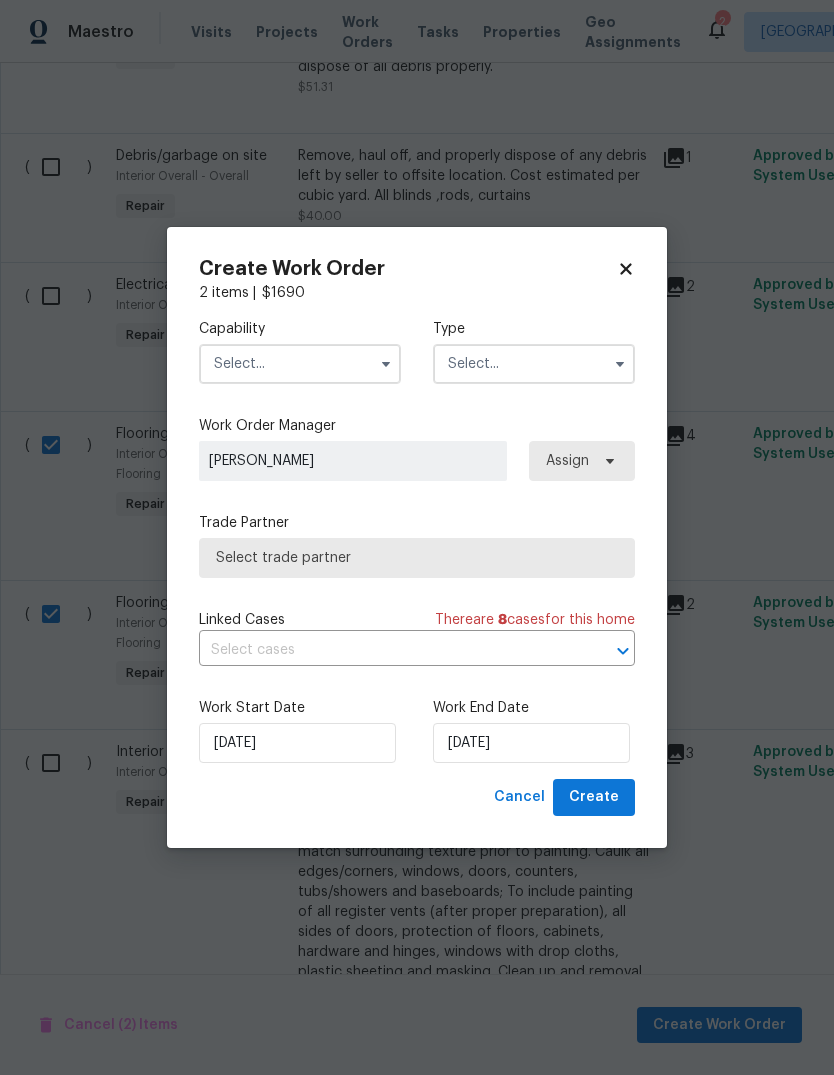 click at bounding box center [300, 364] 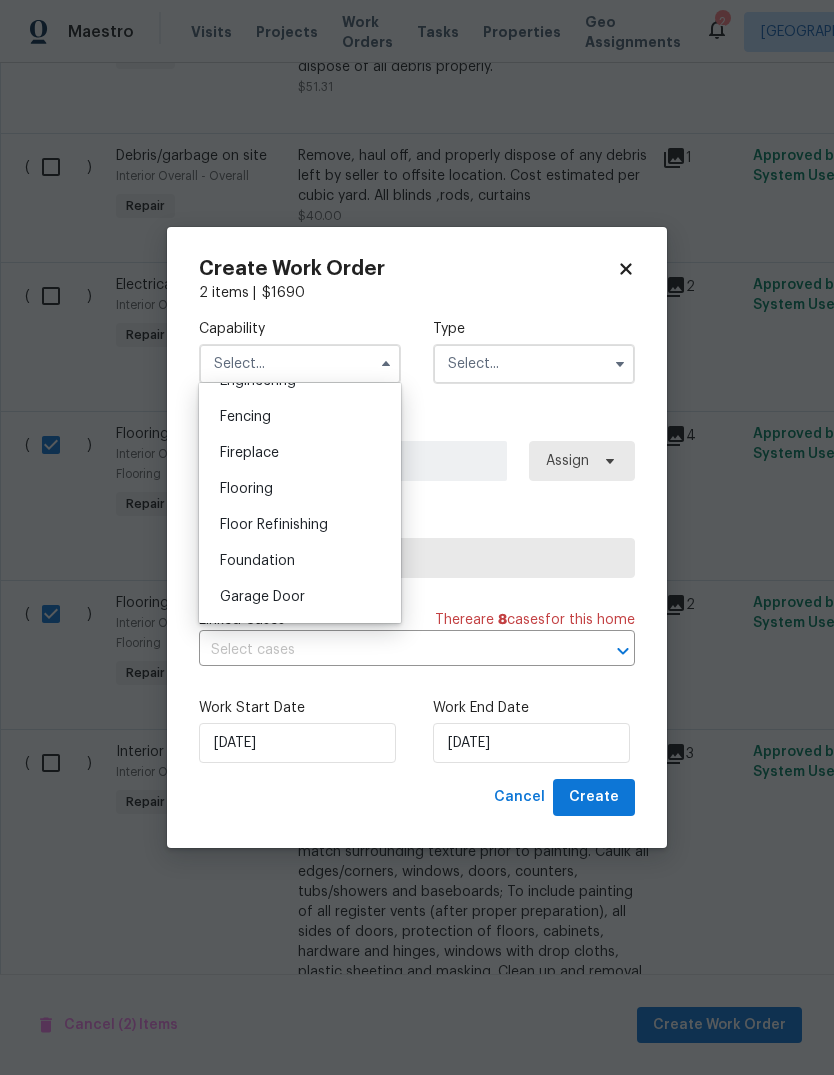 scroll, scrollTop: 692, scrollLeft: 0, axis: vertical 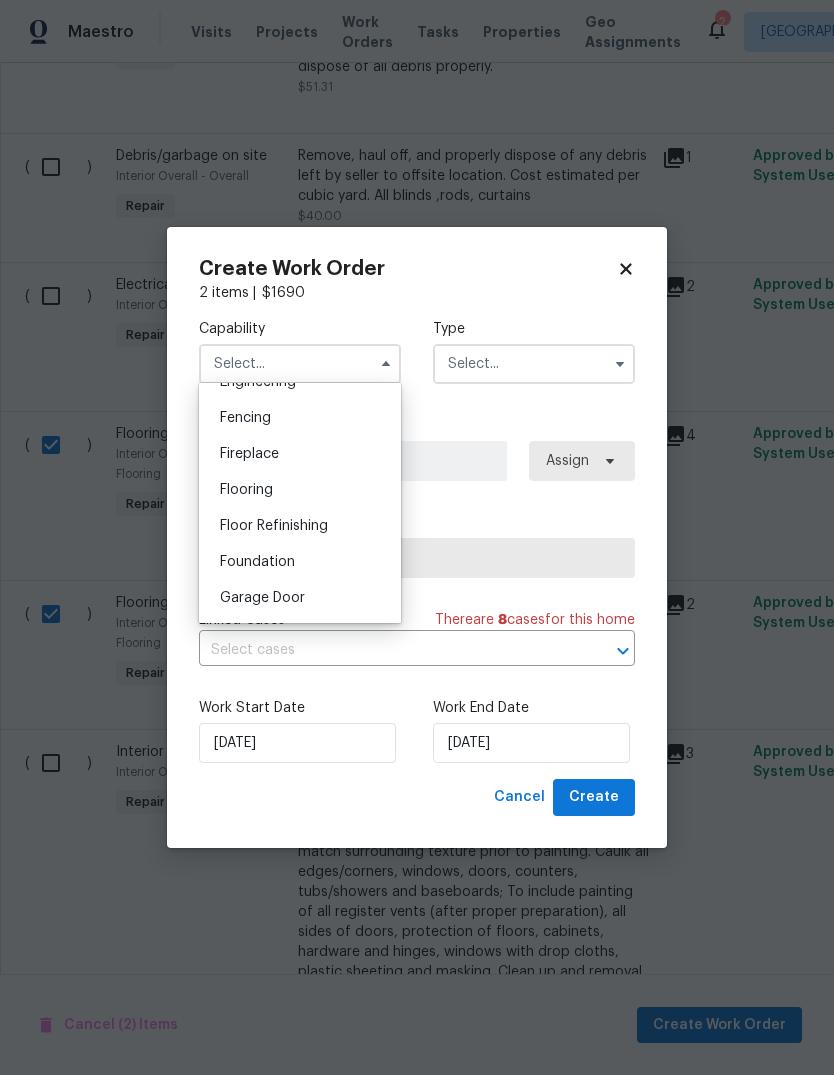 click on "Flooring" at bounding box center (246, 490) 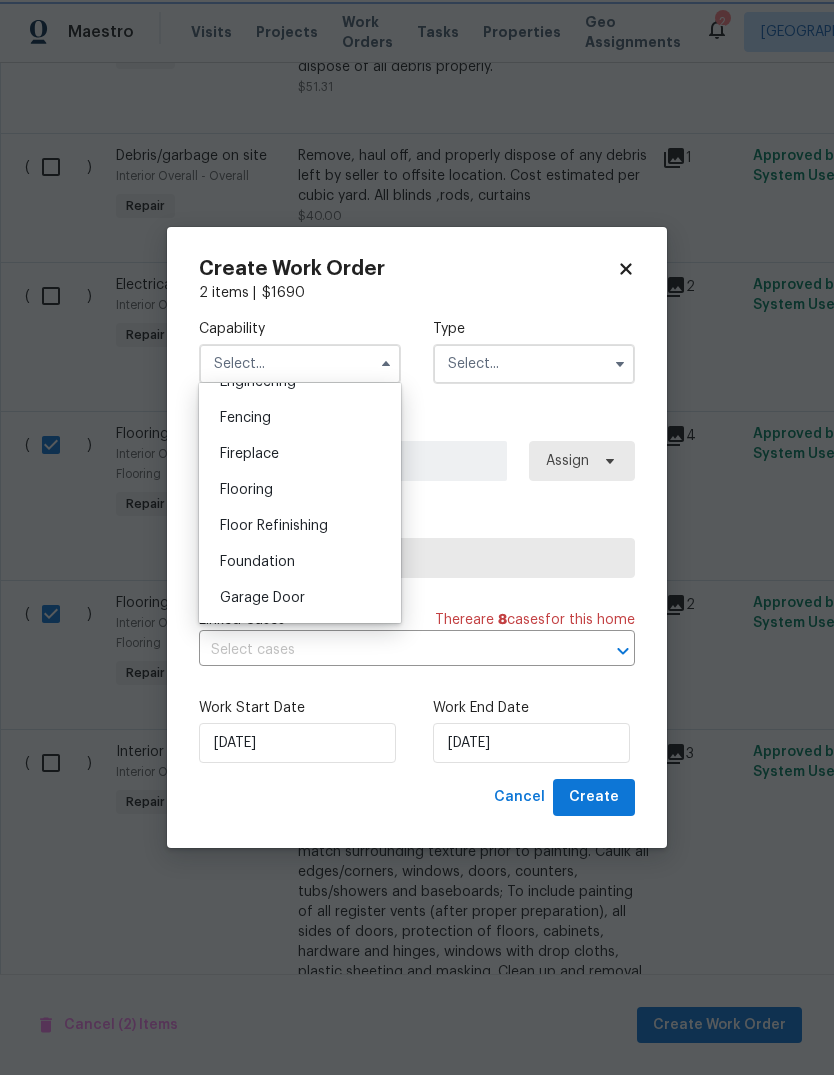 type on "Flooring" 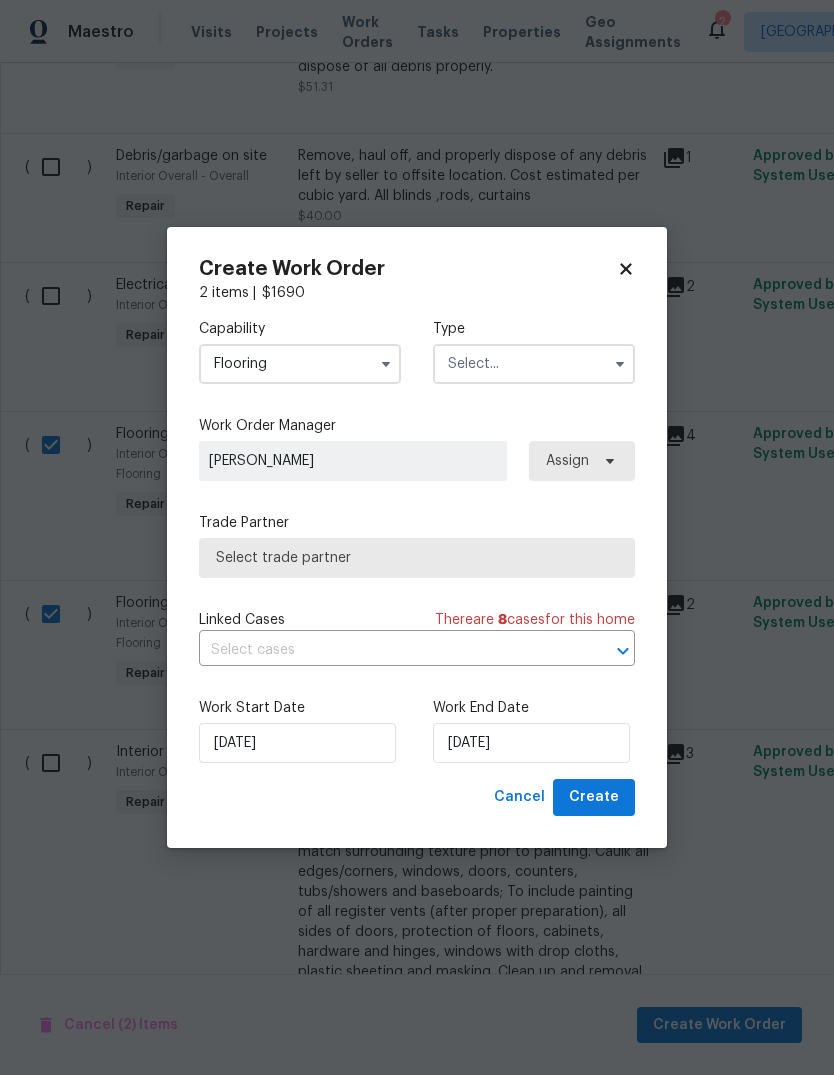 click at bounding box center (534, 364) 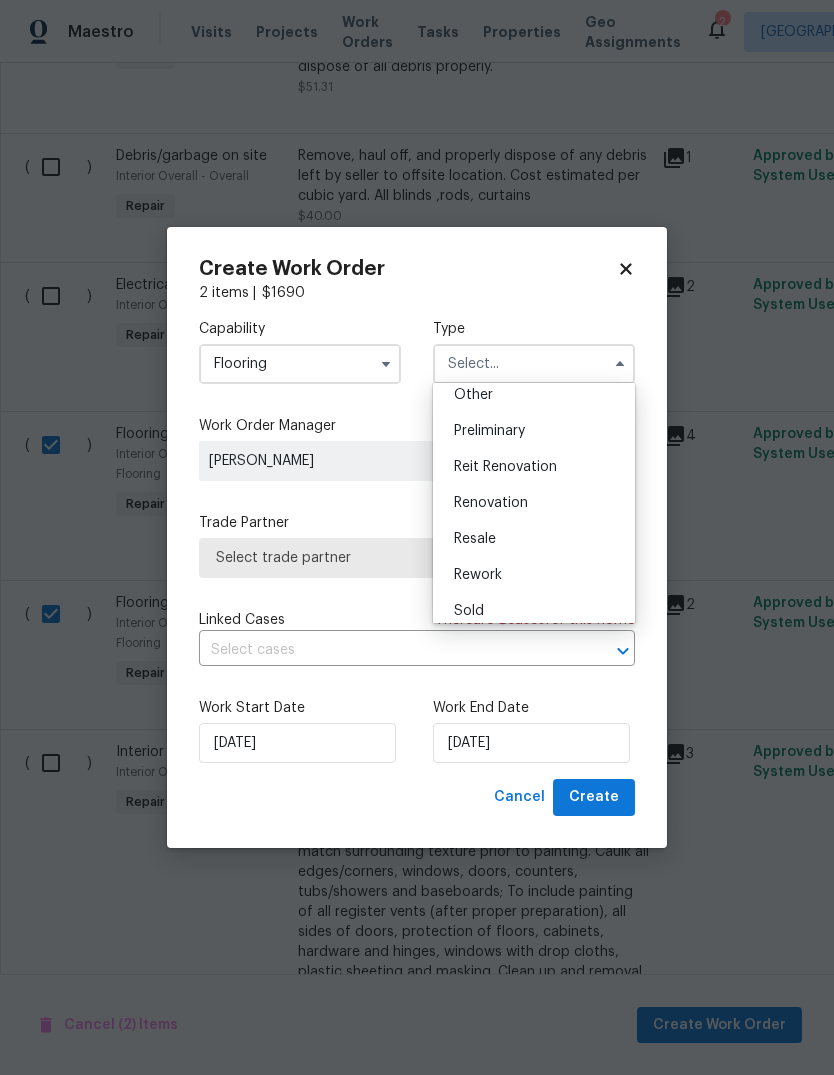 scroll, scrollTop: 405, scrollLeft: 0, axis: vertical 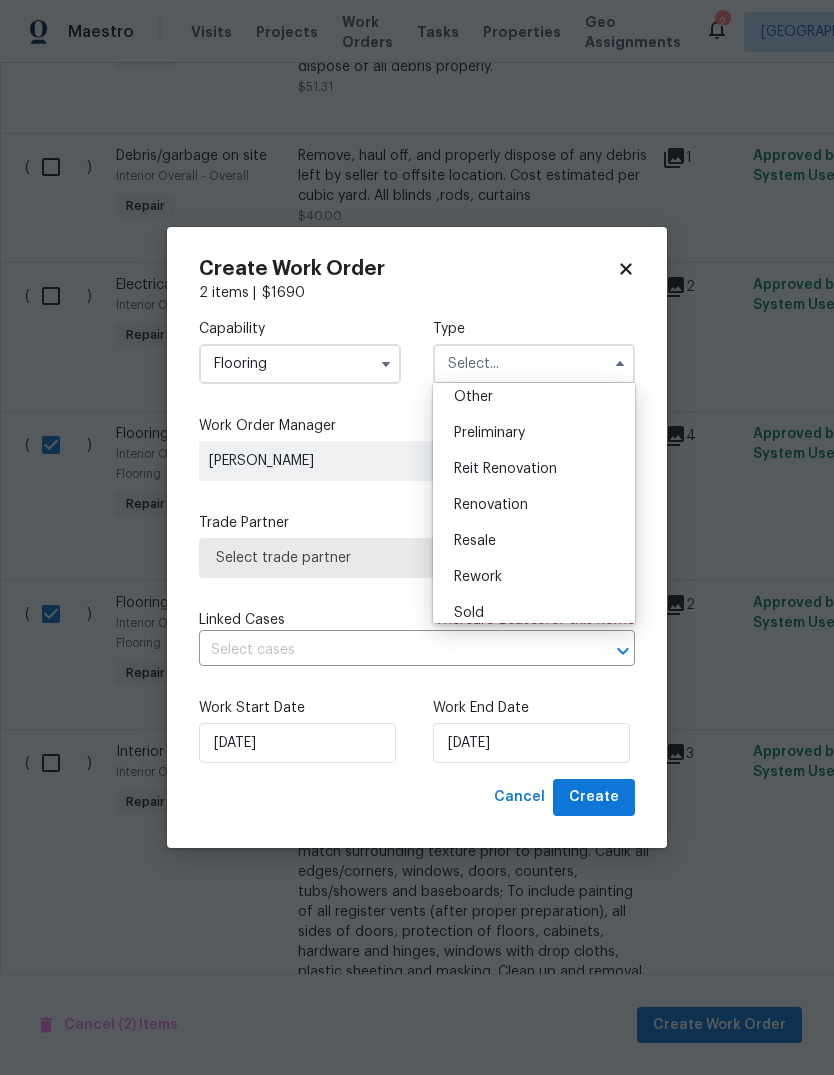 click on "Renovation" at bounding box center (491, 505) 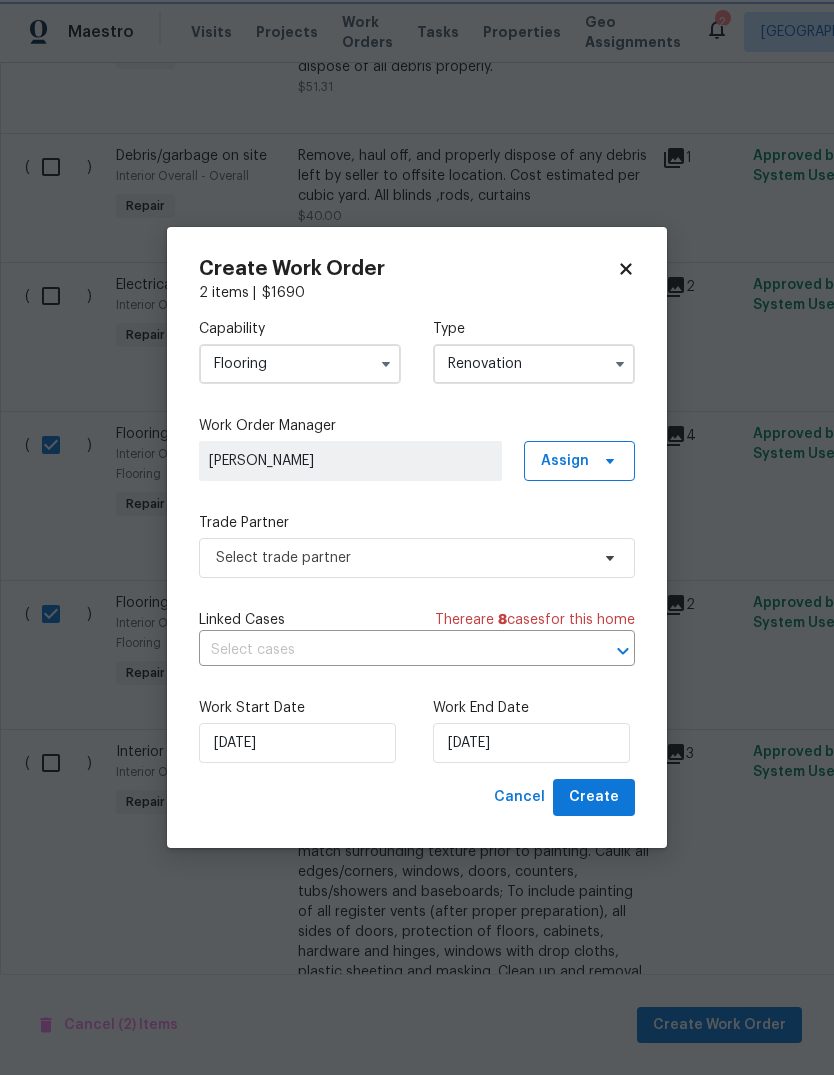 scroll, scrollTop: 0, scrollLeft: 0, axis: both 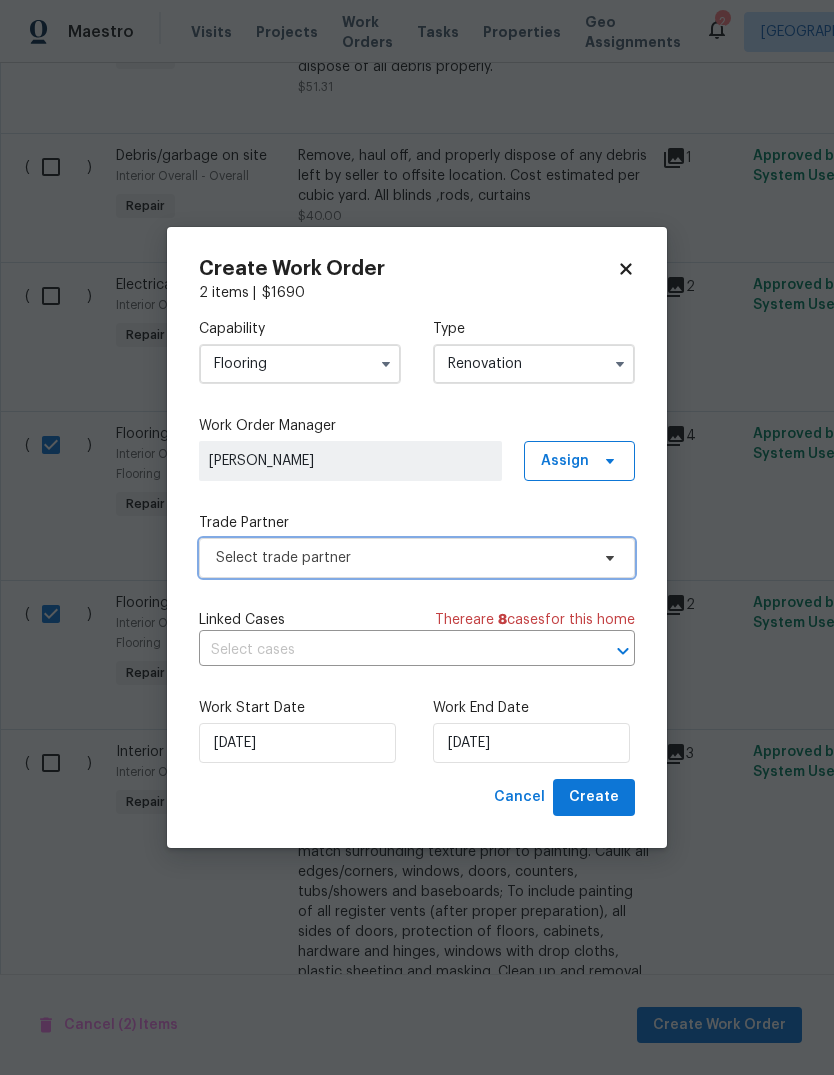 click on "Select trade partner" at bounding box center [402, 558] 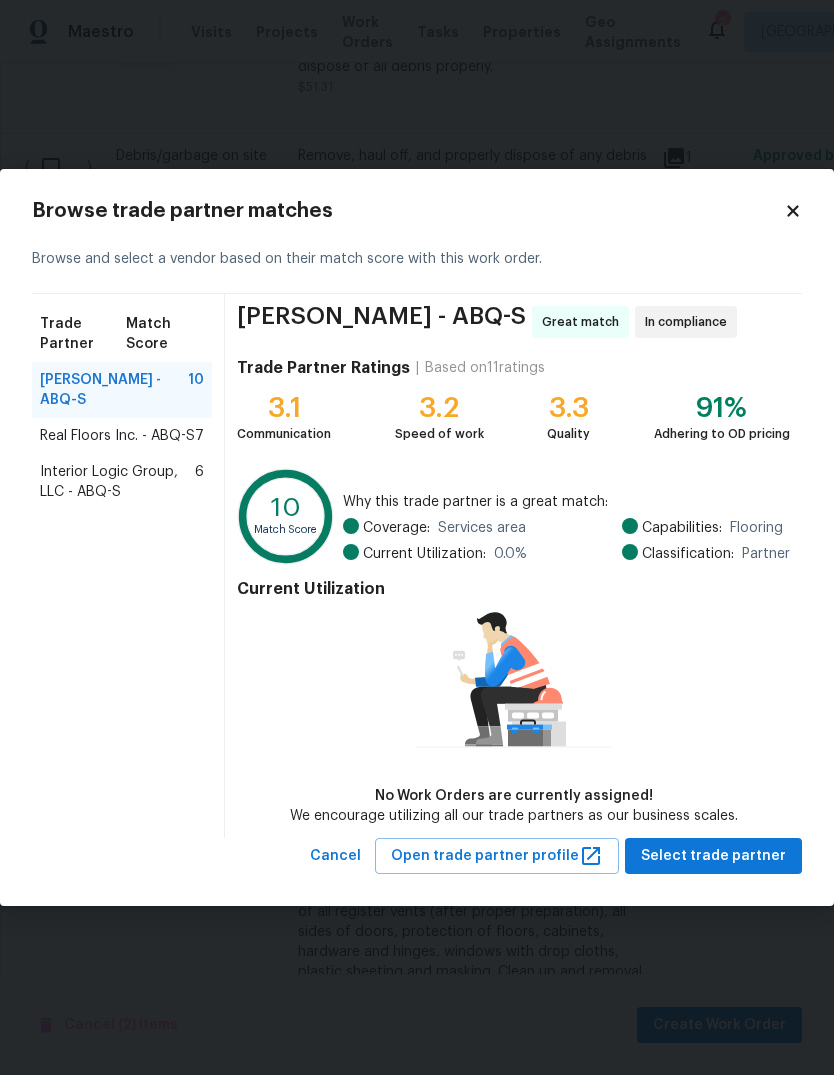 click on "Real Floors Inc. - ABQ-S" at bounding box center [117, 436] 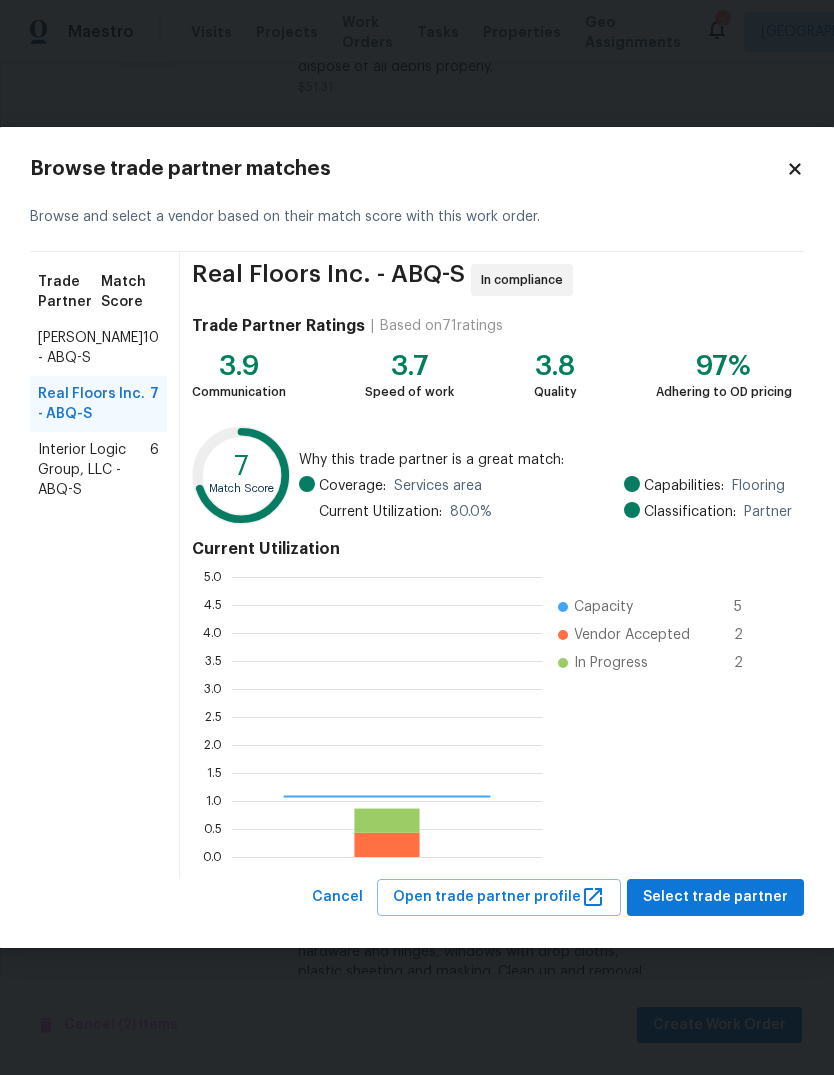 scroll, scrollTop: 2, scrollLeft: 2, axis: both 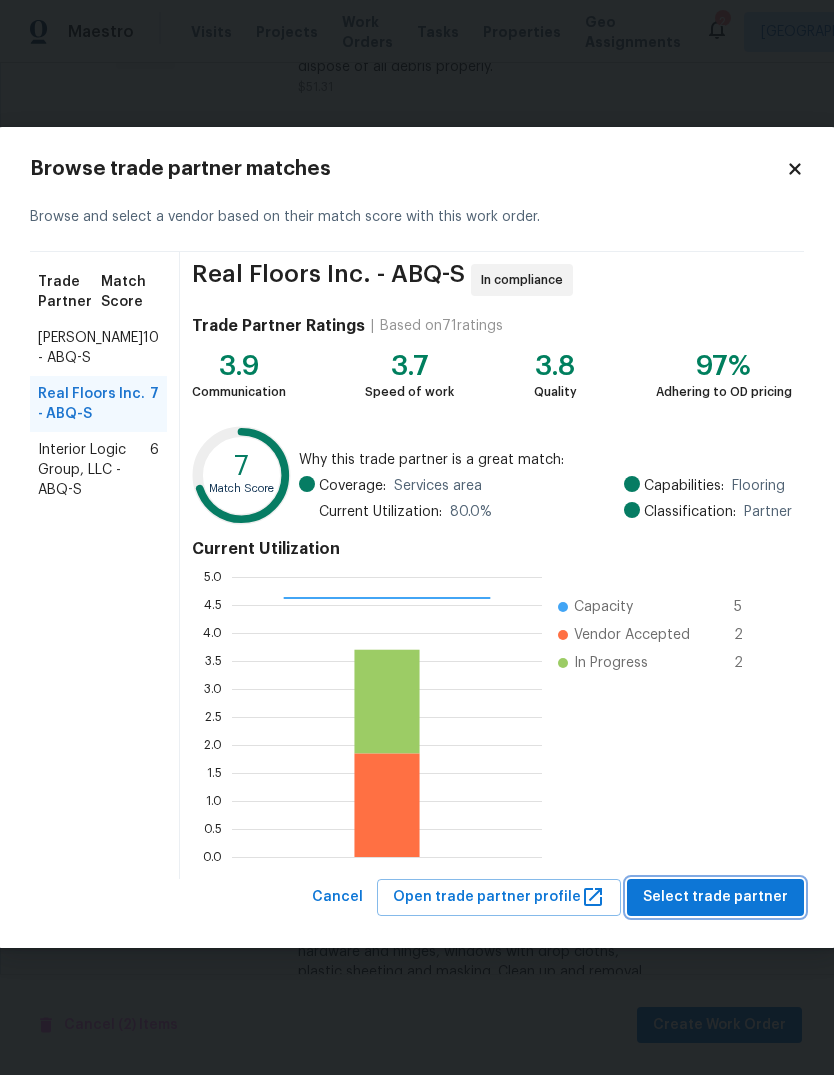 click on "Select trade partner" at bounding box center (715, 897) 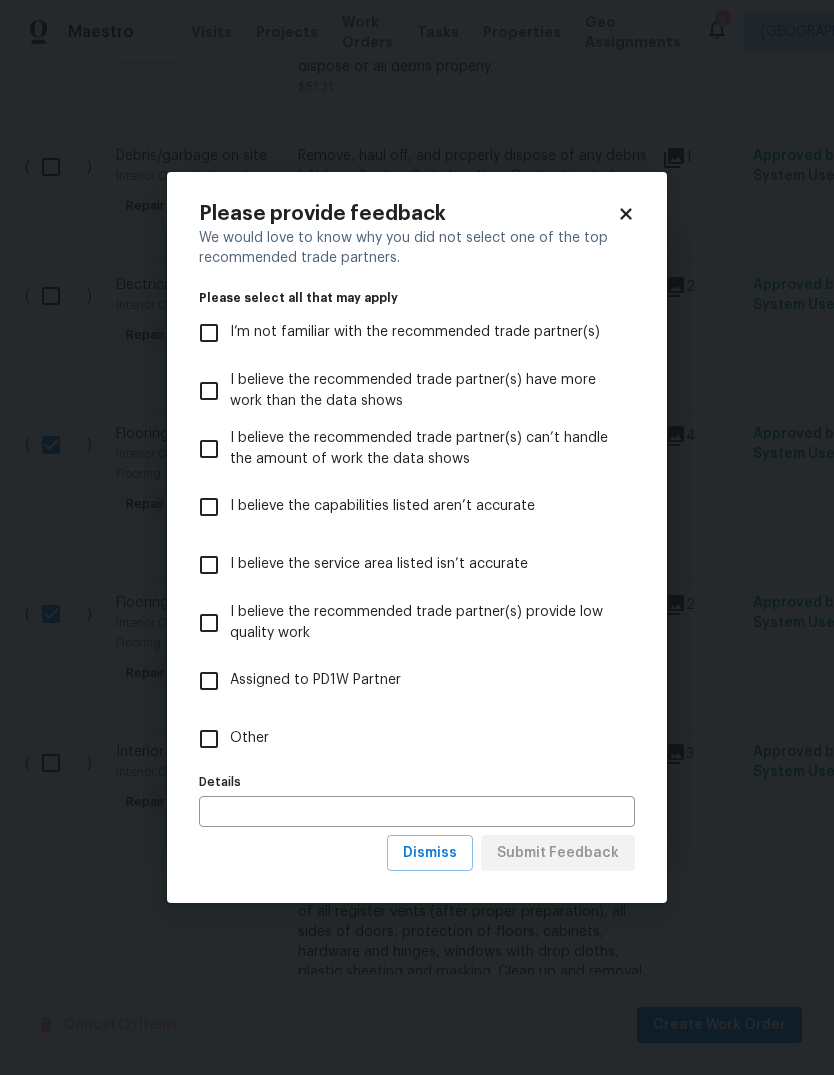 click on "Other" at bounding box center (209, 739) 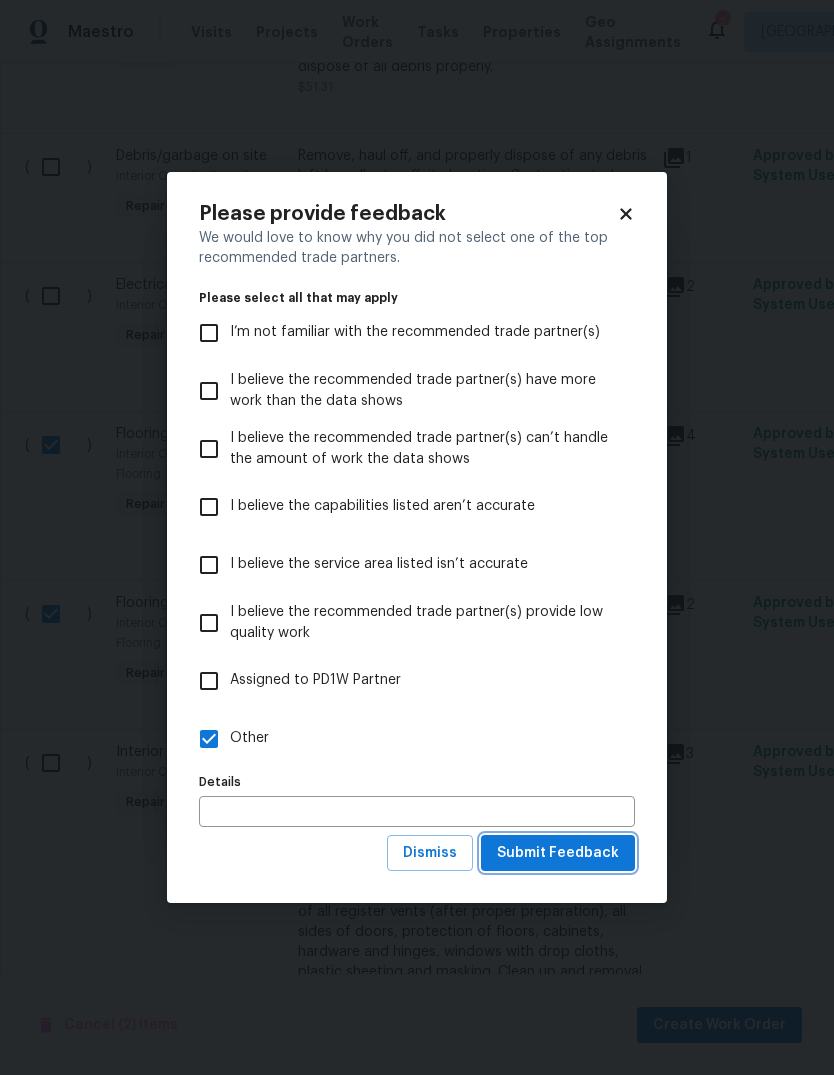 click on "Submit Feedback" at bounding box center [558, 853] 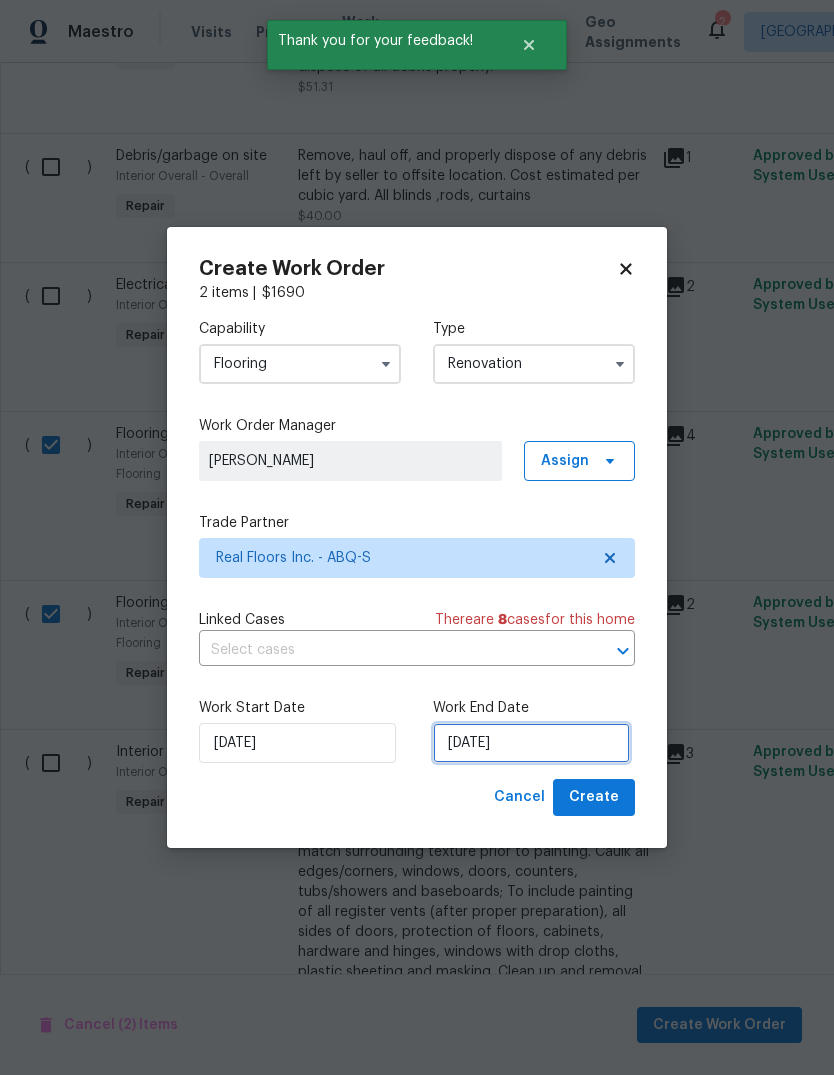 click on "[DATE]" at bounding box center [531, 743] 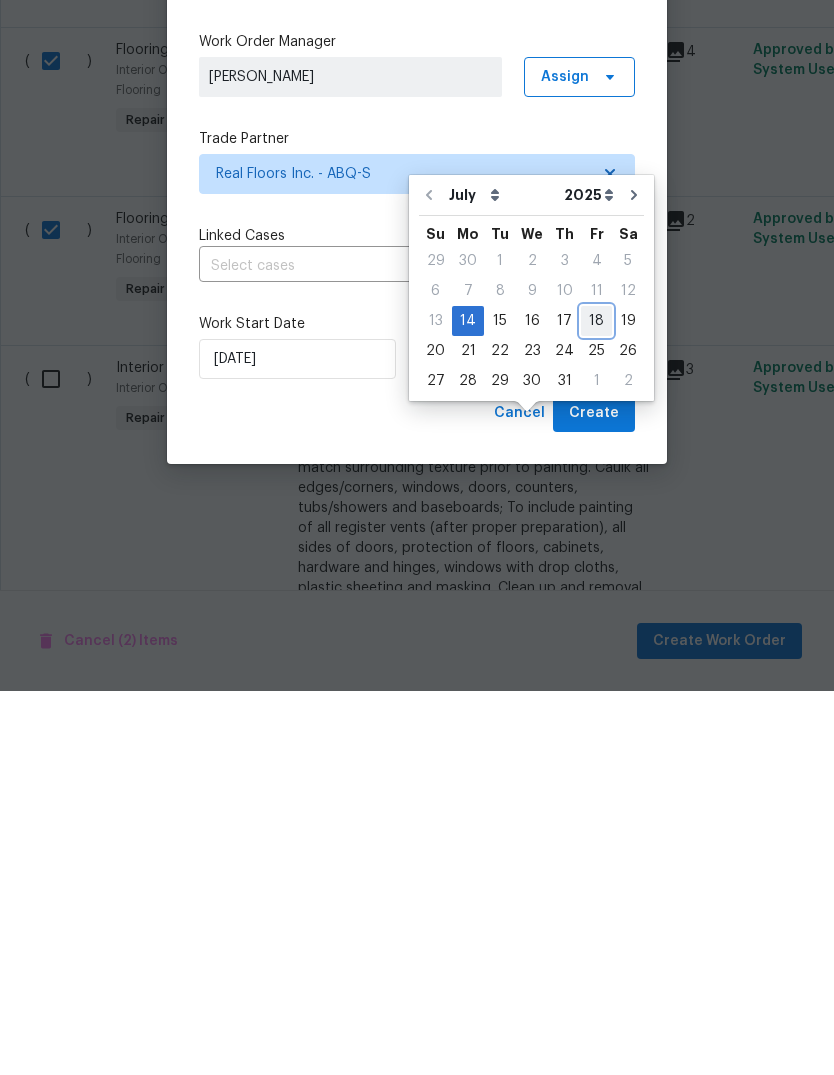 click on "18" at bounding box center [596, 705] 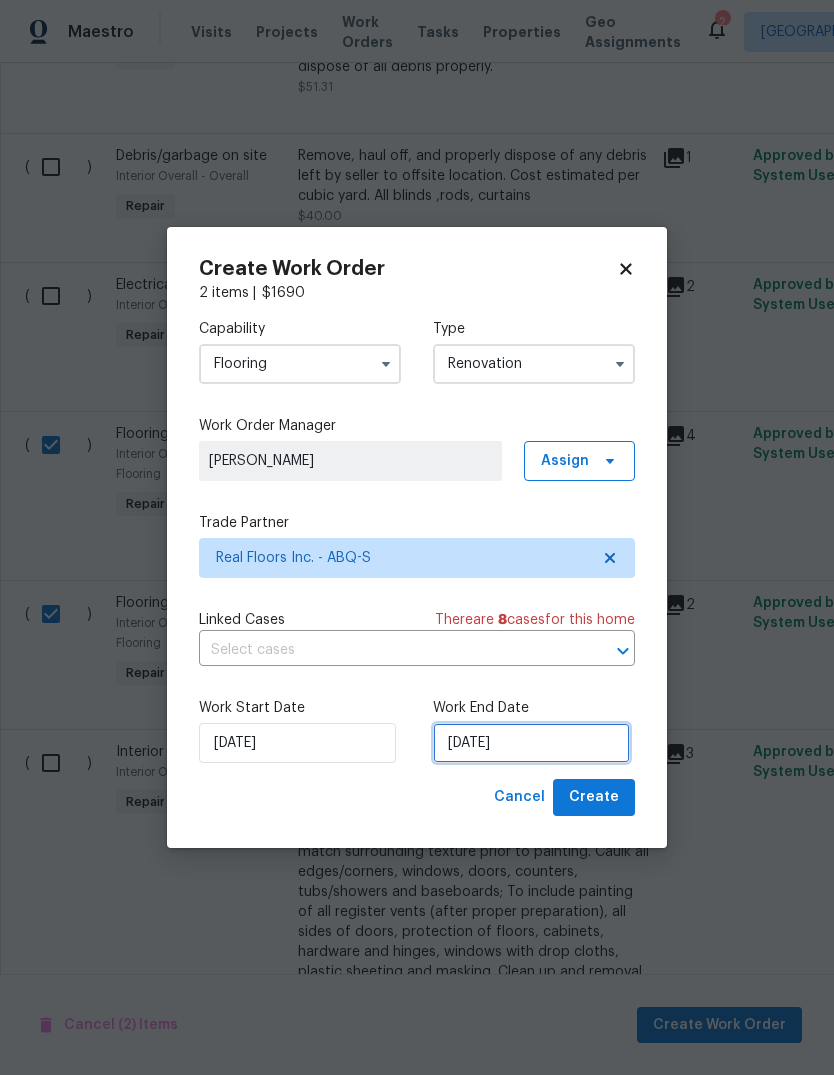 click on "[DATE]" at bounding box center [531, 743] 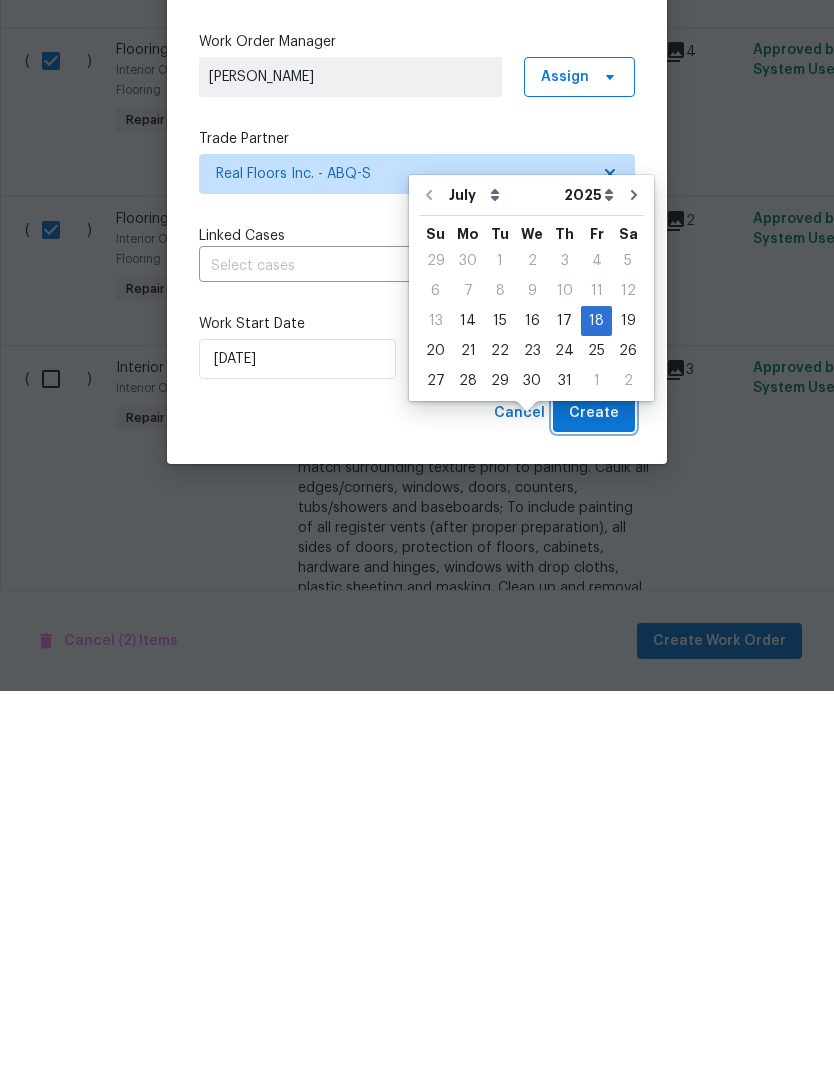 click on "Create" at bounding box center (594, 797) 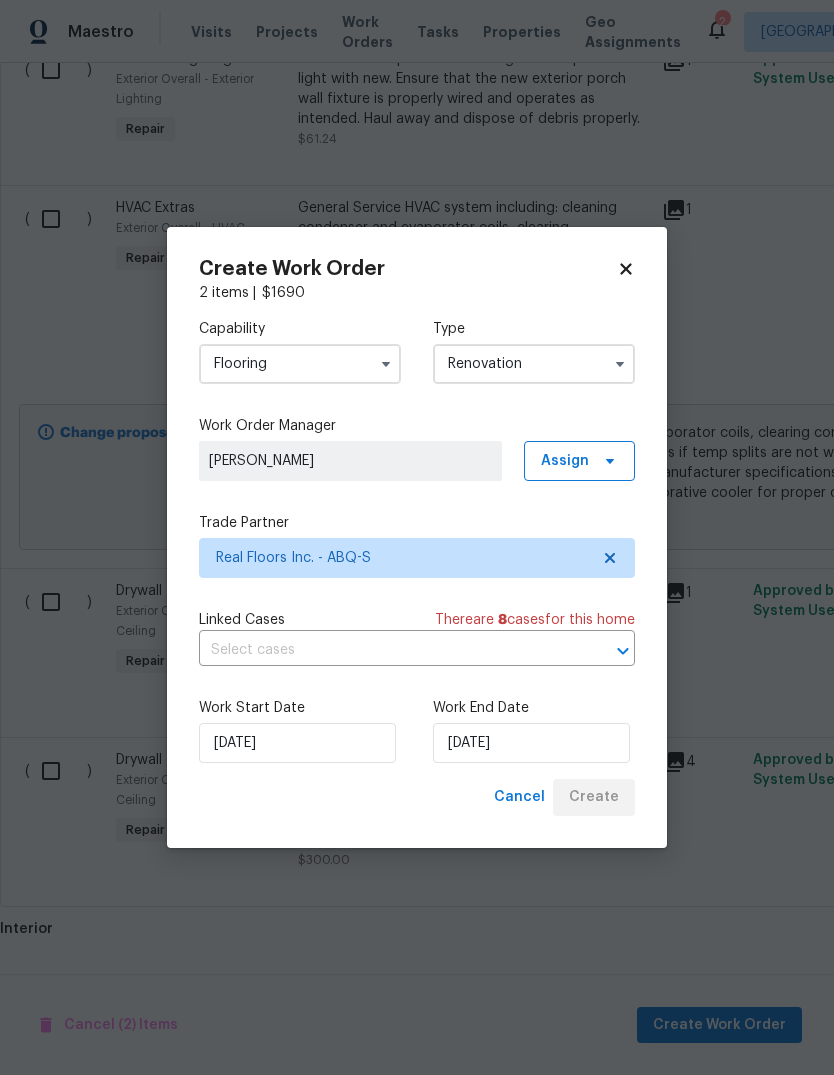 scroll, scrollTop: 739, scrollLeft: 0, axis: vertical 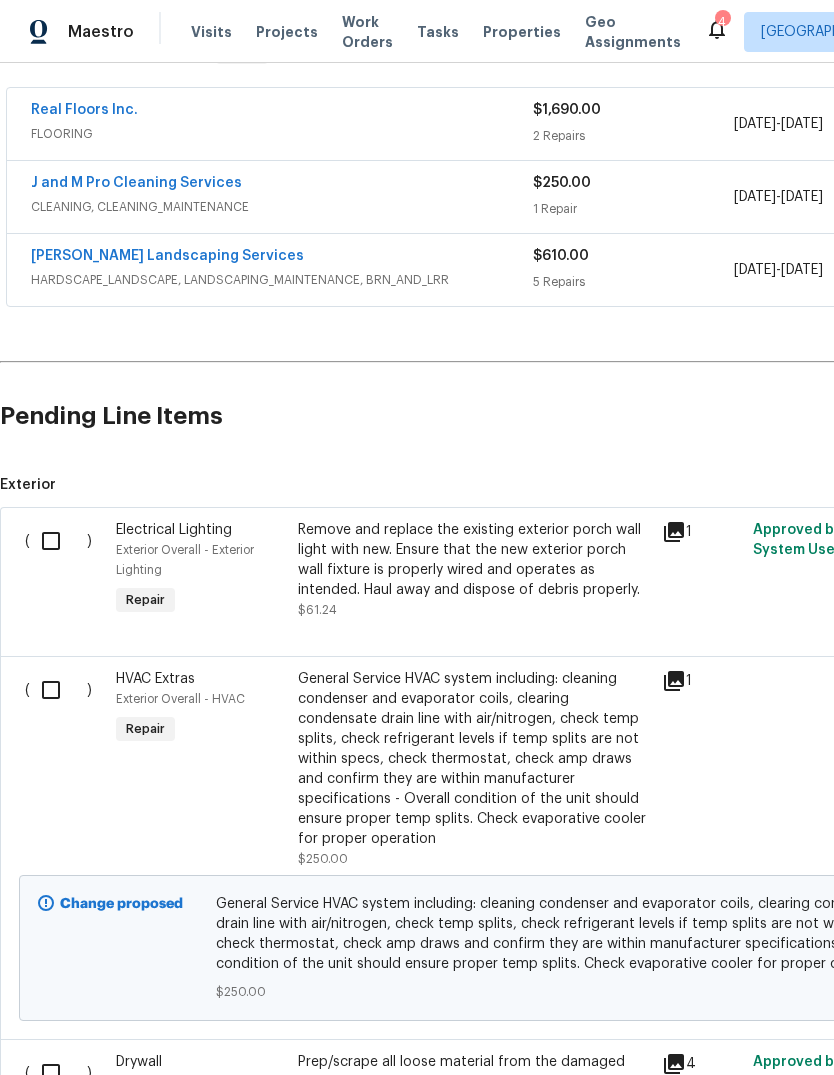 click at bounding box center [58, 541] 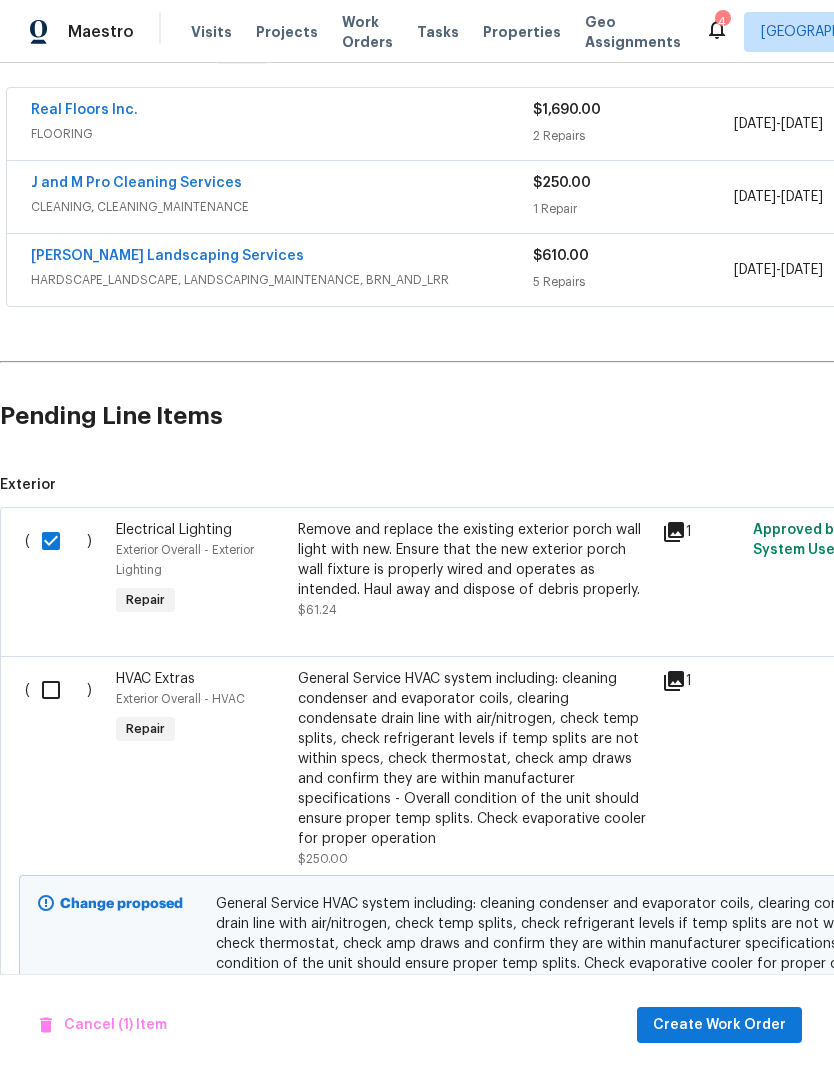click at bounding box center [58, 690] 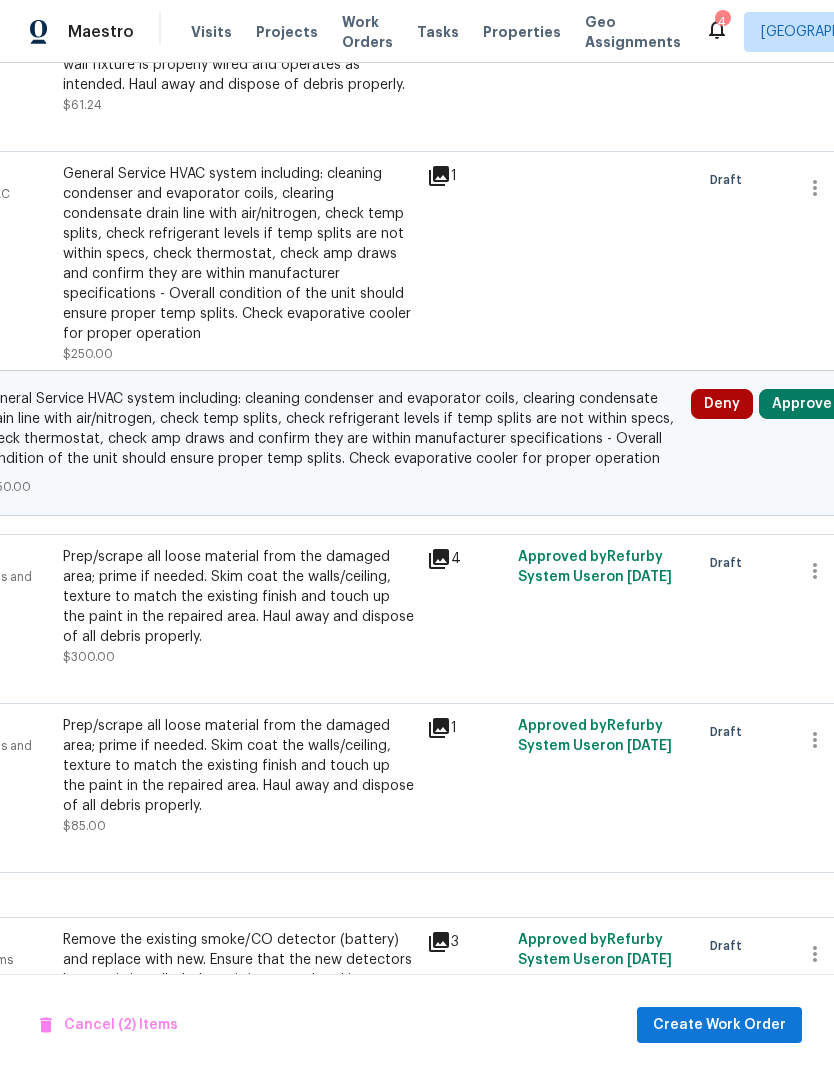 scroll, scrollTop: 864, scrollLeft: 245, axis: both 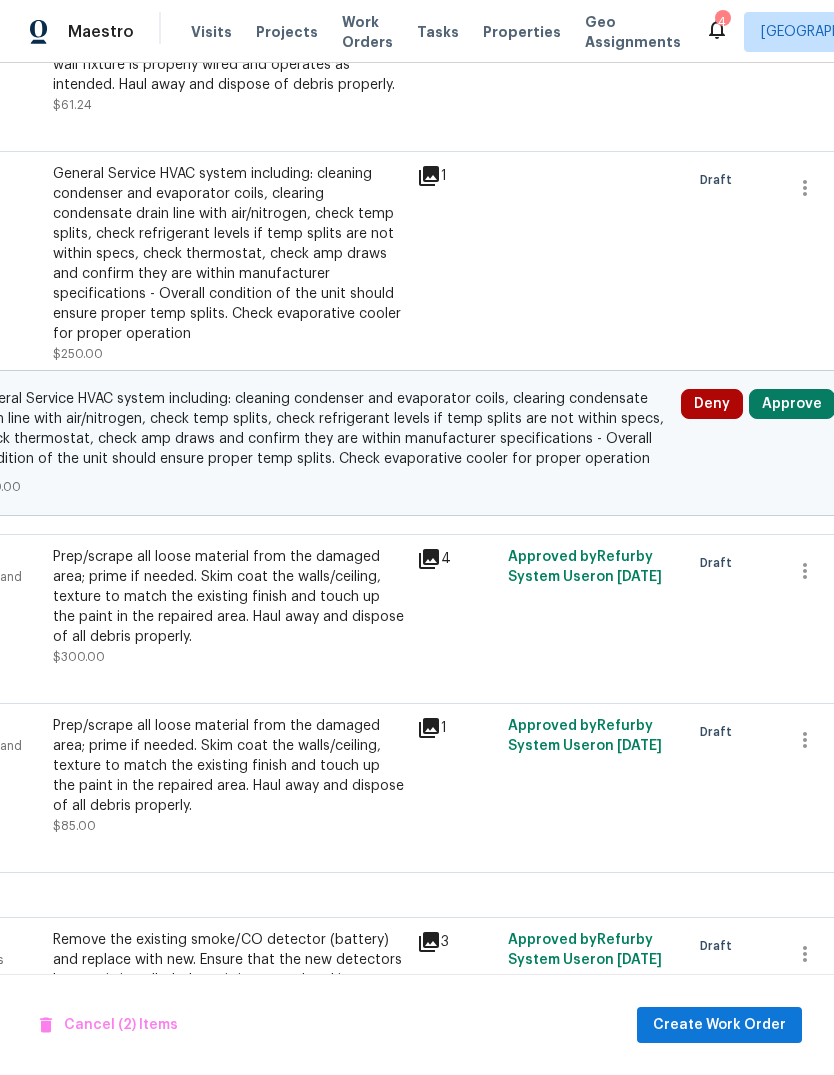 click on "Approve" at bounding box center [792, 404] 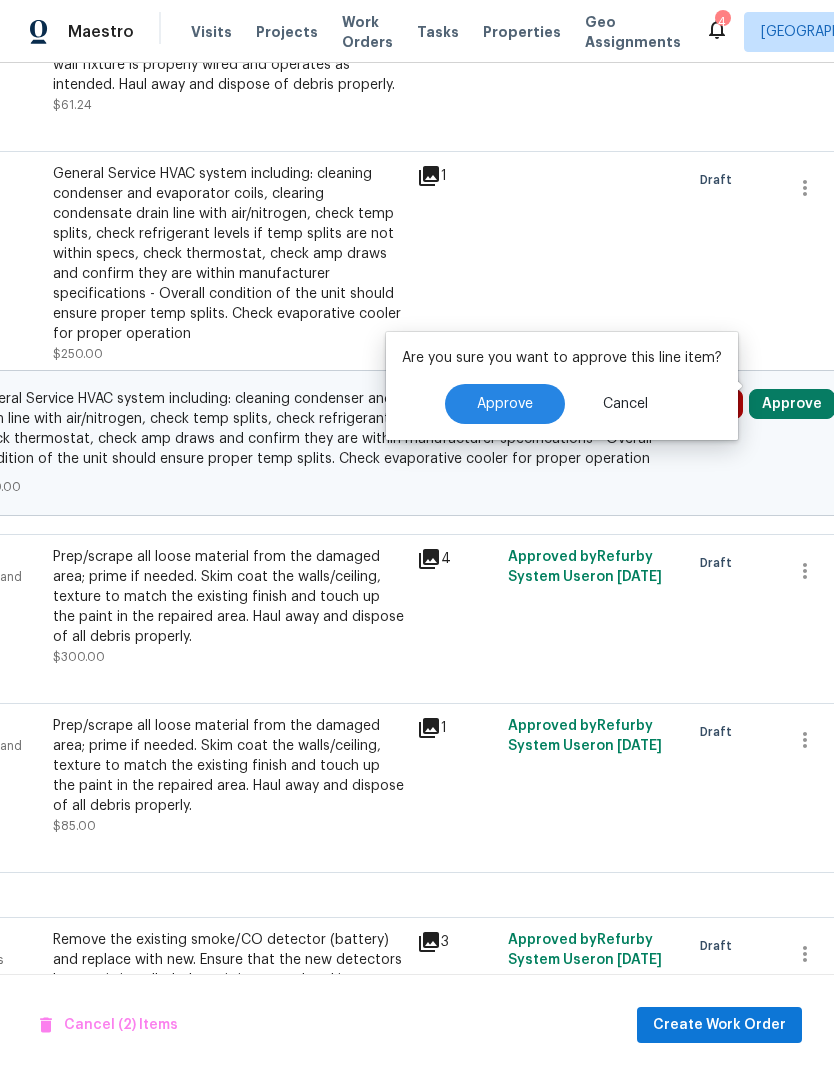 click on "Approve" at bounding box center [505, 404] 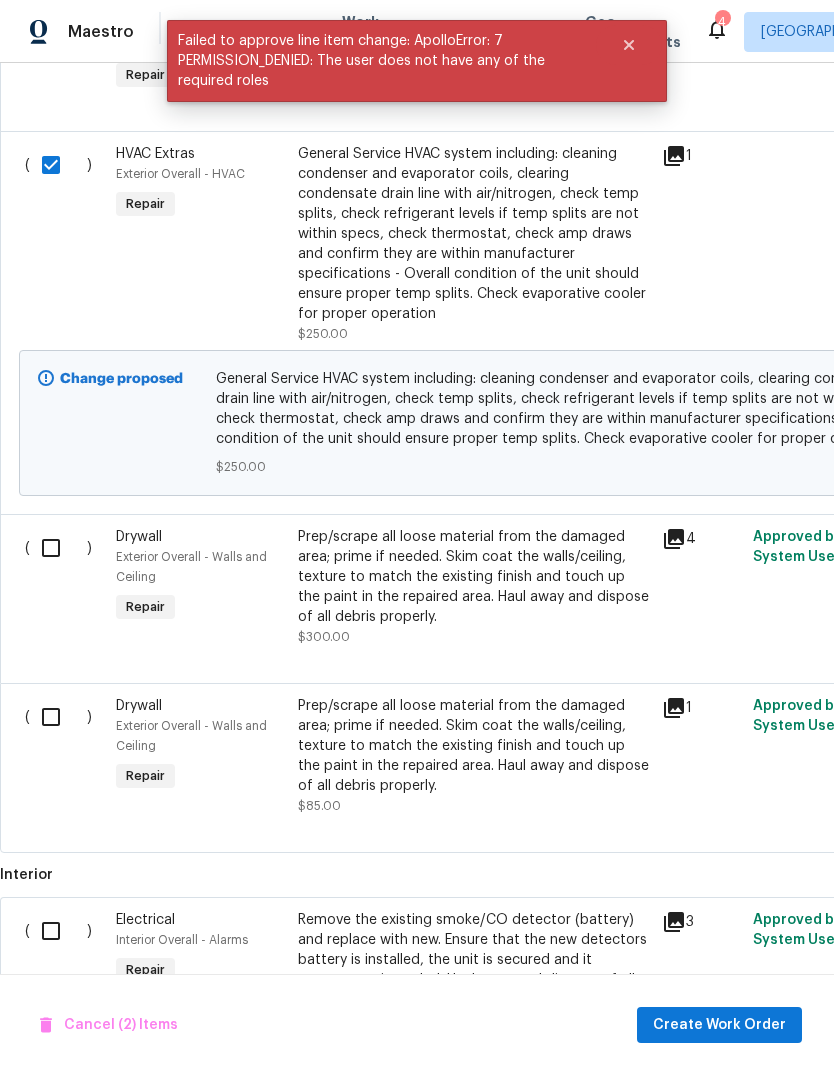 scroll, scrollTop: 884, scrollLeft: 0, axis: vertical 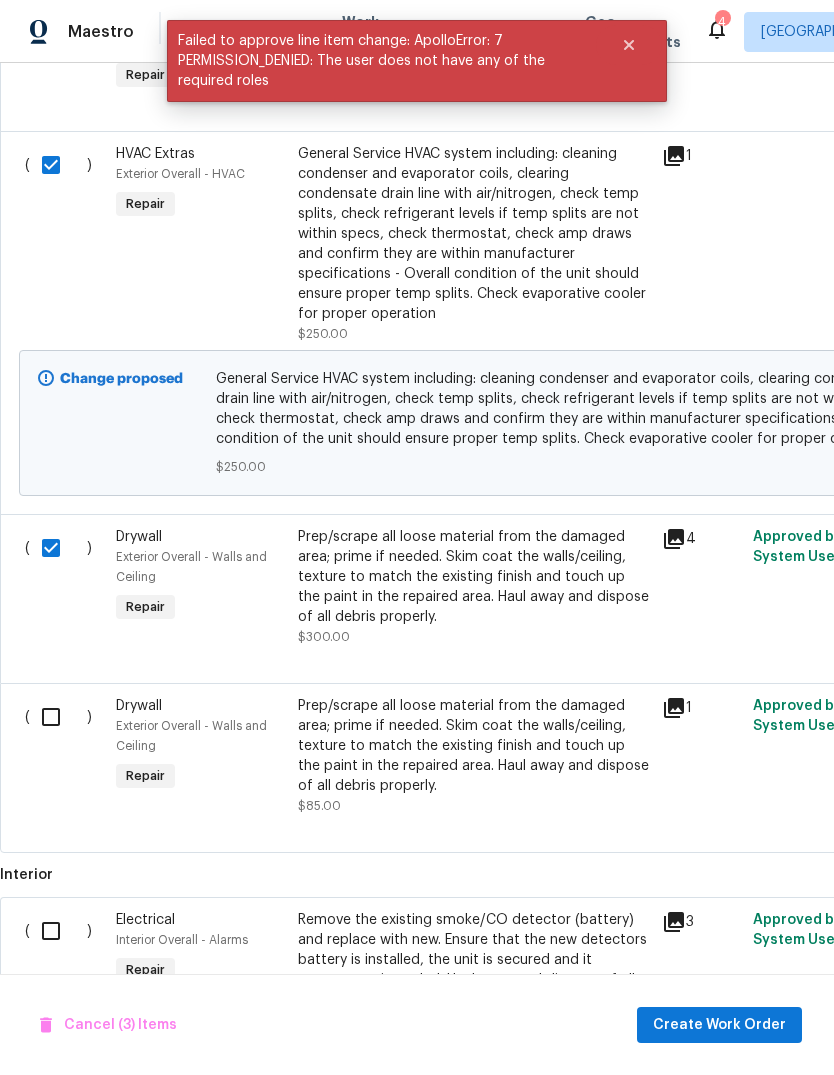 click at bounding box center [58, 717] 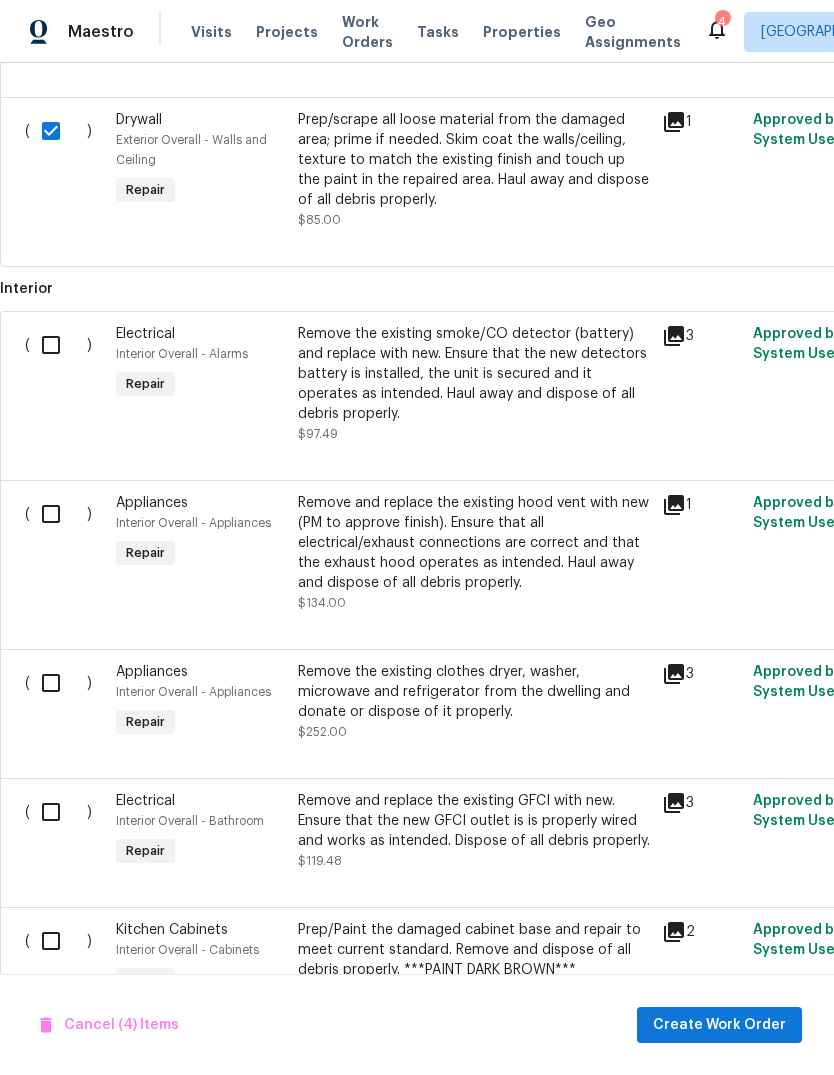 scroll, scrollTop: 1472, scrollLeft: 0, axis: vertical 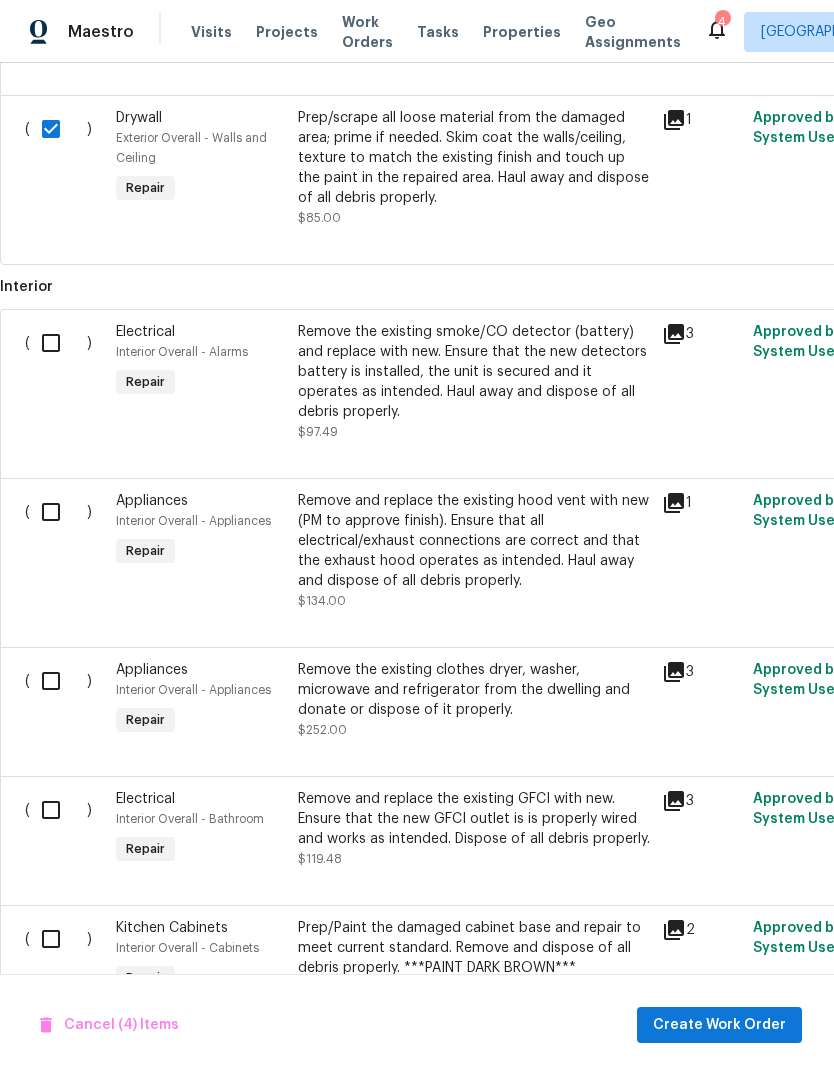 click at bounding box center (58, 343) 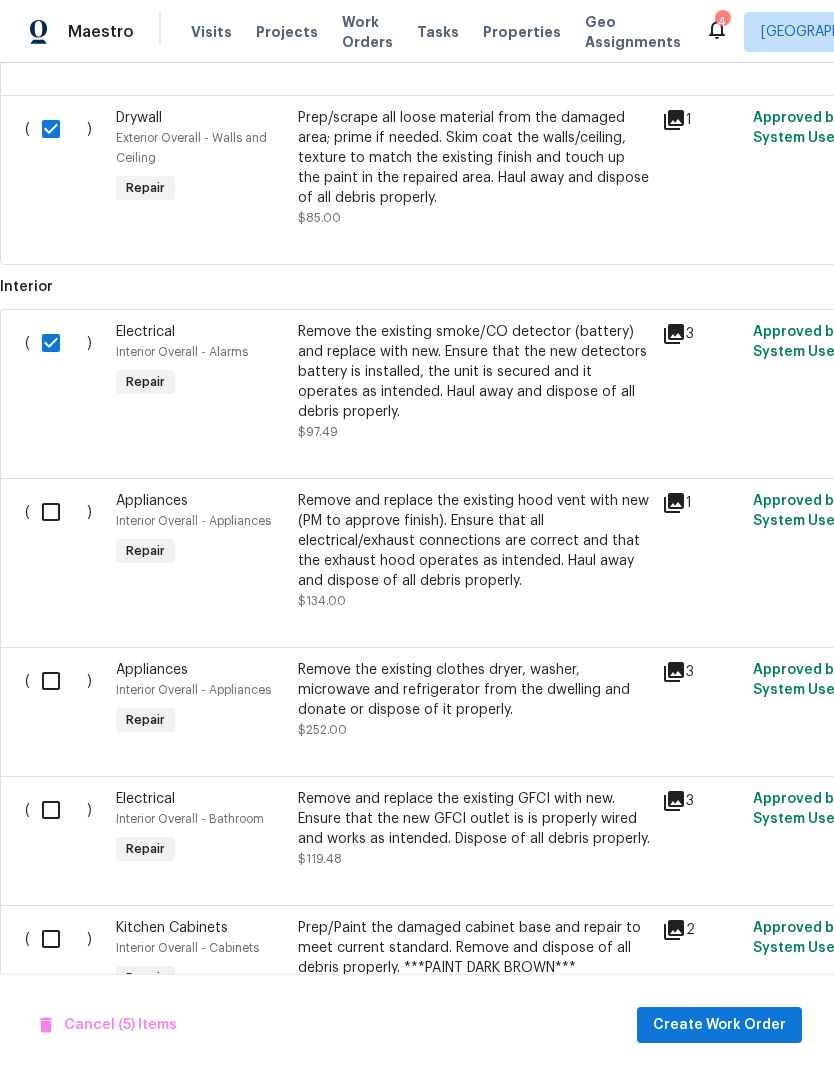 click at bounding box center (58, 512) 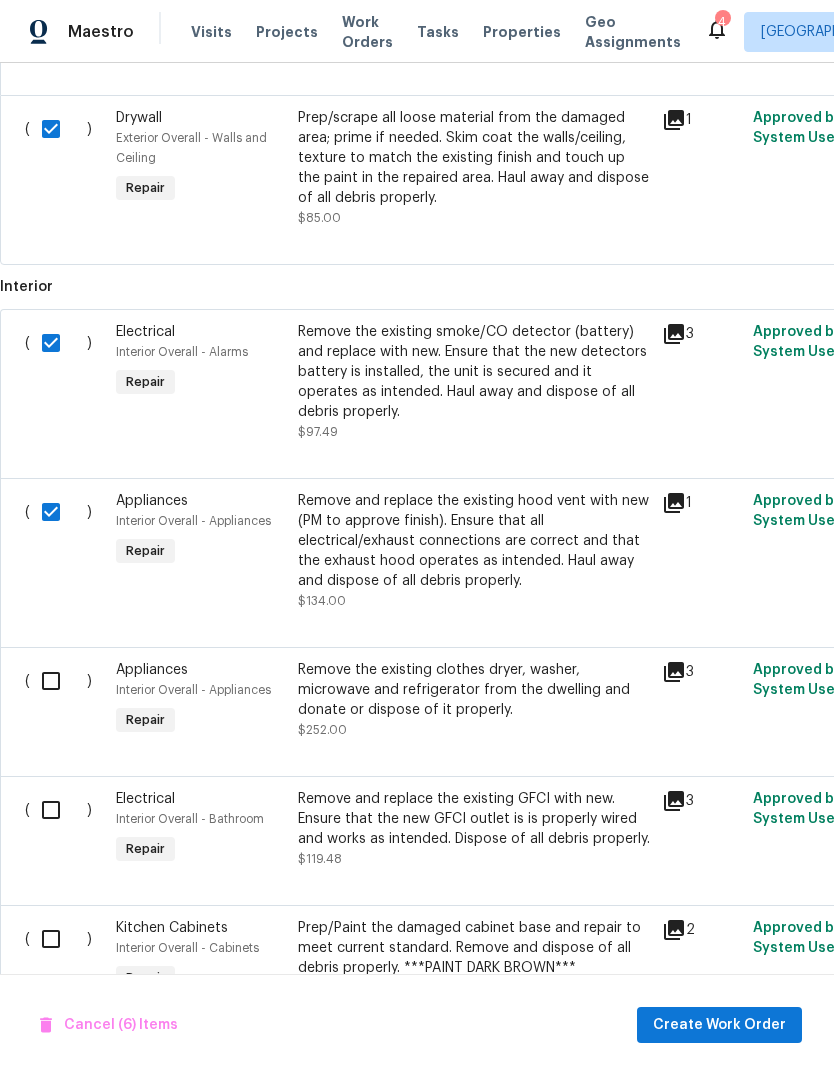 click at bounding box center (58, 681) 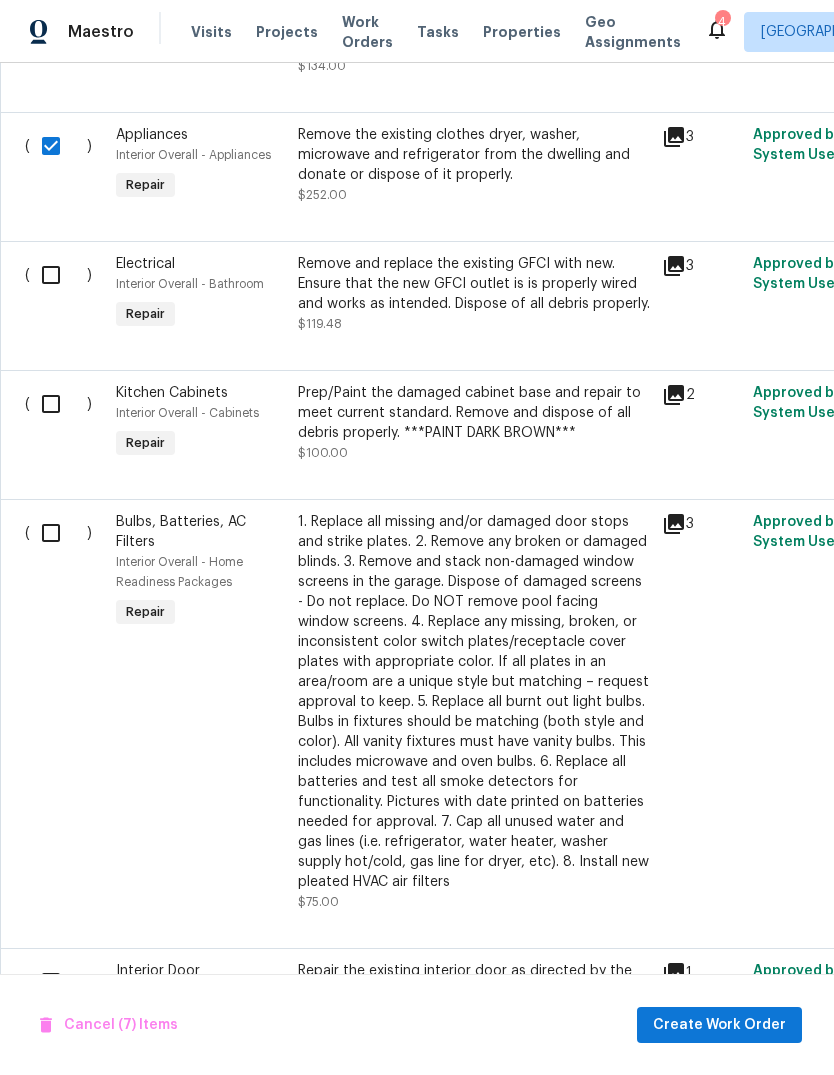 scroll, scrollTop: 2009, scrollLeft: 0, axis: vertical 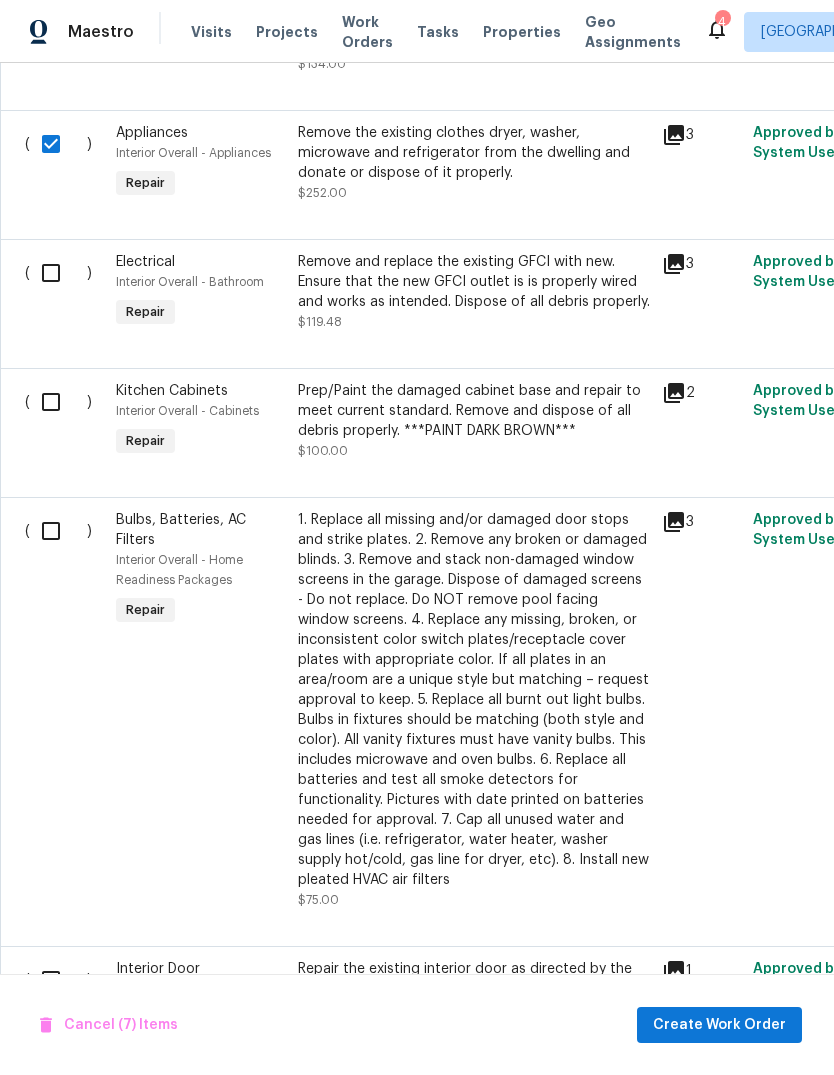 click at bounding box center (58, 273) 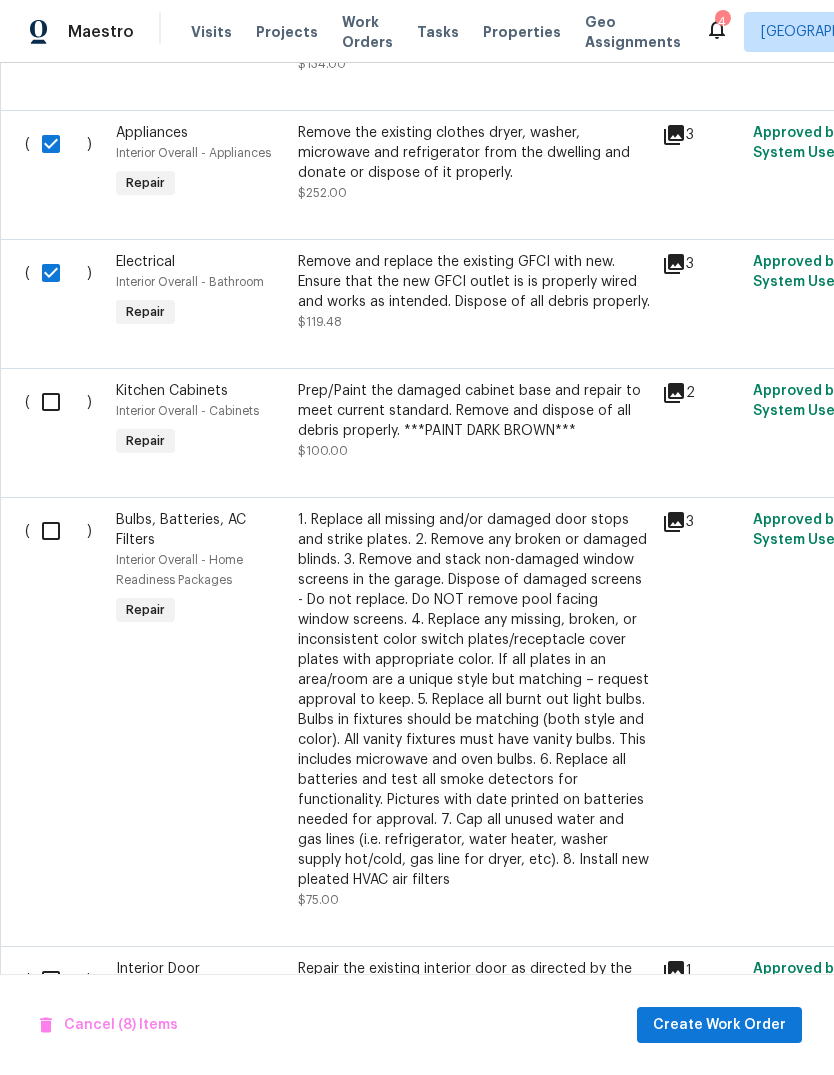 click at bounding box center [58, 402] 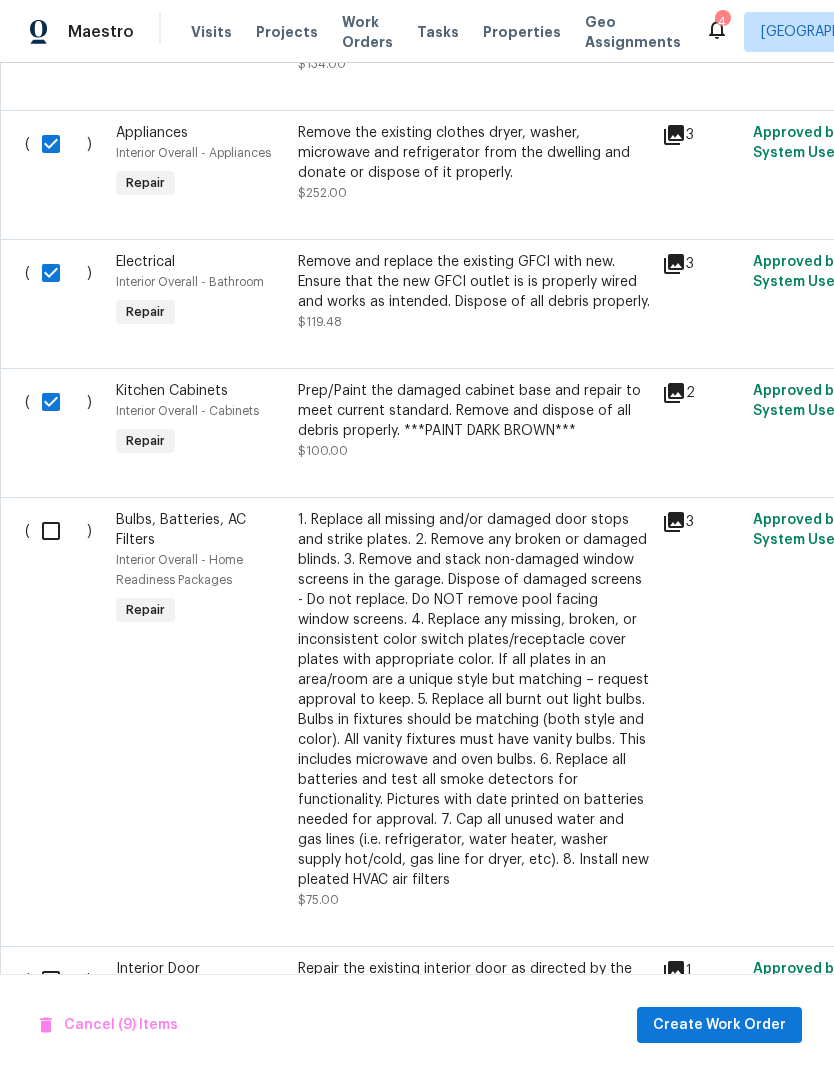 click at bounding box center [58, 531] 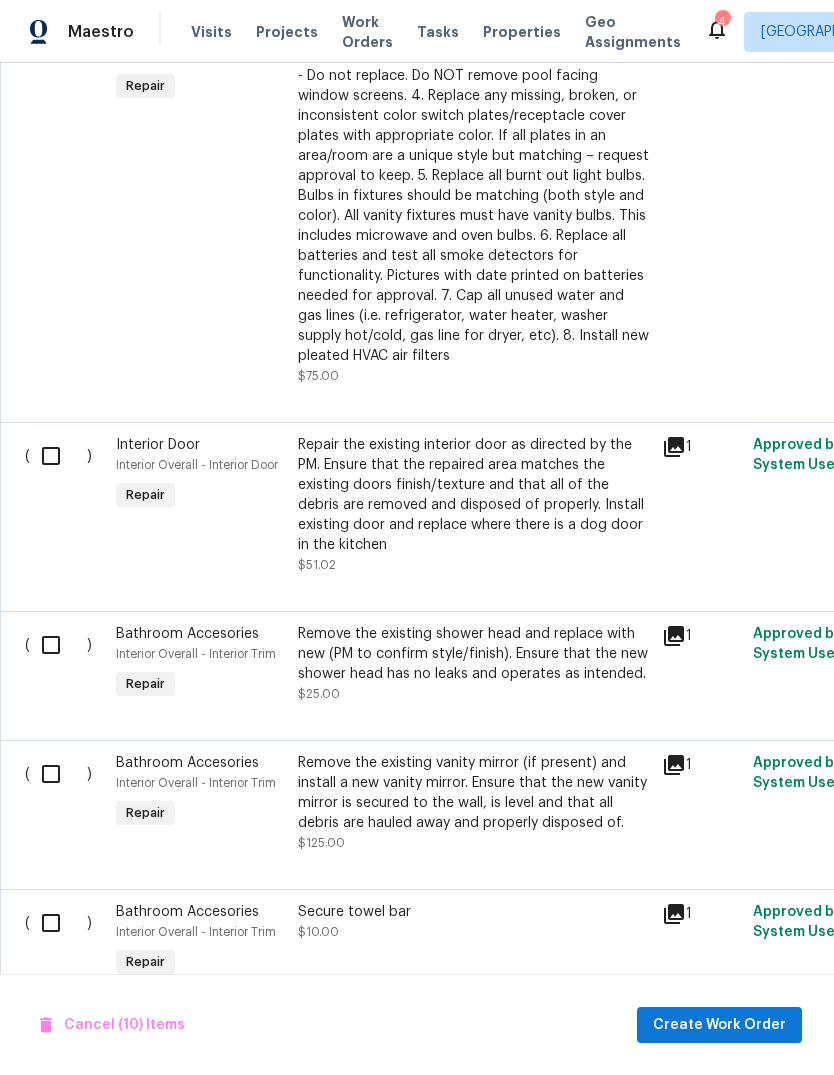 scroll, scrollTop: 2537, scrollLeft: 0, axis: vertical 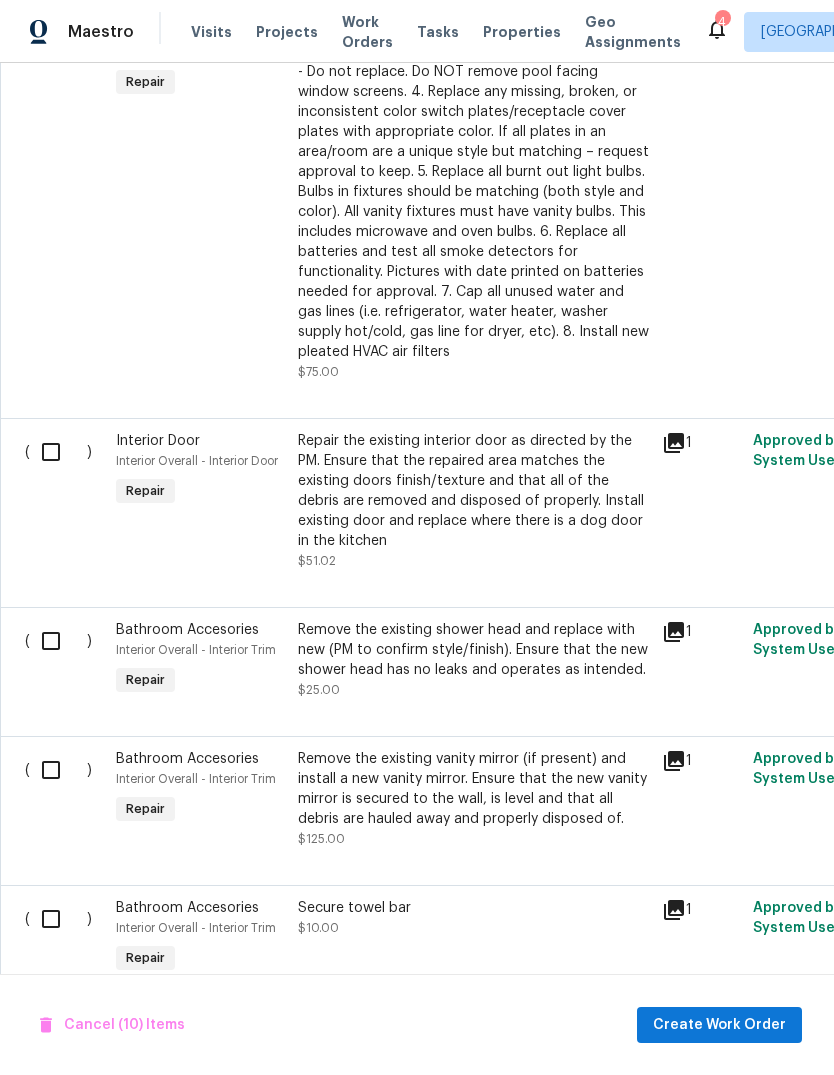 click at bounding box center (58, 452) 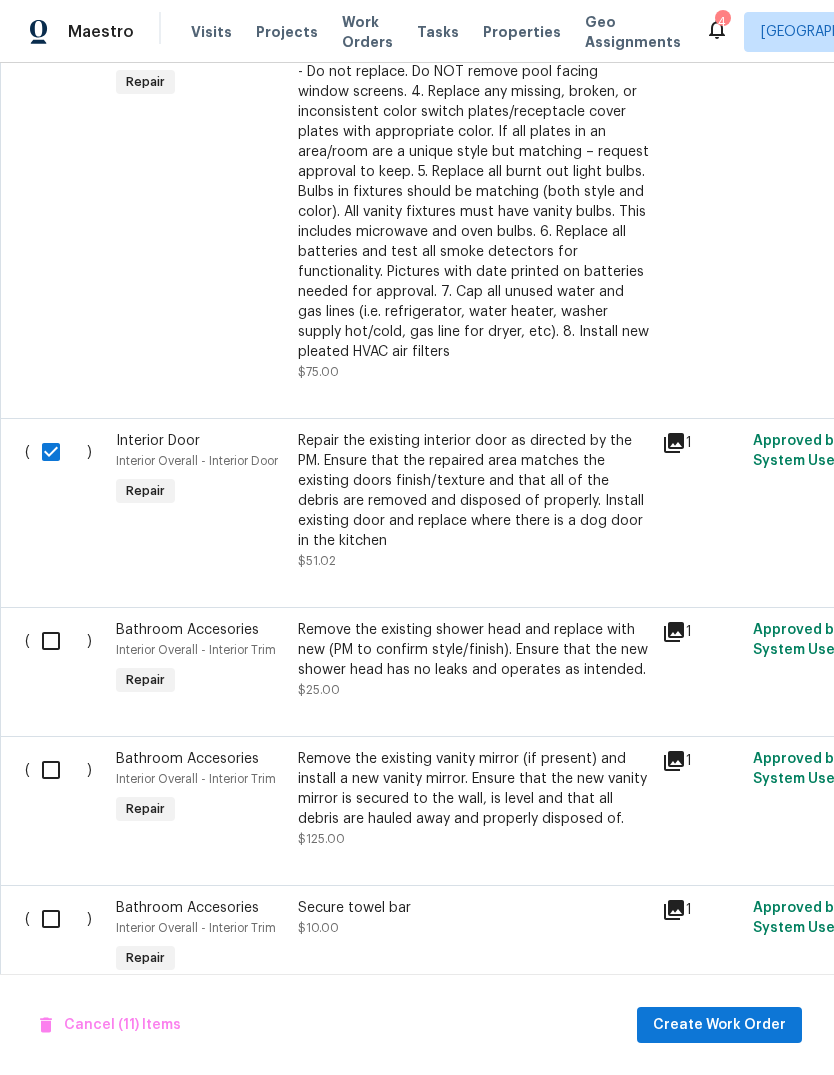 click at bounding box center [58, 641] 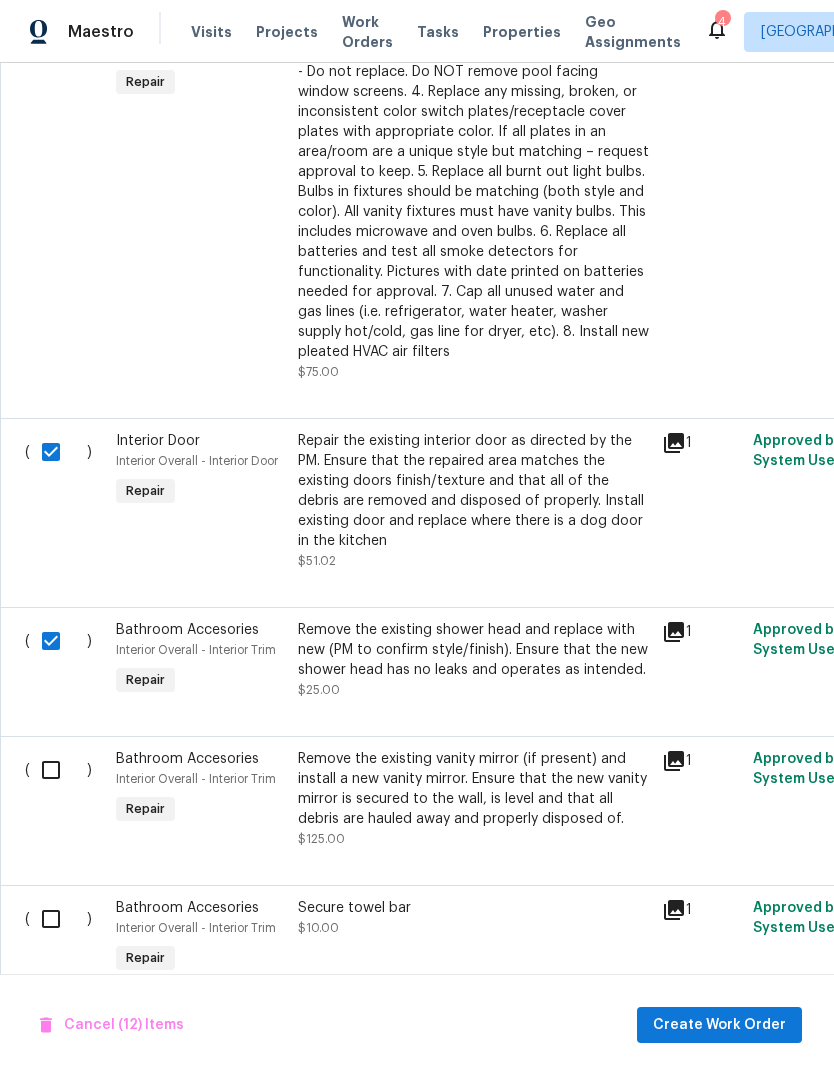 click at bounding box center (58, 770) 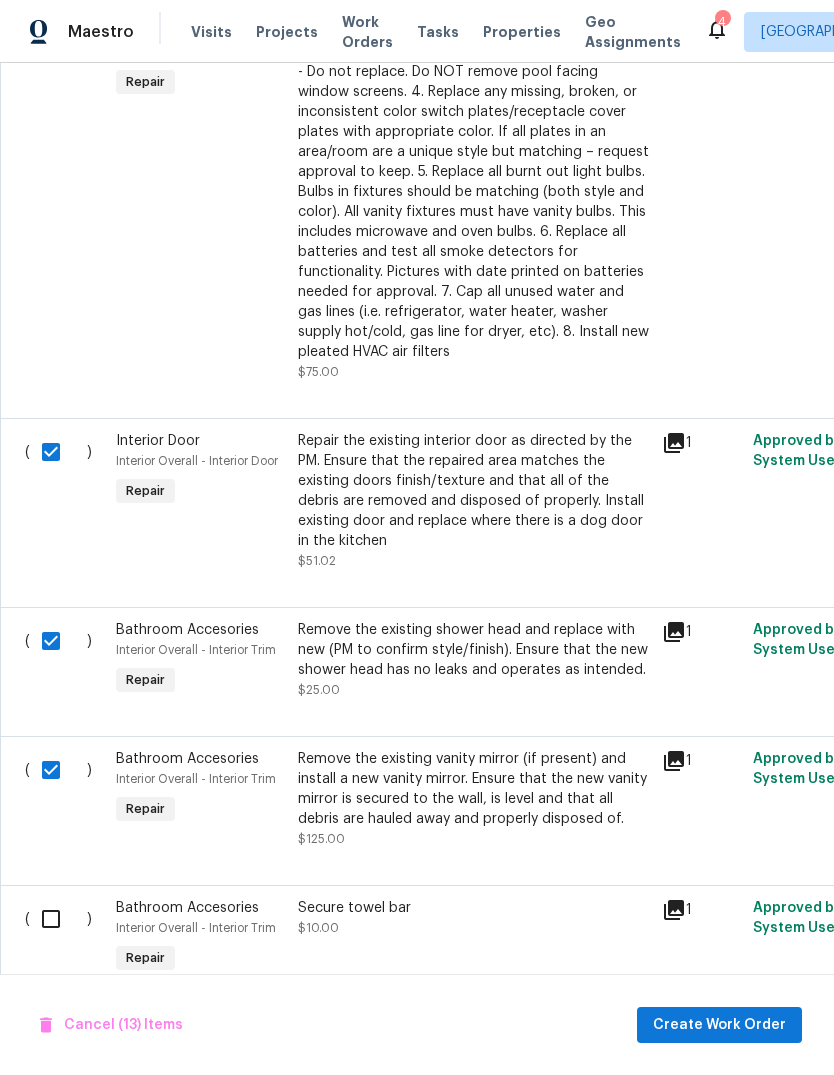 click at bounding box center (58, 919) 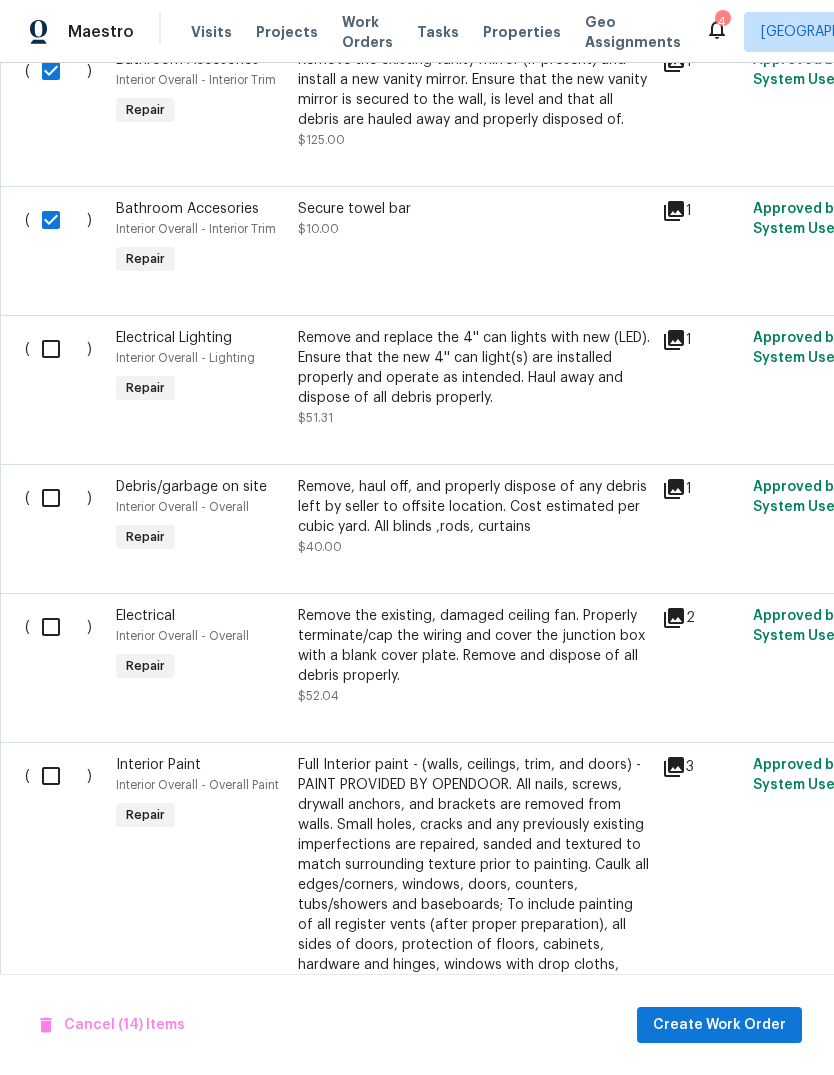scroll, scrollTop: 3241, scrollLeft: 0, axis: vertical 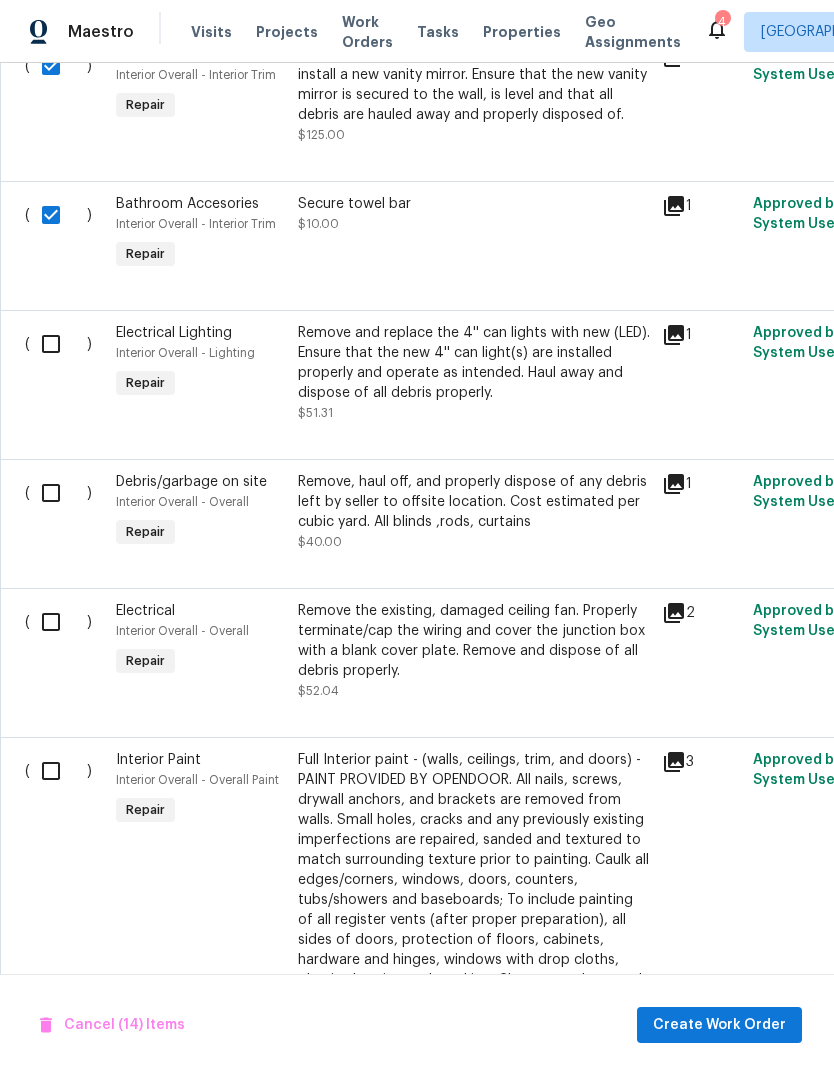 click at bounding box center (58, 344) 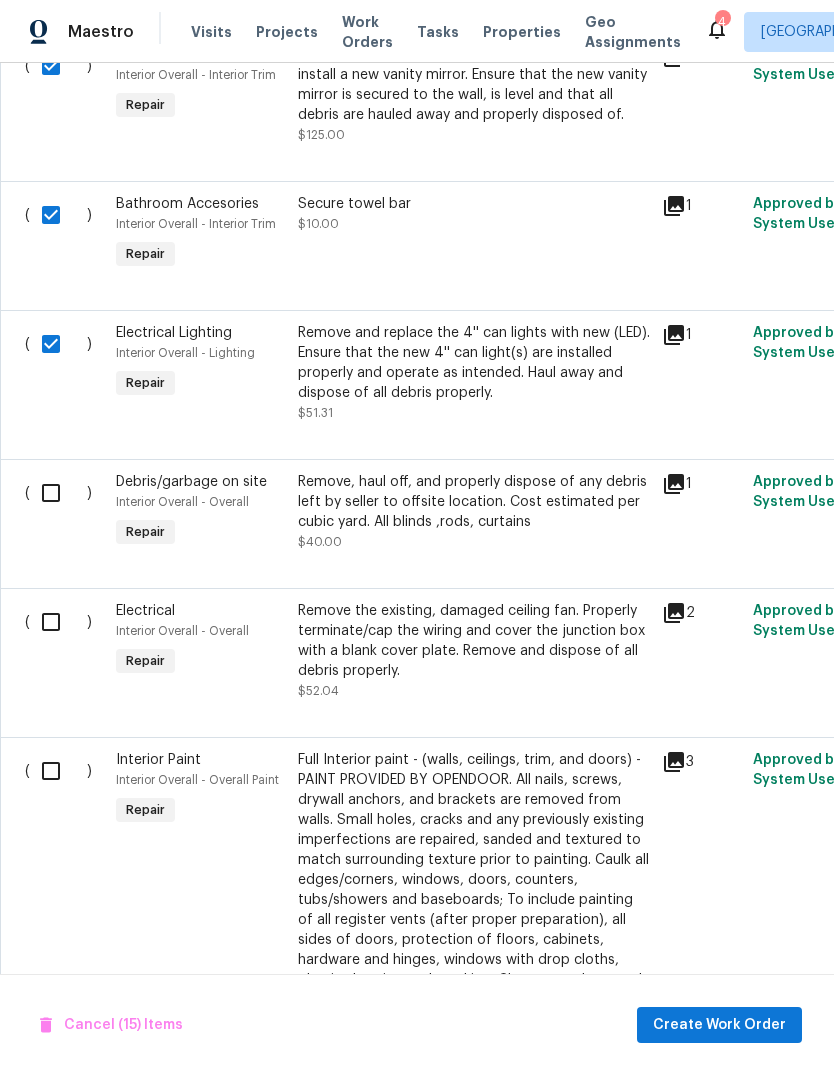 click at bounding box center (58, 493) 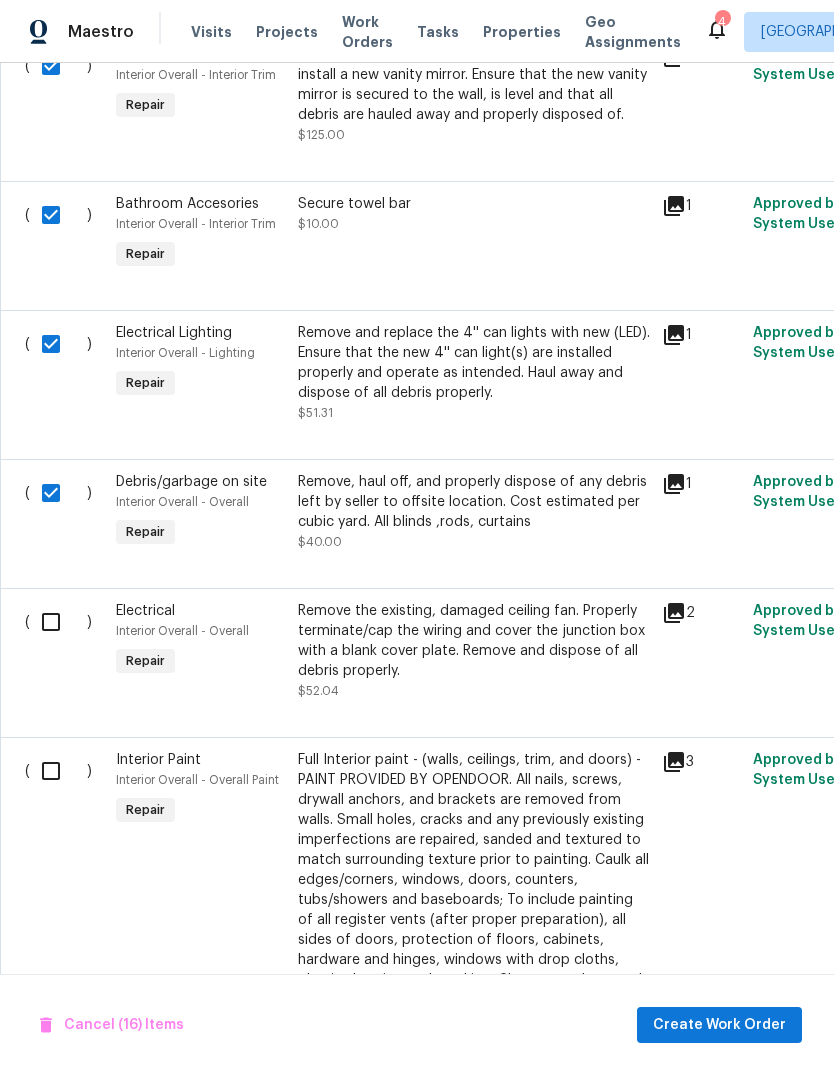 click at bounding box center [58, 622] 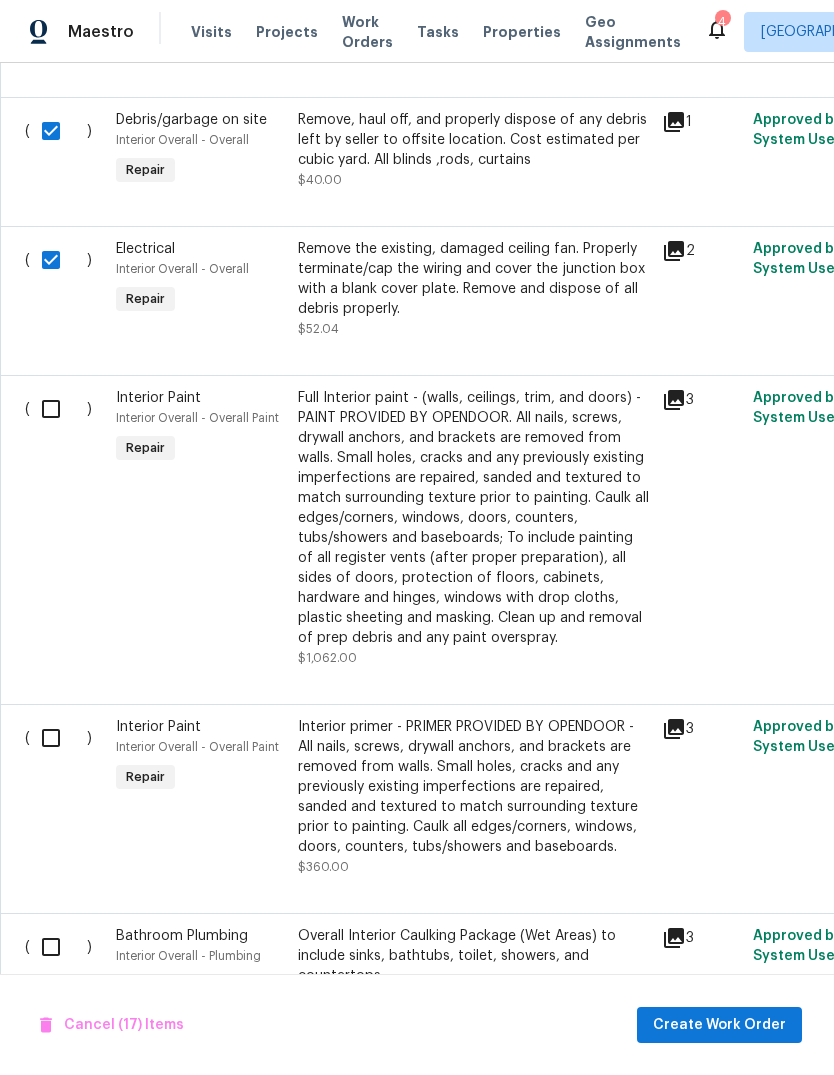 scroll, scrollTop: 3604, scrollLeft: 0, axis: vertical 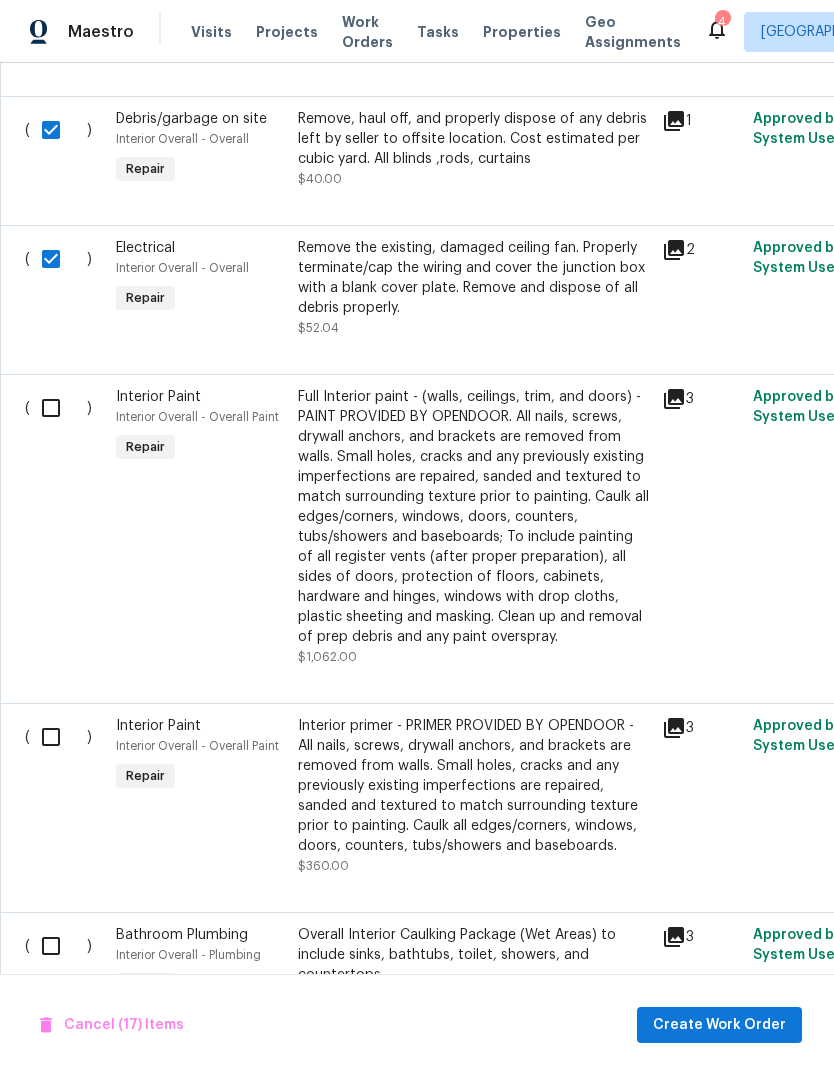 click at bounding box center [58, 408] 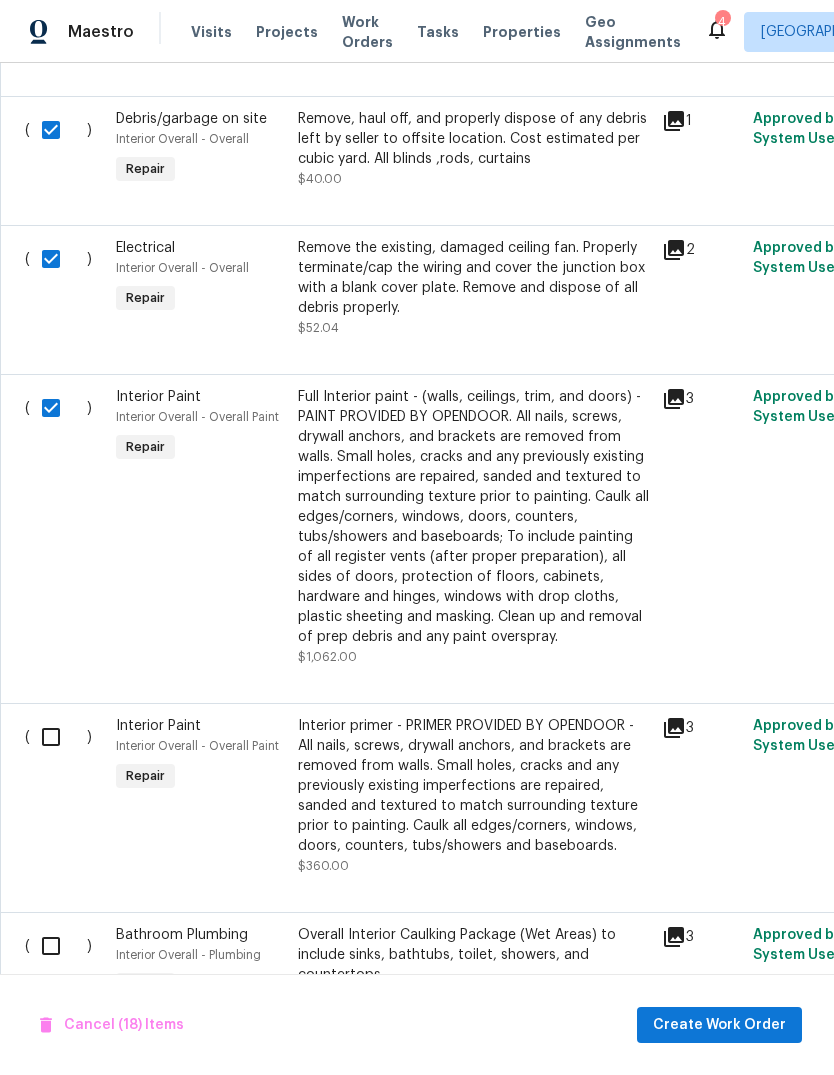 click at bounding box center (58, 737) 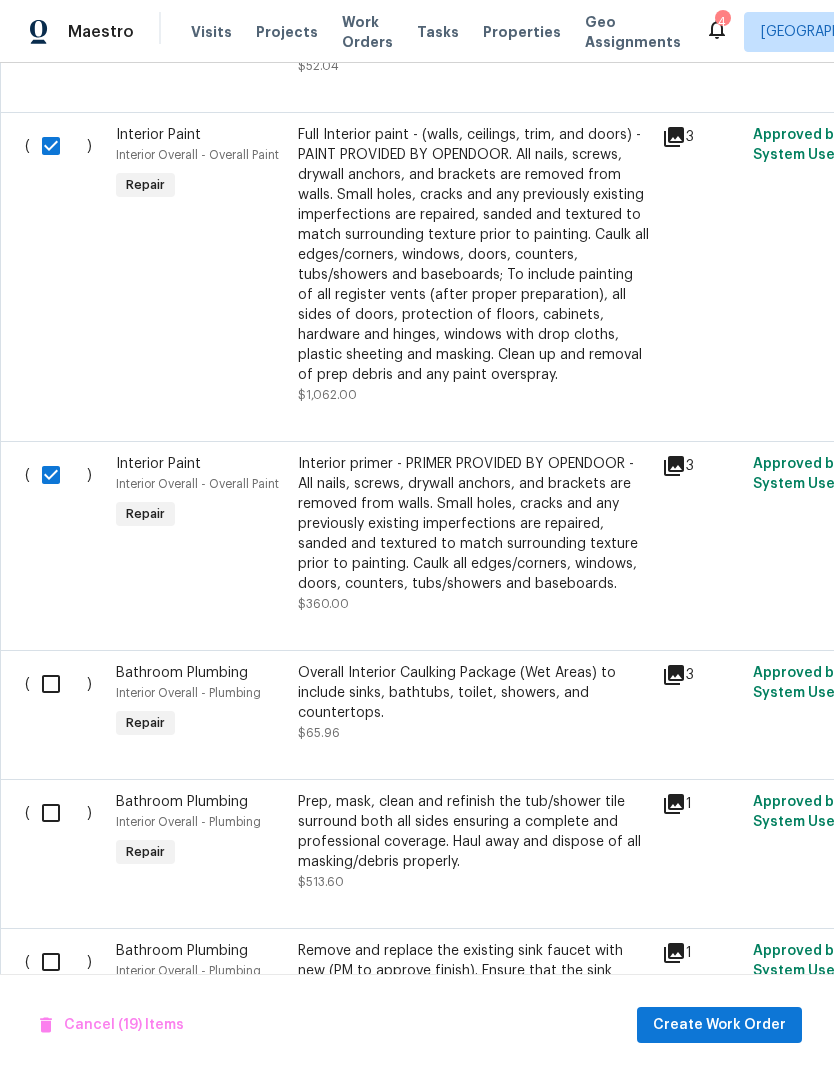 scroll, scrollTop: 3867, scrollLeft: 0, axis: vertical 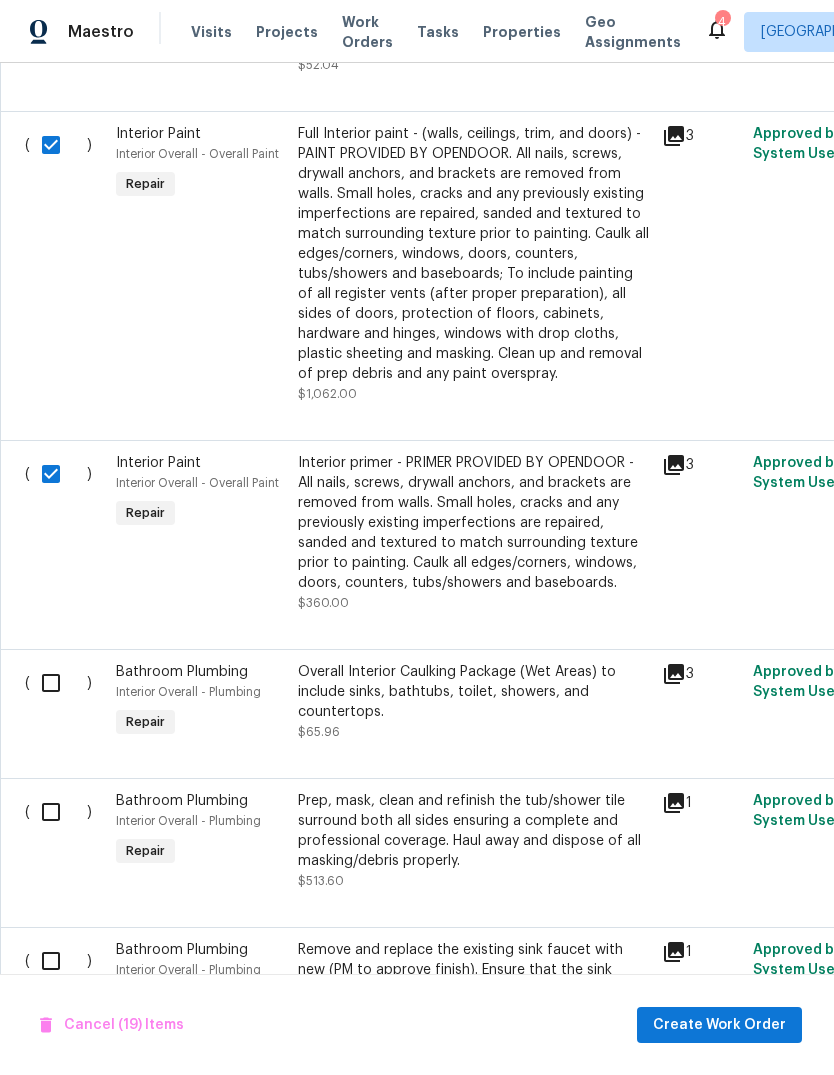 click at bounding box center (58, 683) 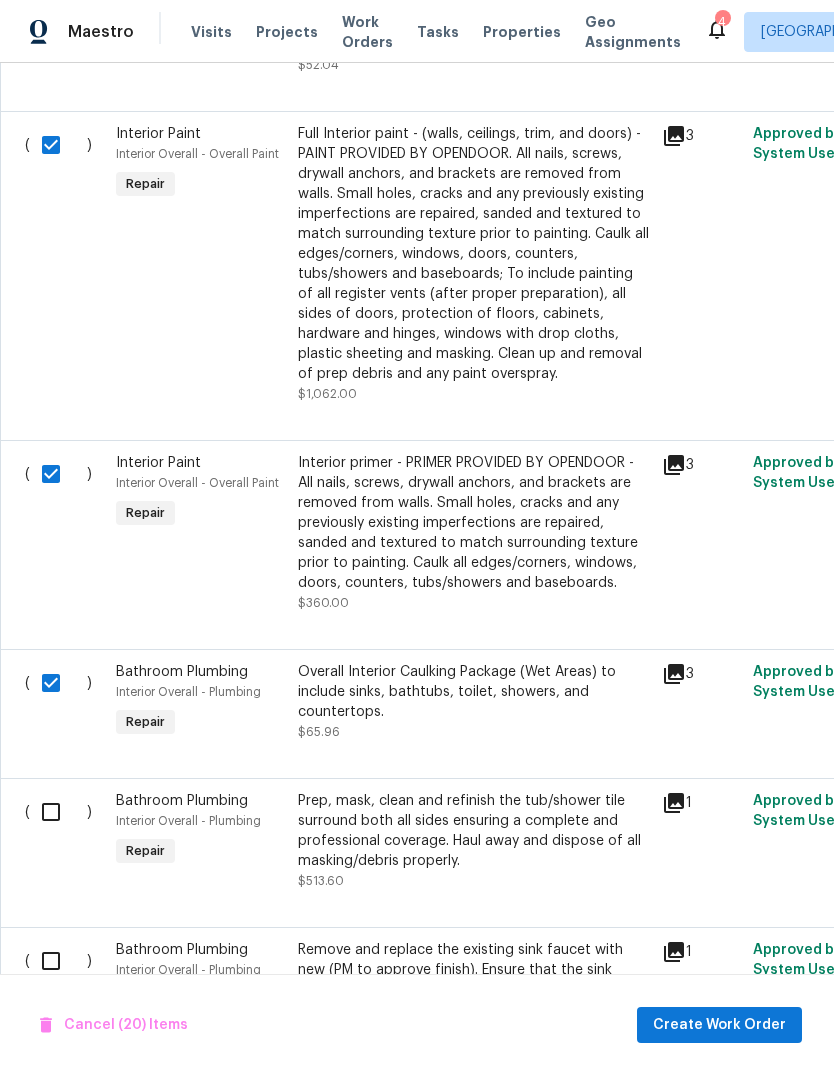 click at bounding box center [58, 812] 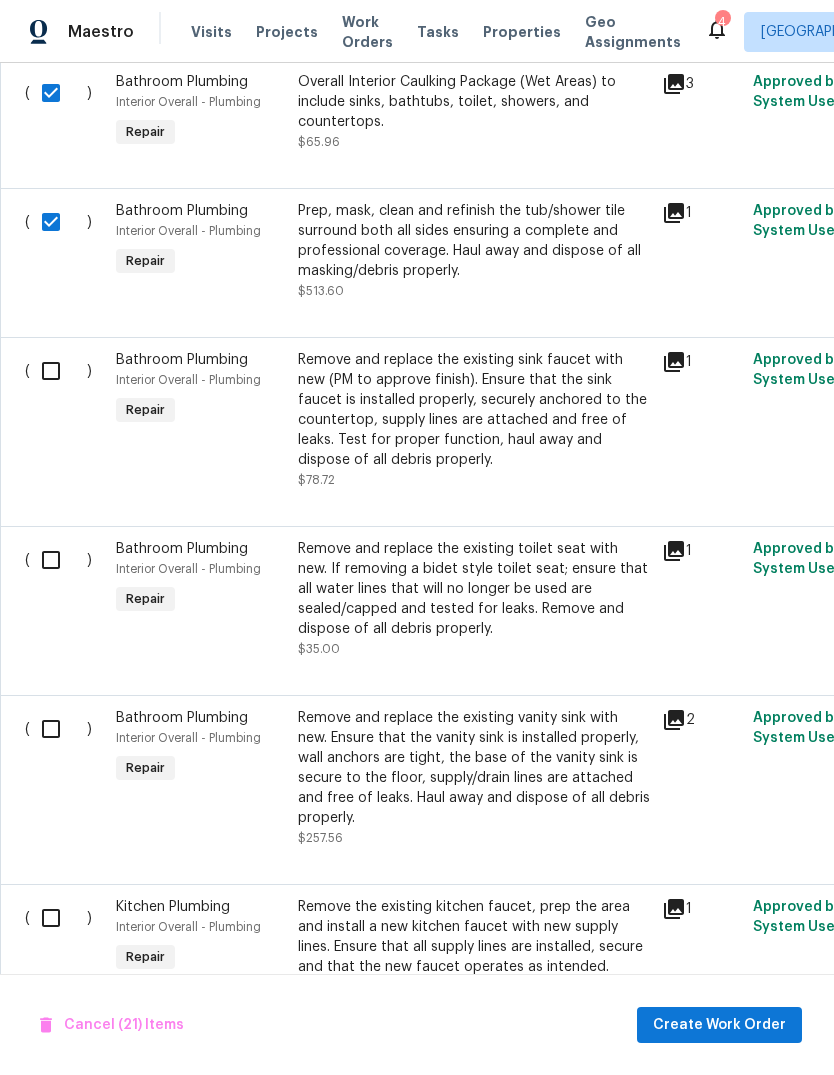 scroll, scrollTop: 4456, scrollLeft: 0, axis: vertical 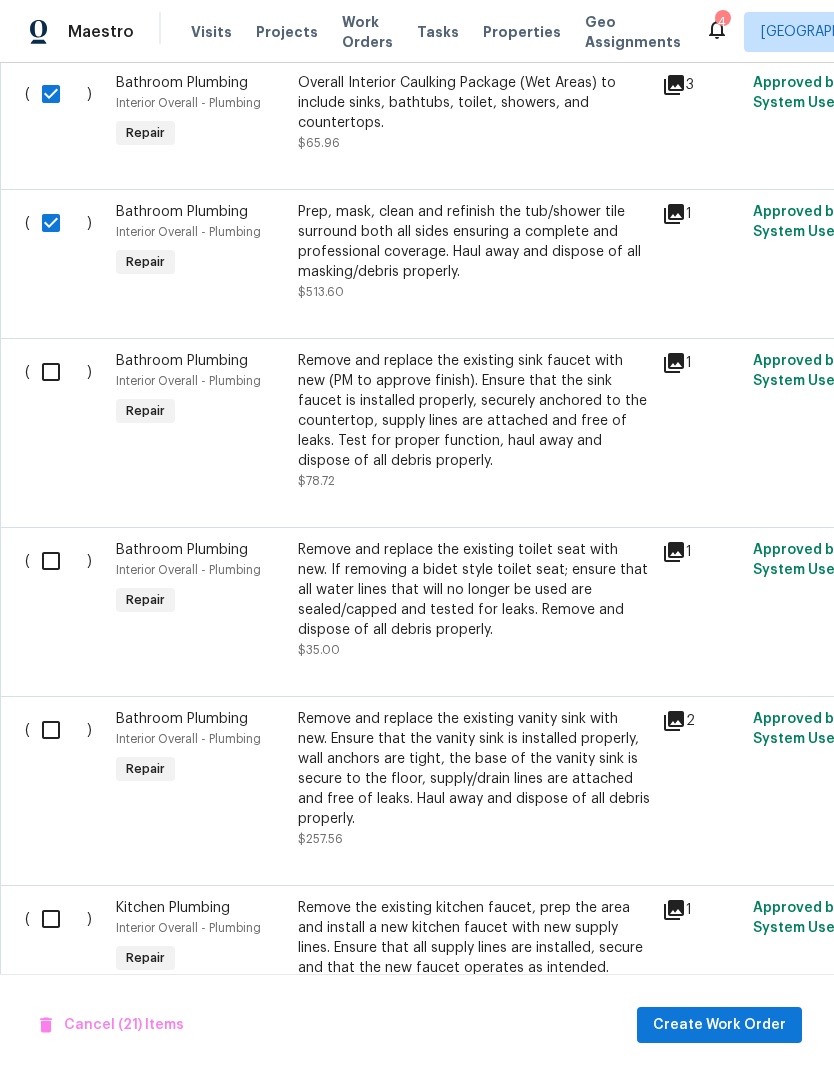 click at bounding box center (58, 372) 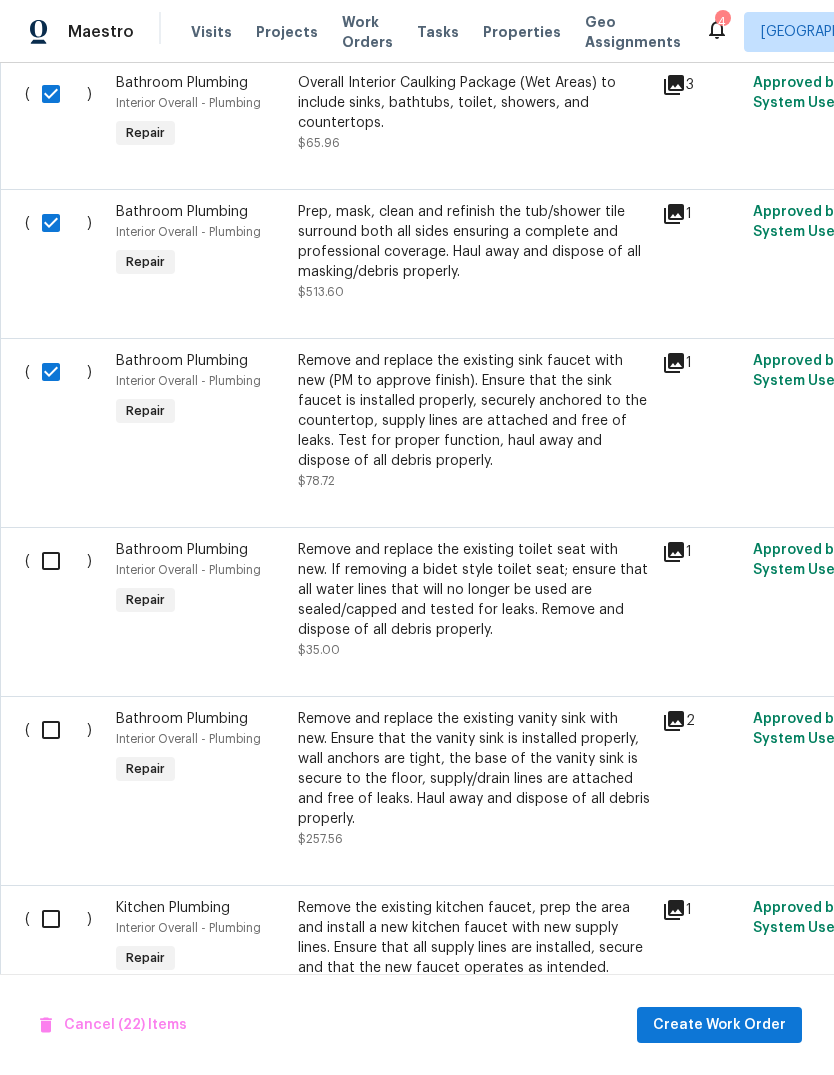 click at bounding box center [58, 561] 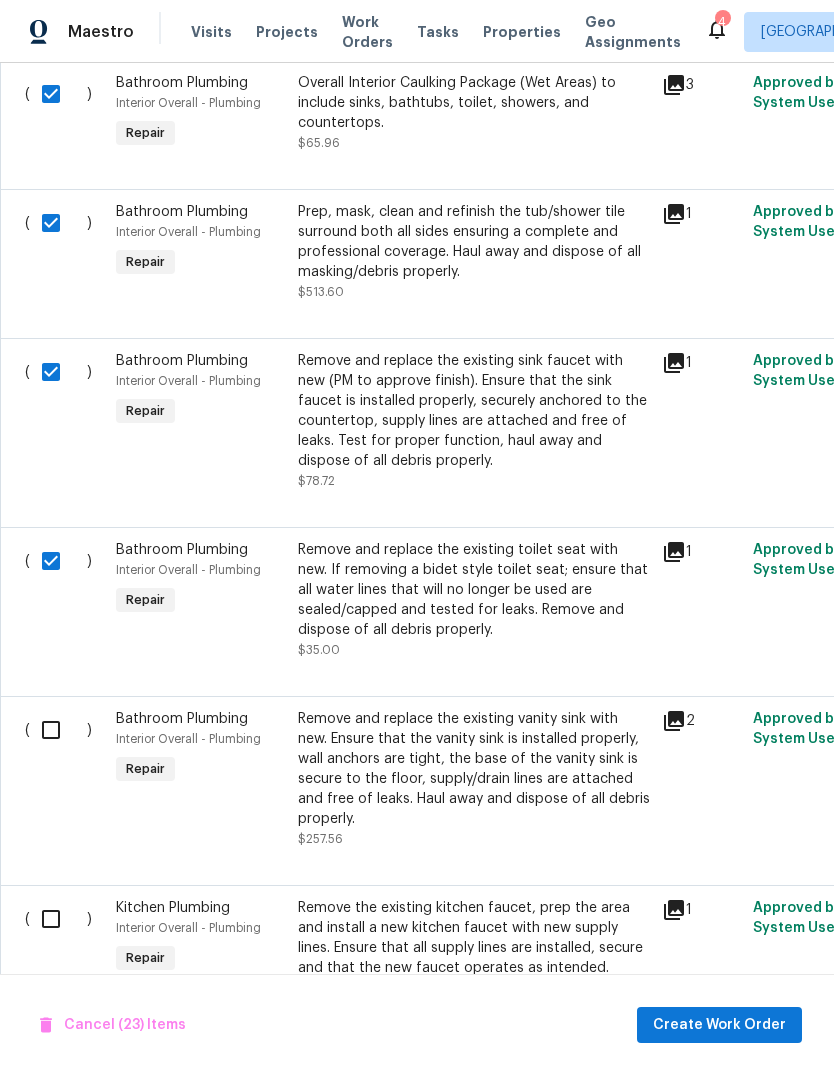 click at bounding box center [58, 730] 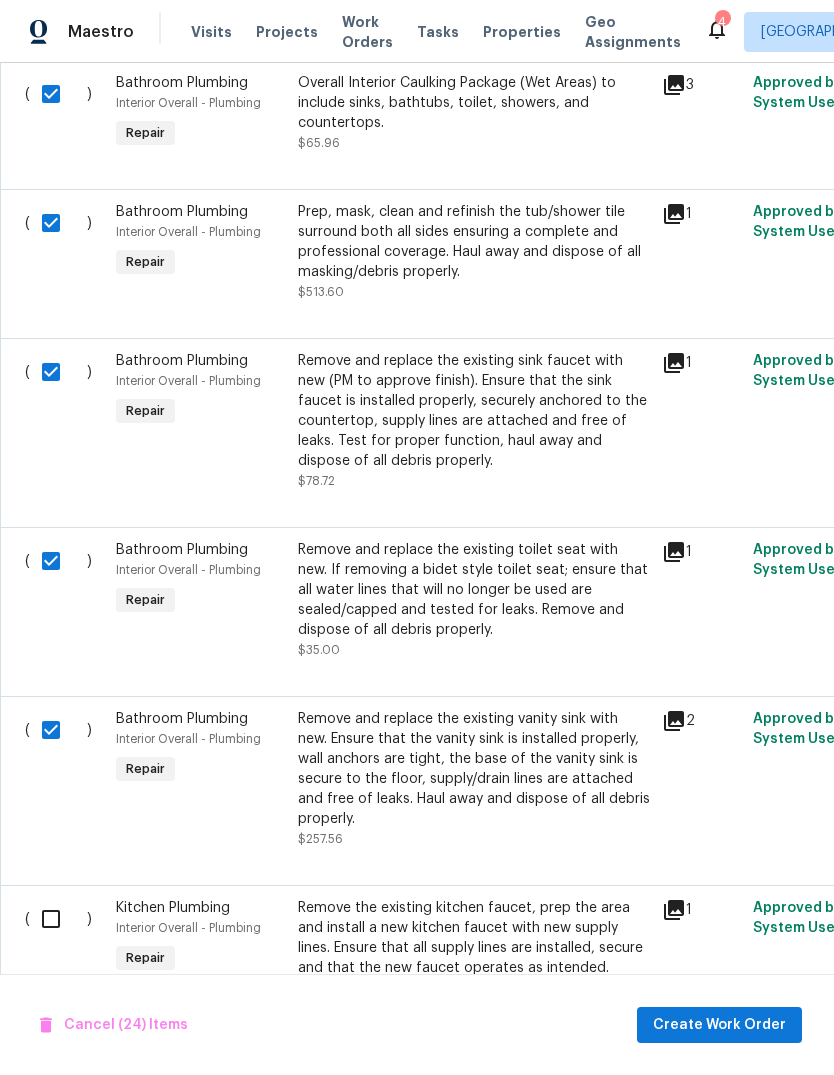 click at bounding box center [58, 919] 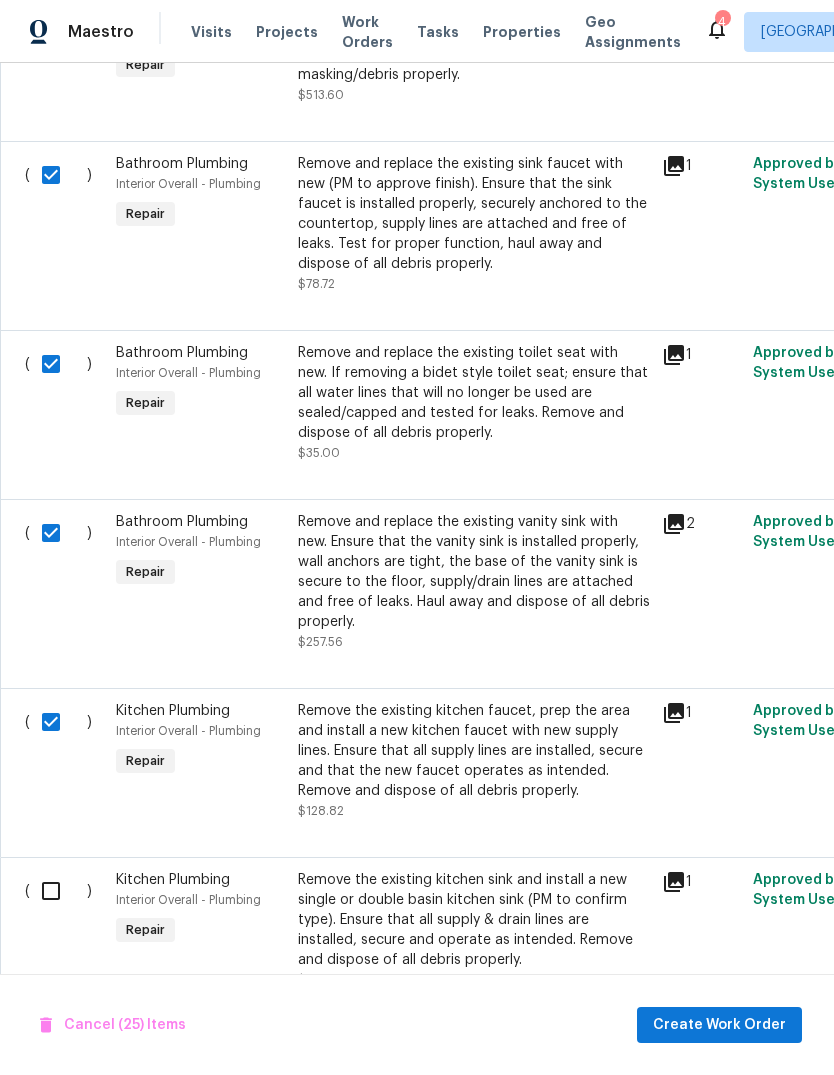 scroll, scrollTop: 4652, scrollLeft: 0, axis: vertical 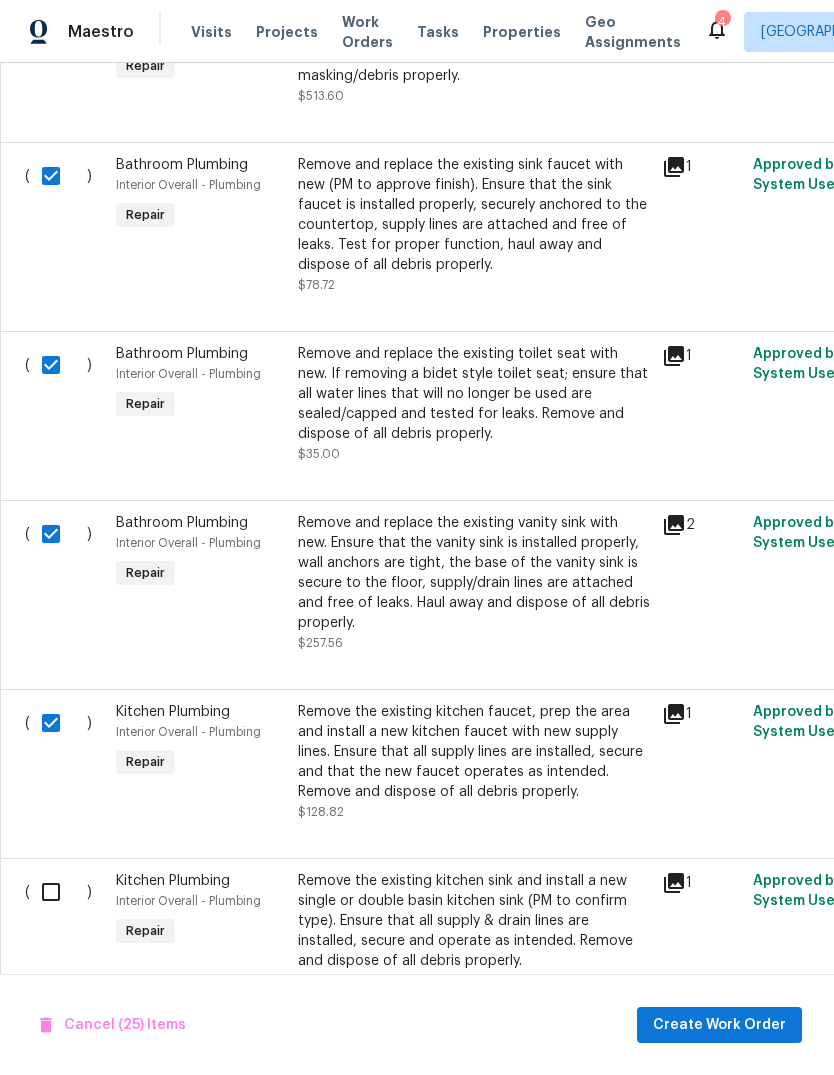 click at bounding box center [58, 892] 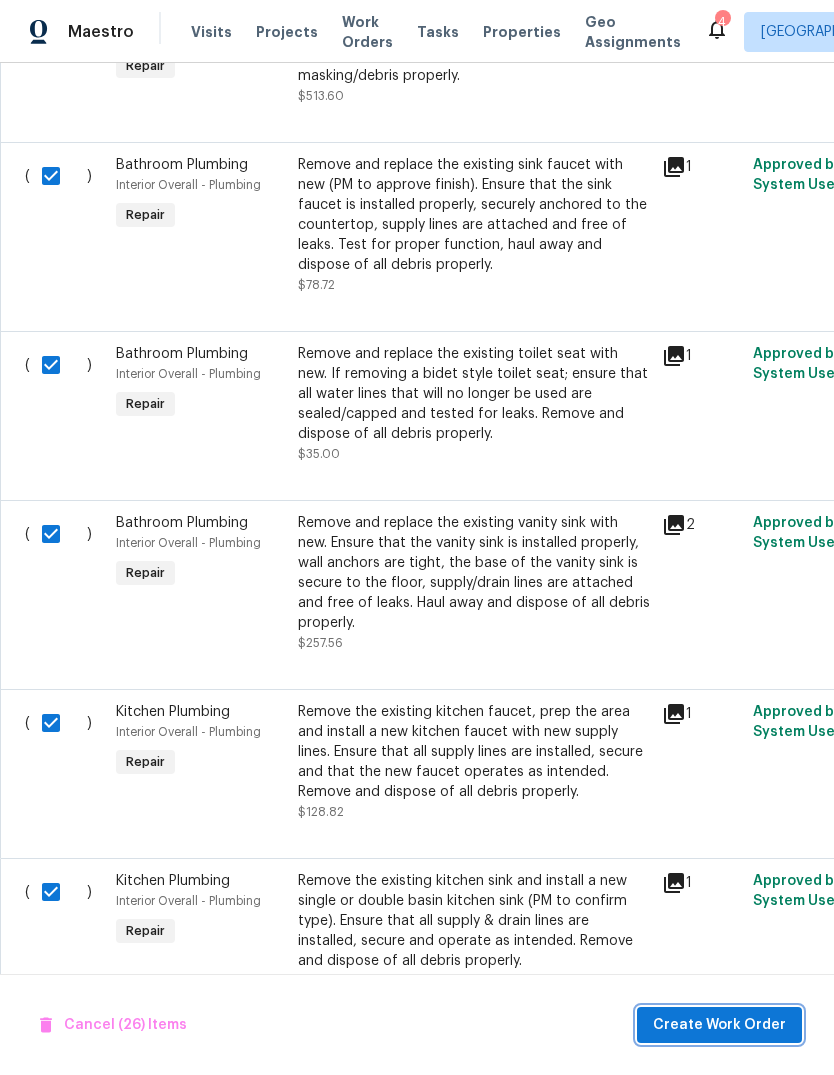 click on "Create Work Order" at bounding box center (719, 1025) 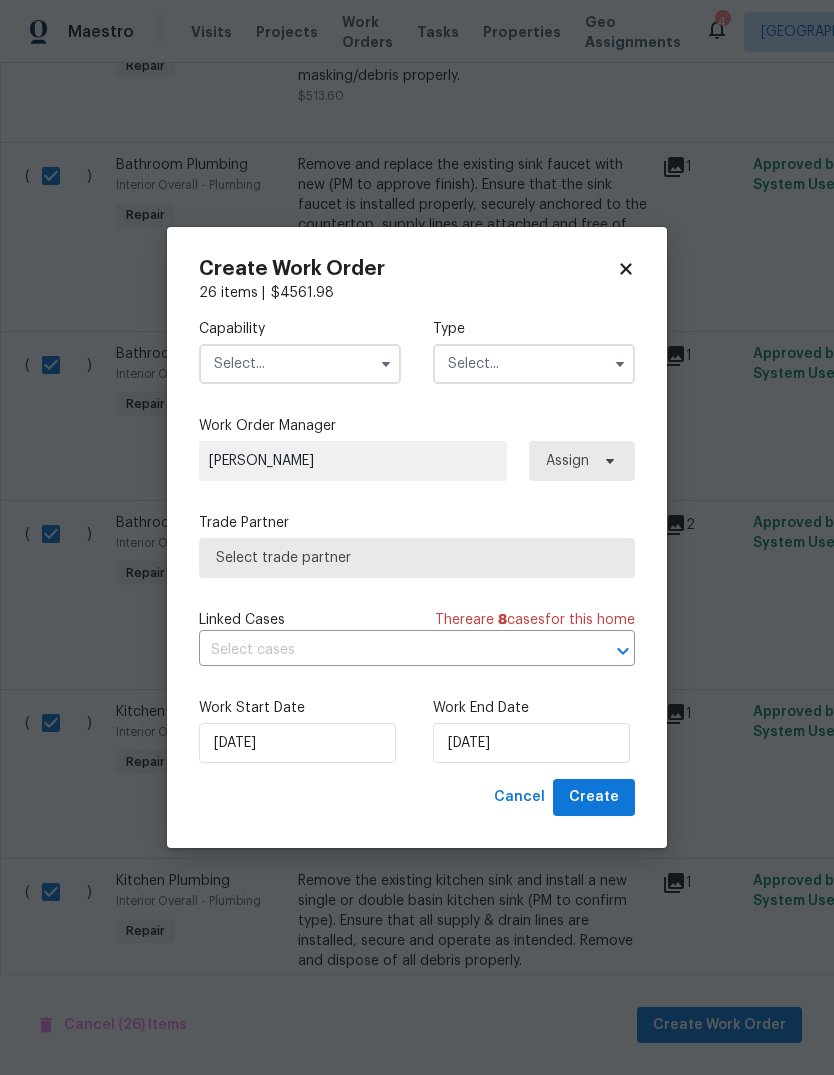 click at bounding box center [300, 364] 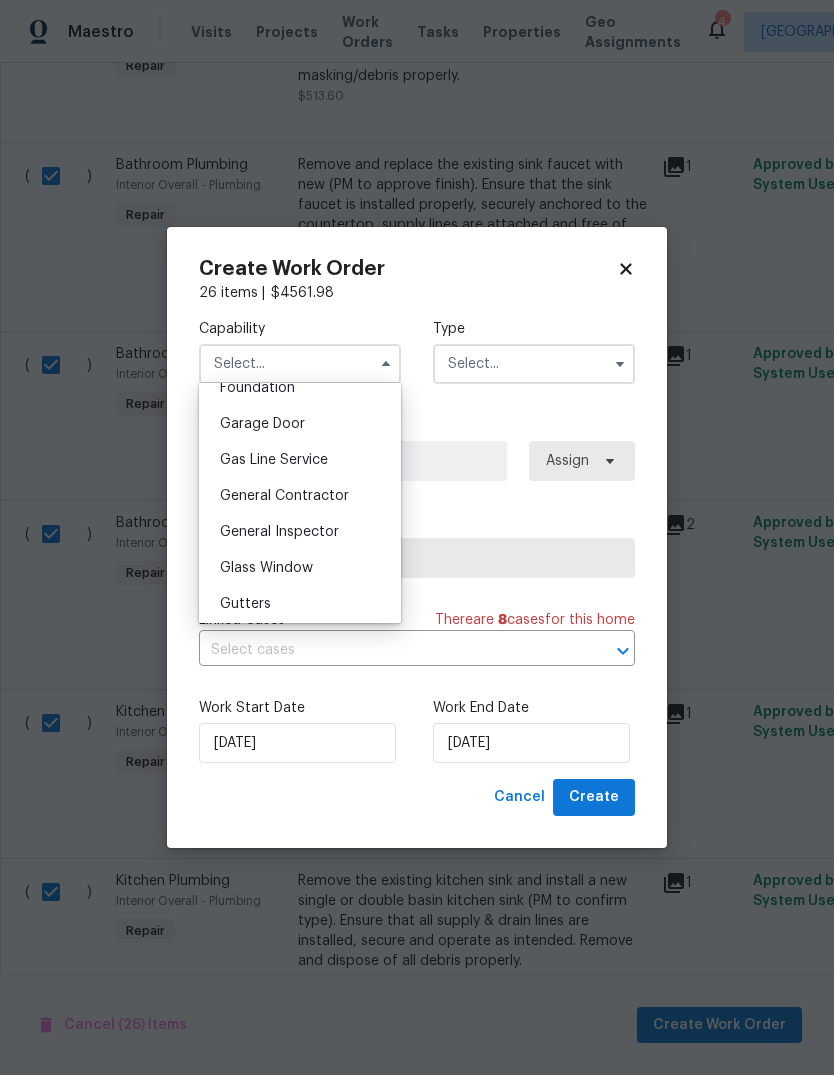 scroll, scrollTop: 871, scrollLeft: 0, axis: vertical 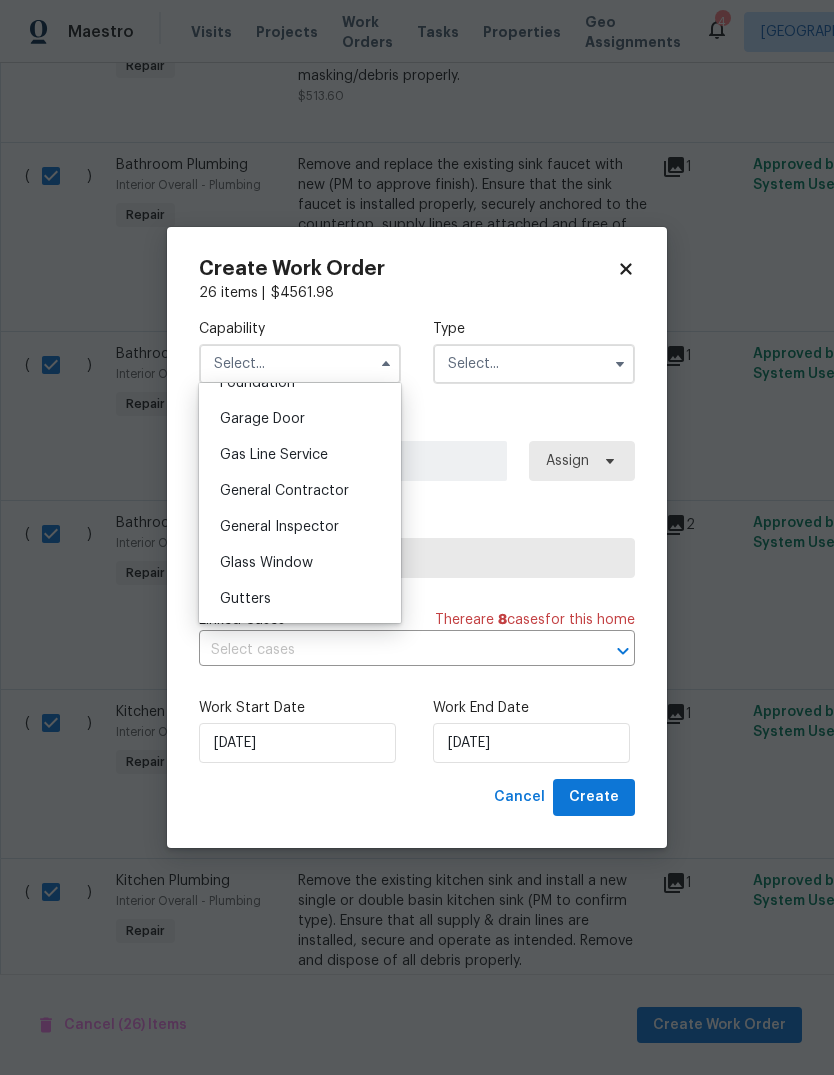 click on "General Contractor" at bounding box center [284, 491] 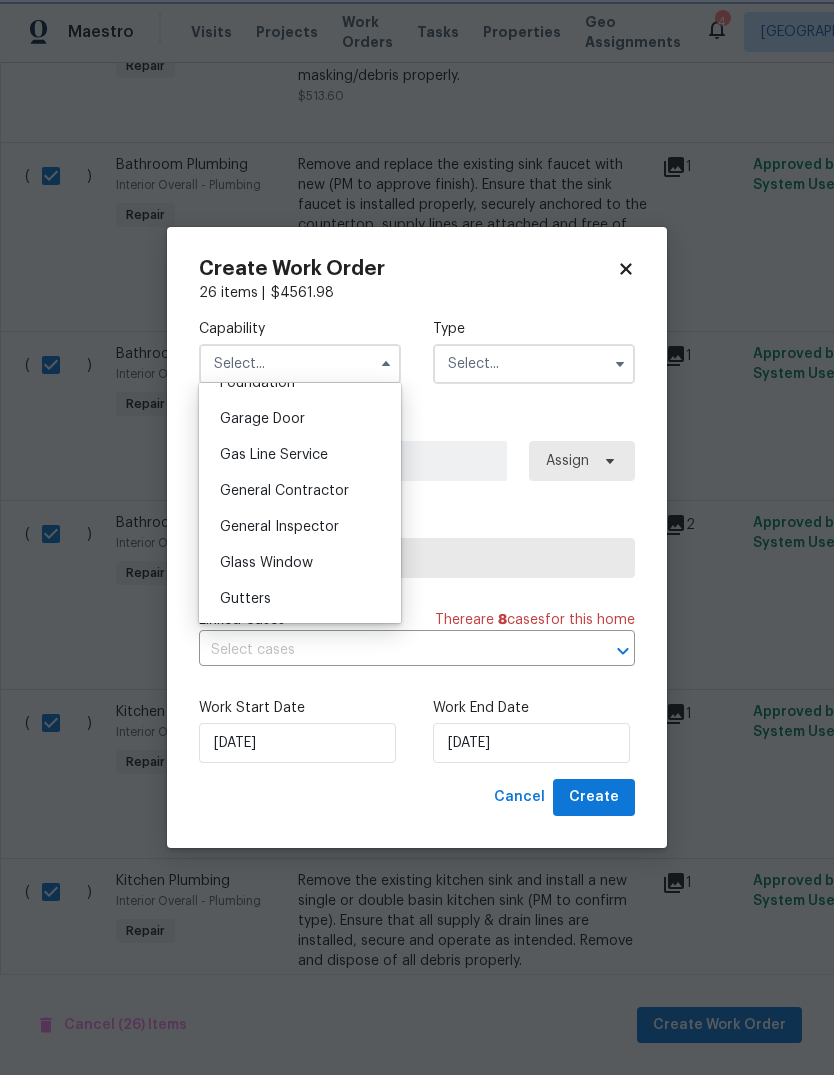 type on "General Contractor" 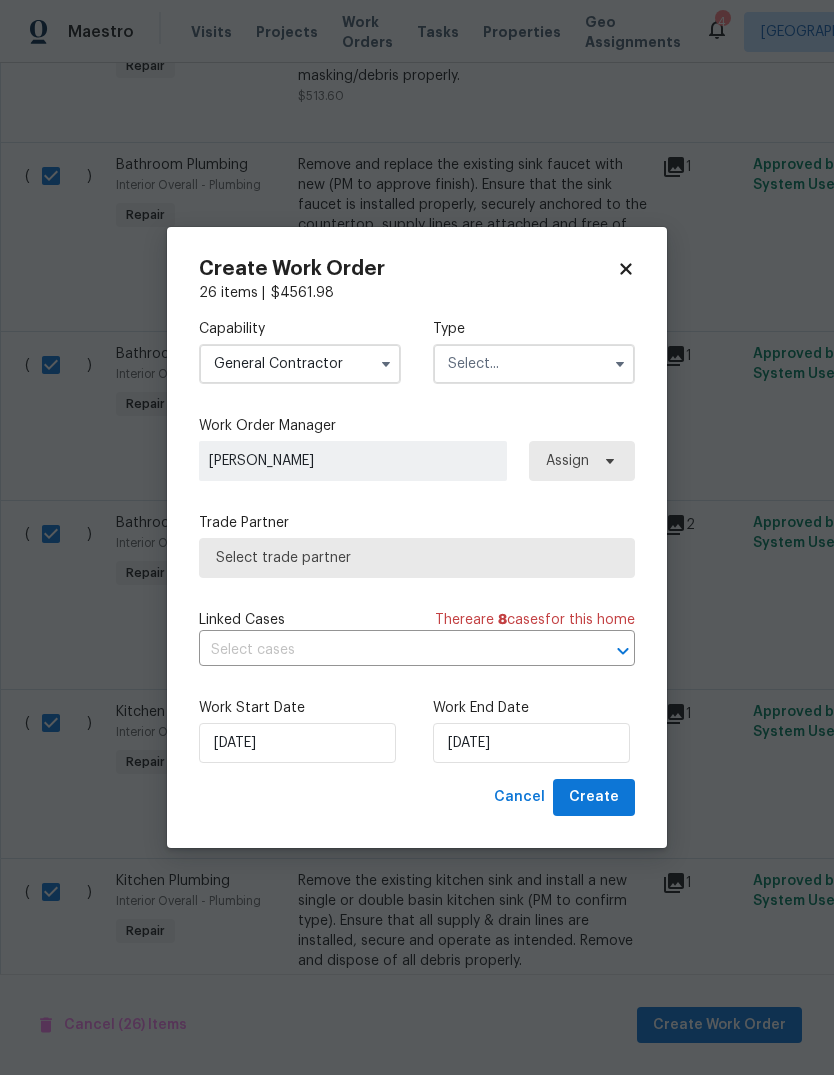 click at bounding box center (534, 364) 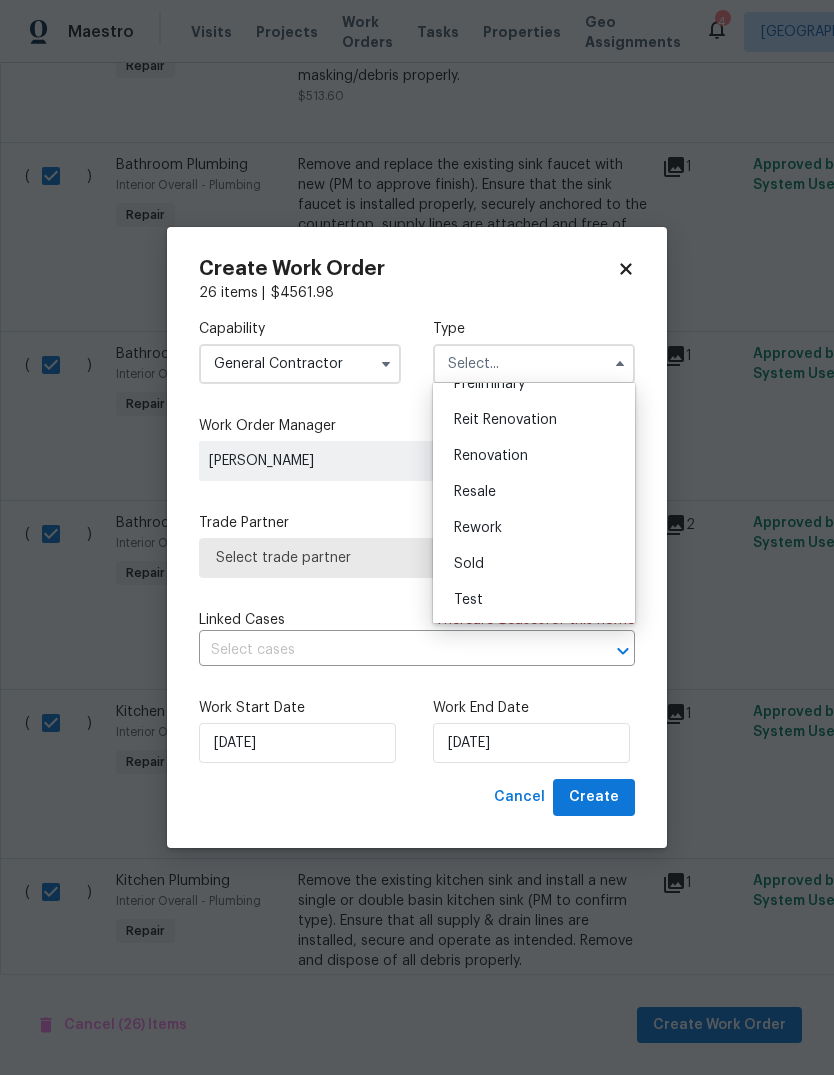scroll, scrollTop: 454, scrollLeft: 0, axis: vertical 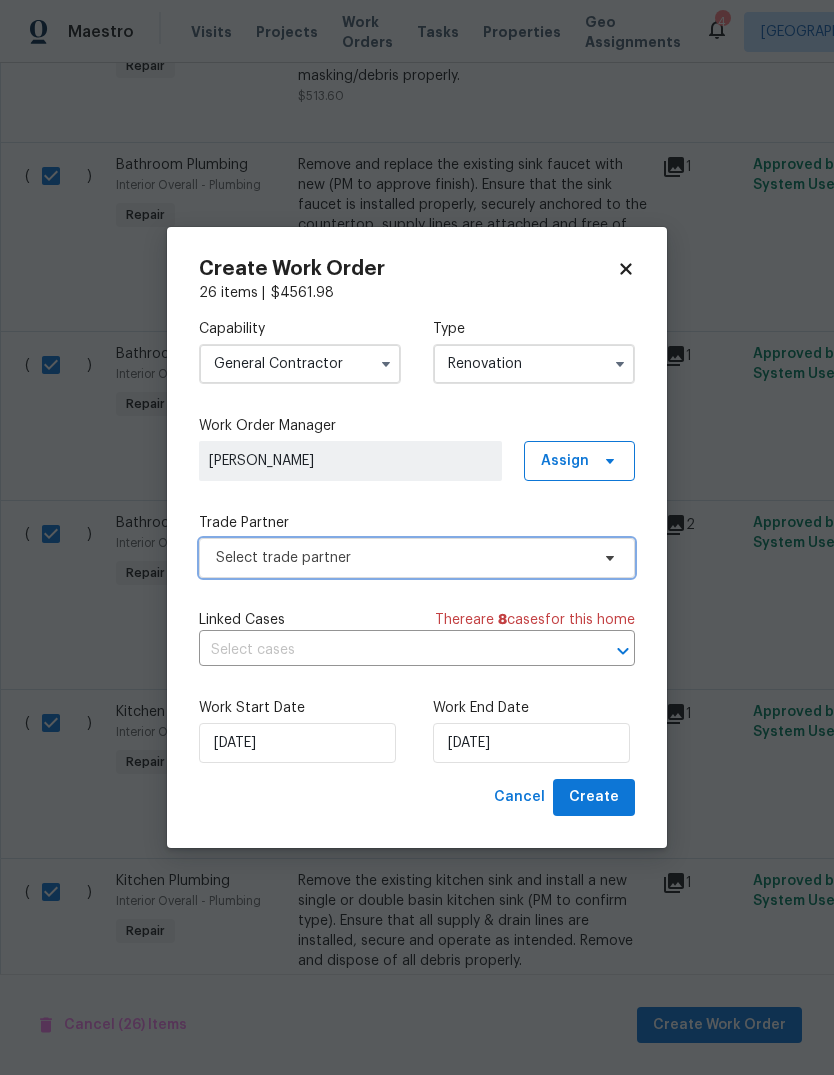 click on "Select trade partner" at bounding box center [402, 558] 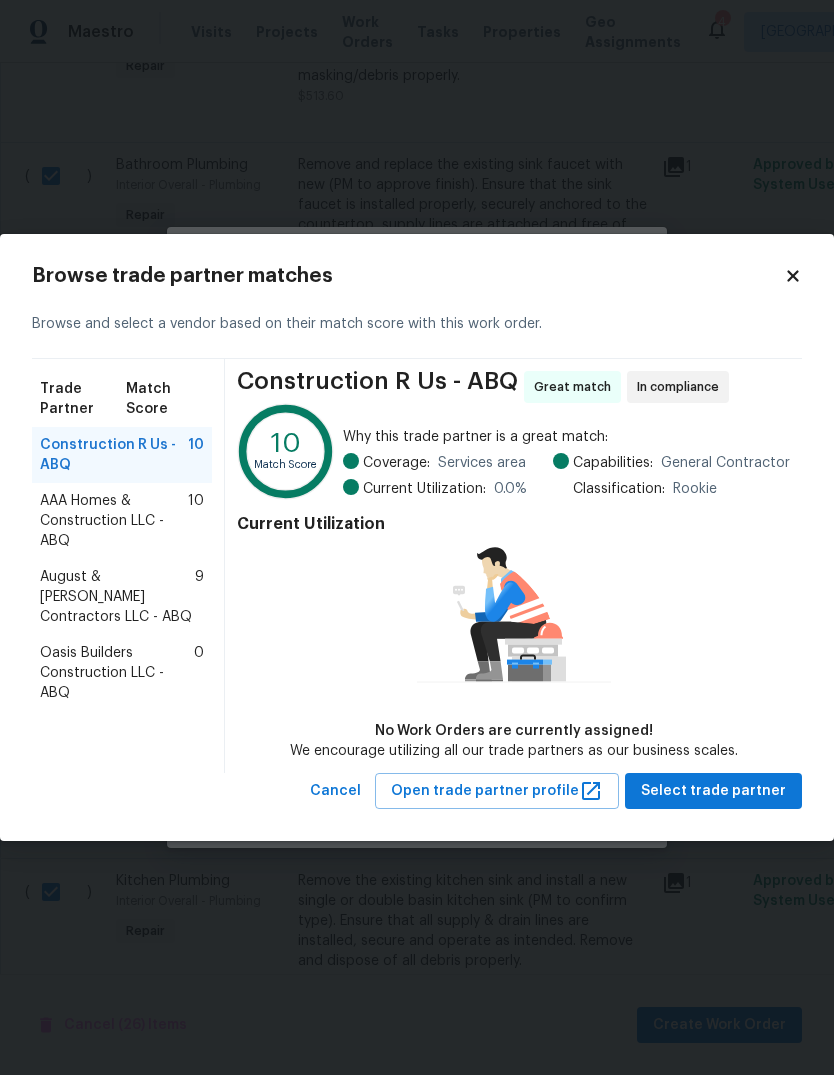 click on "August & Suttles Contractors LLC - ABQ" at bounding box center (117, 597) 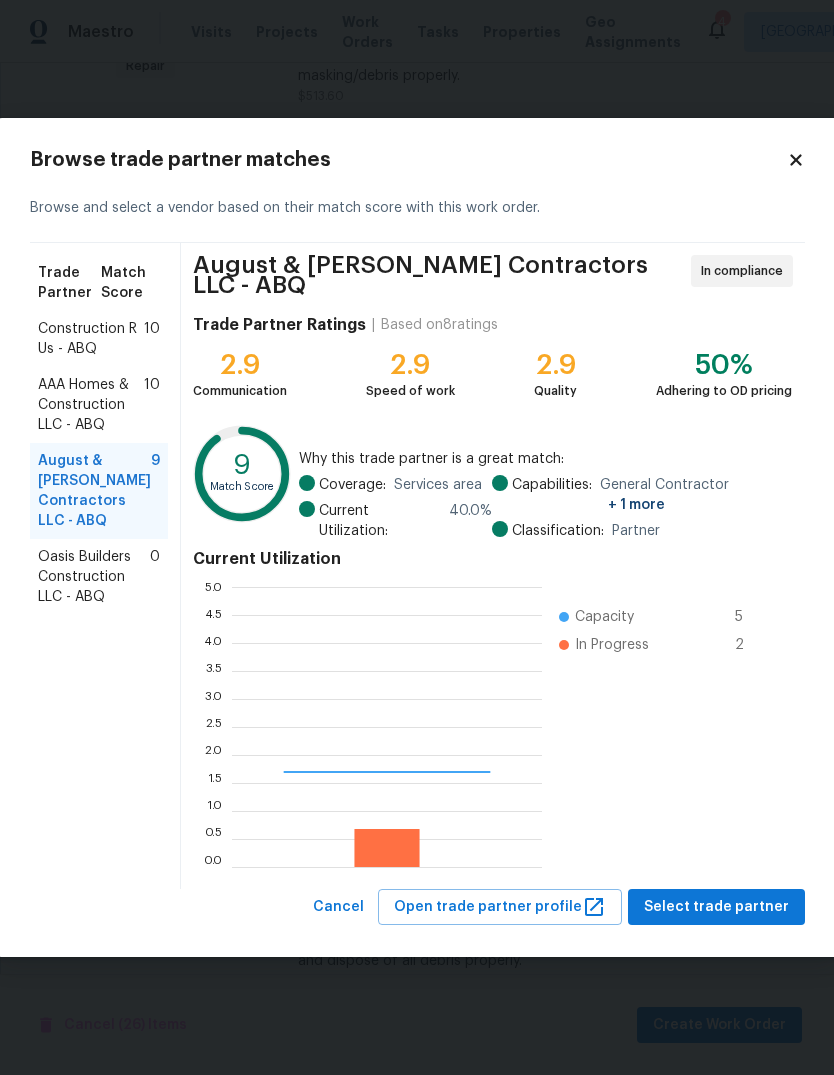 scroll, scrollTop: 2, scrollLeft: 2, axis: both 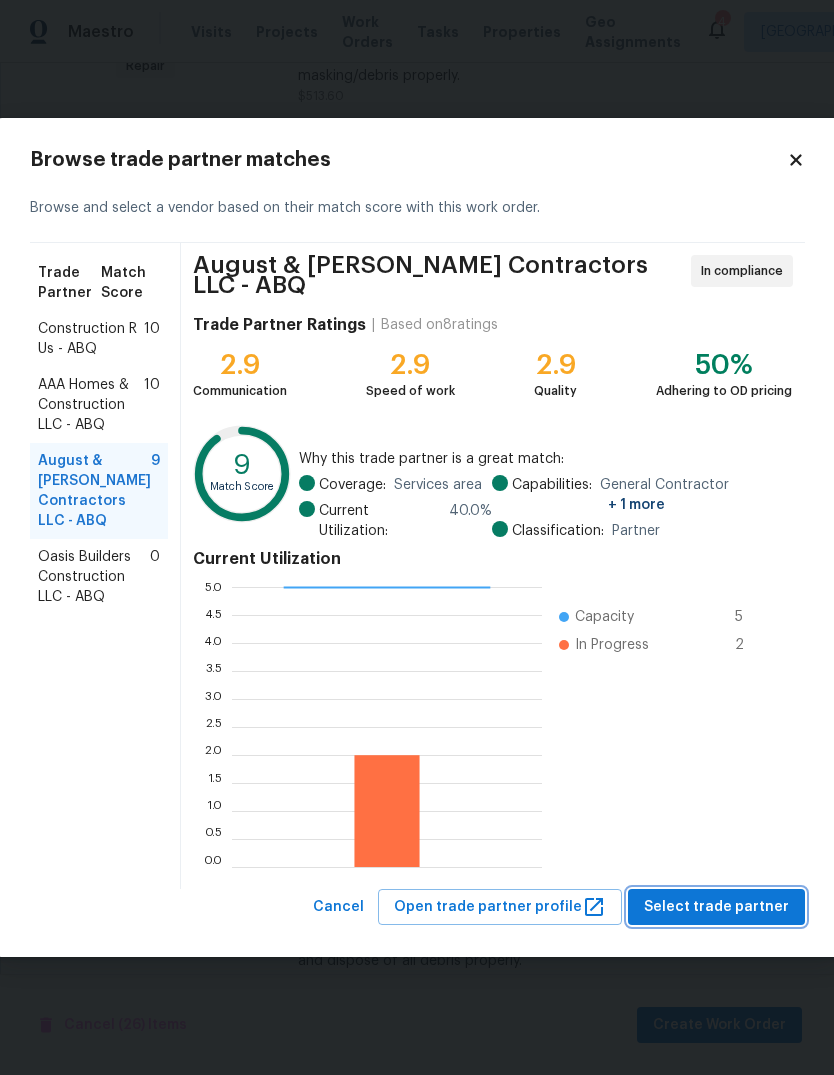 click on "Select trade partner" at bounding box center [716, 907] 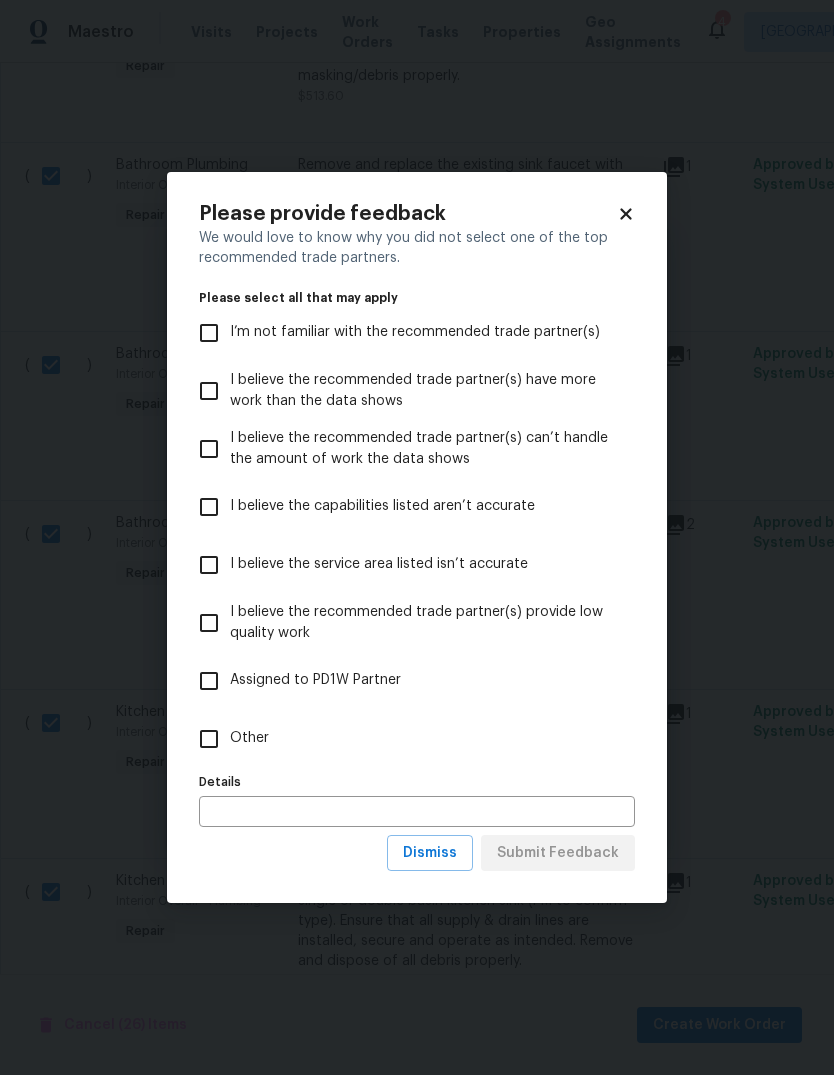 click on "Other" at bounding box center (209, 739) 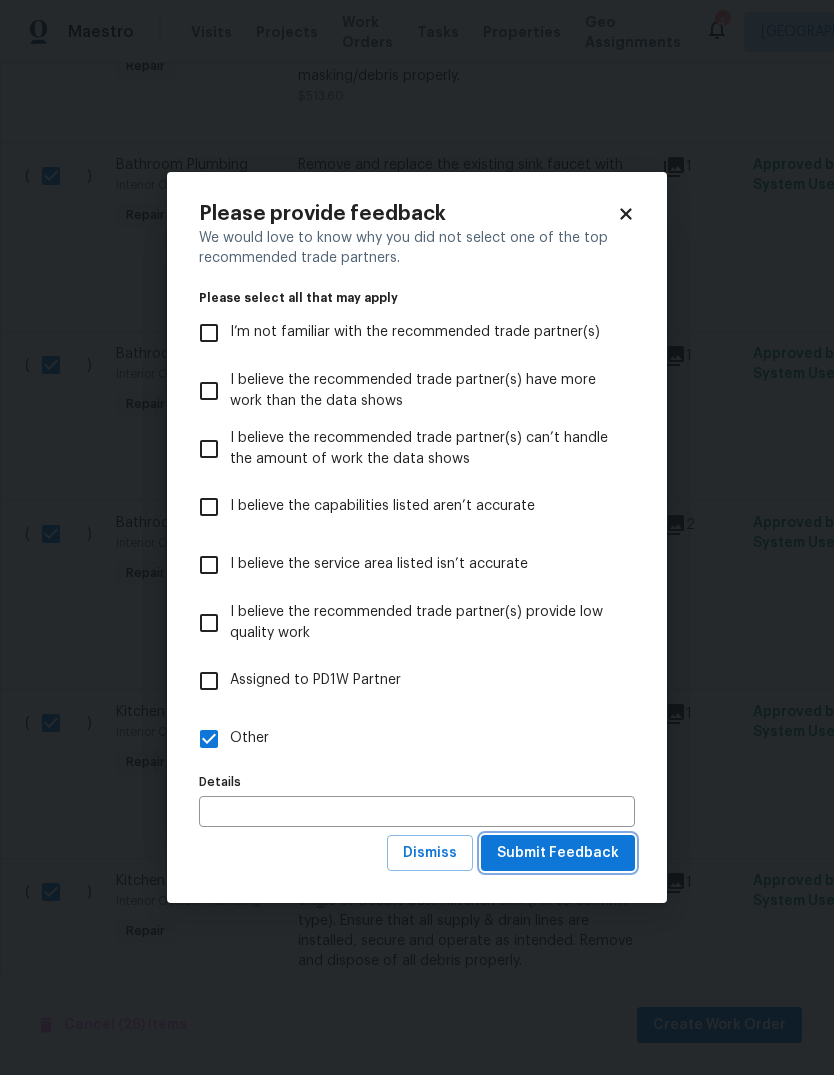 click on "Submit Feedback" at bounding box center (558, 853) 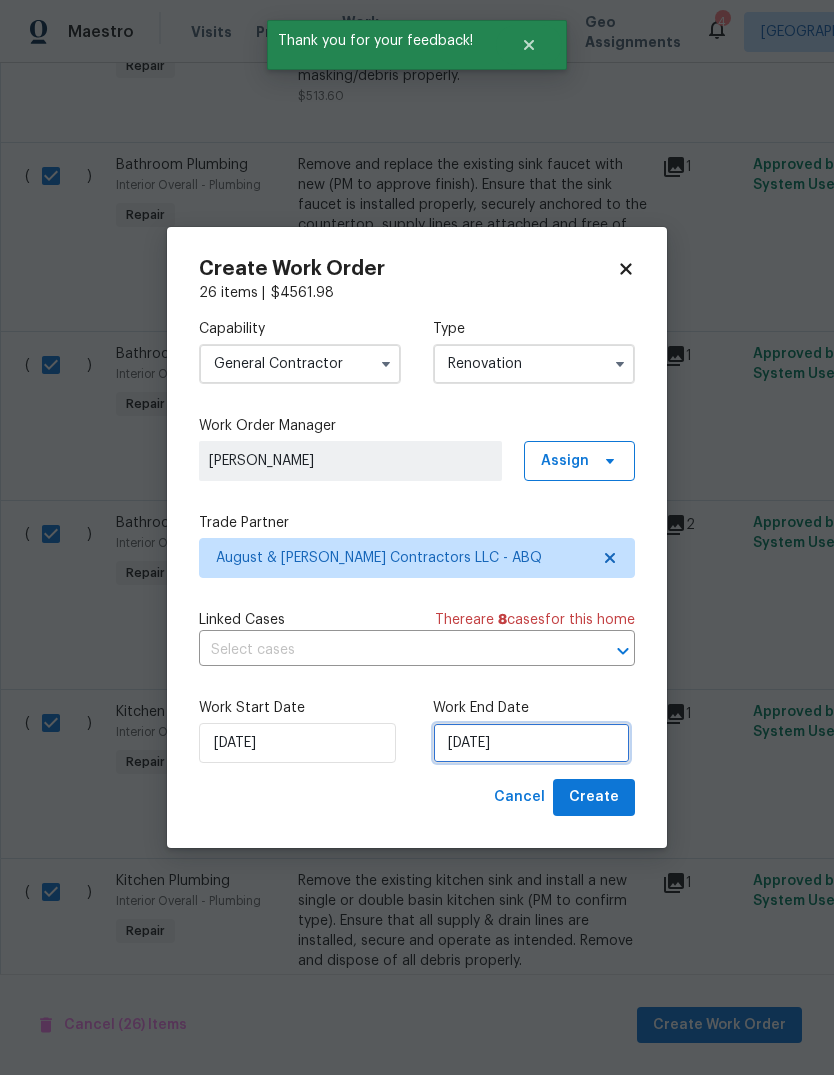 click on "[DATE]" at bounding box center (531, 743) 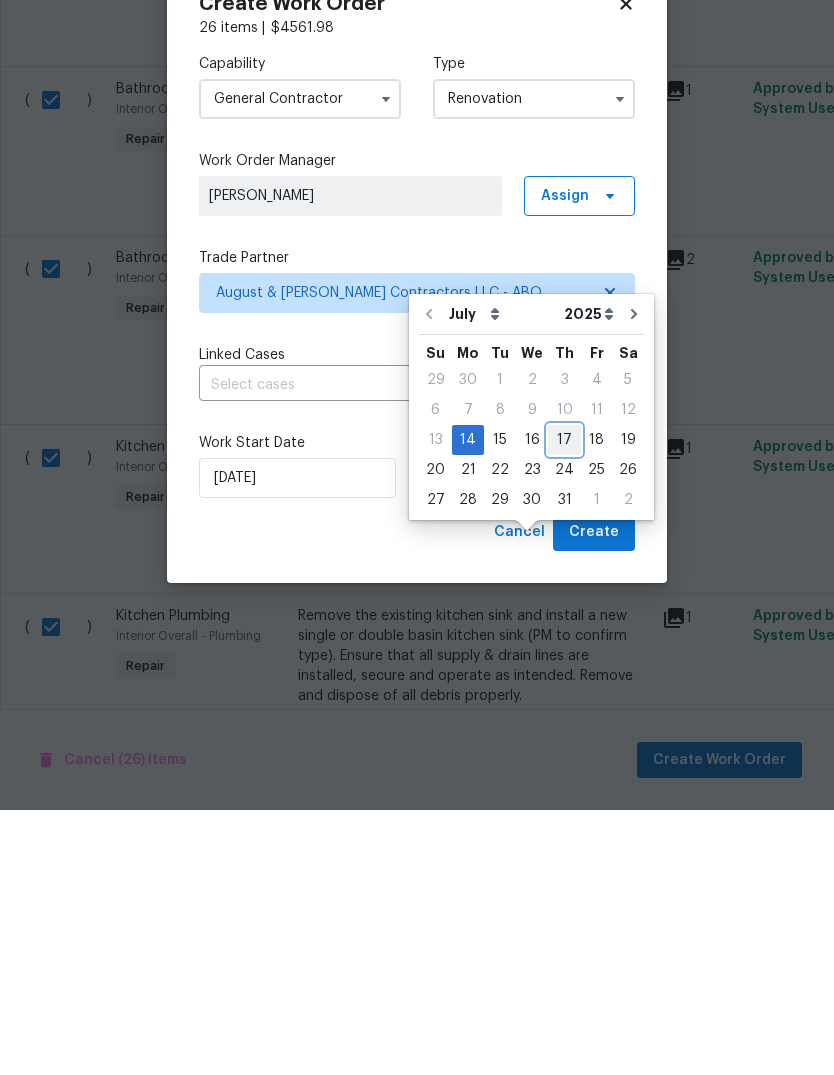 click on "17" at bounding box center (564, 705) 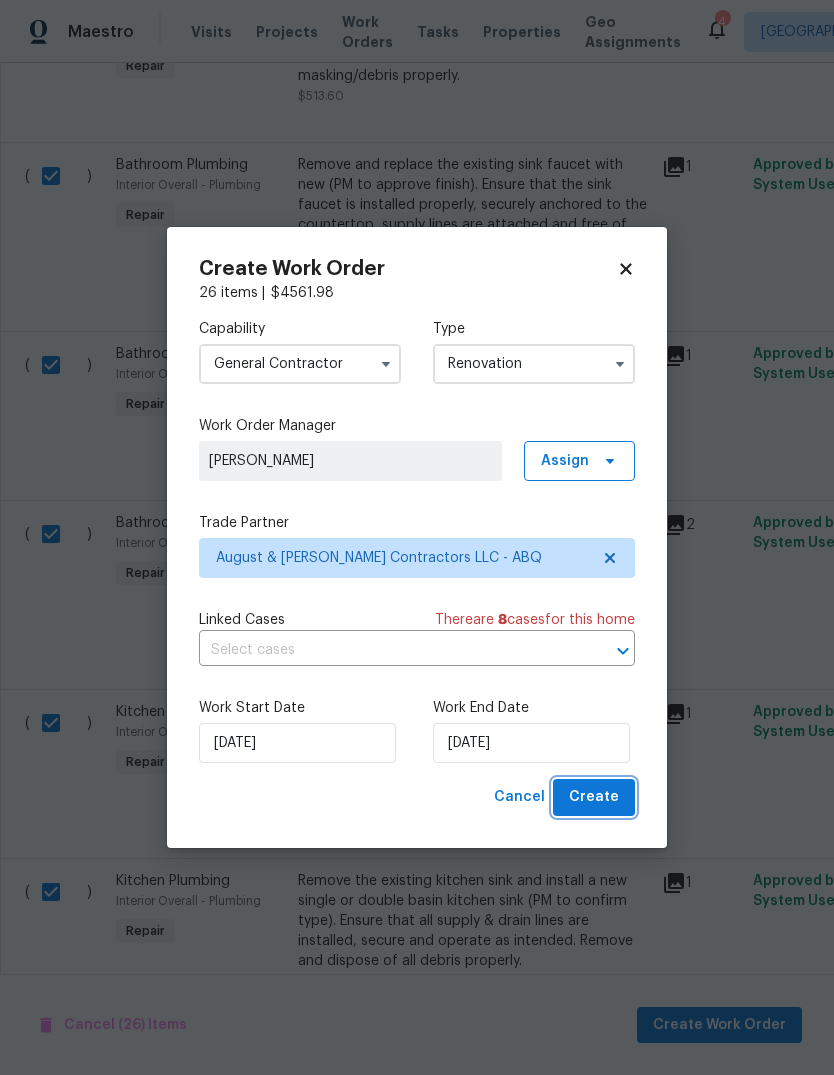 click on "Create" at bounding box center [594, 797] 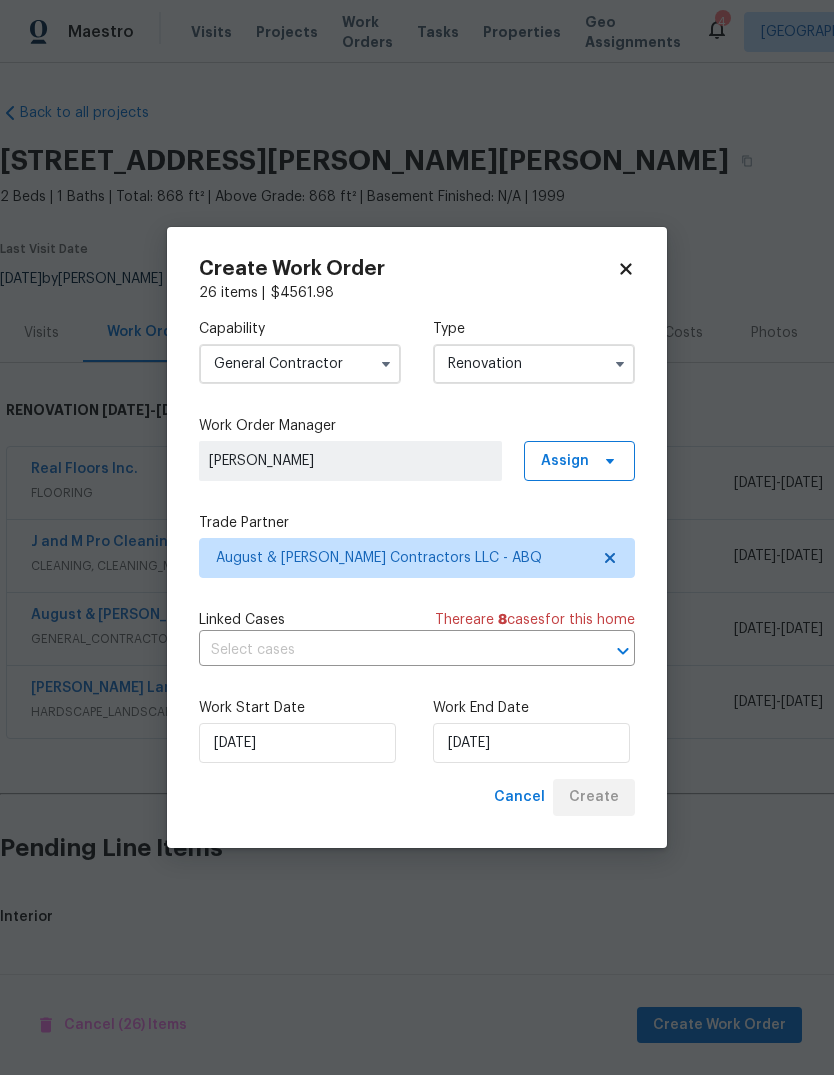 scroll, scrollTop: 0, scrollLeft: 0, axis: both 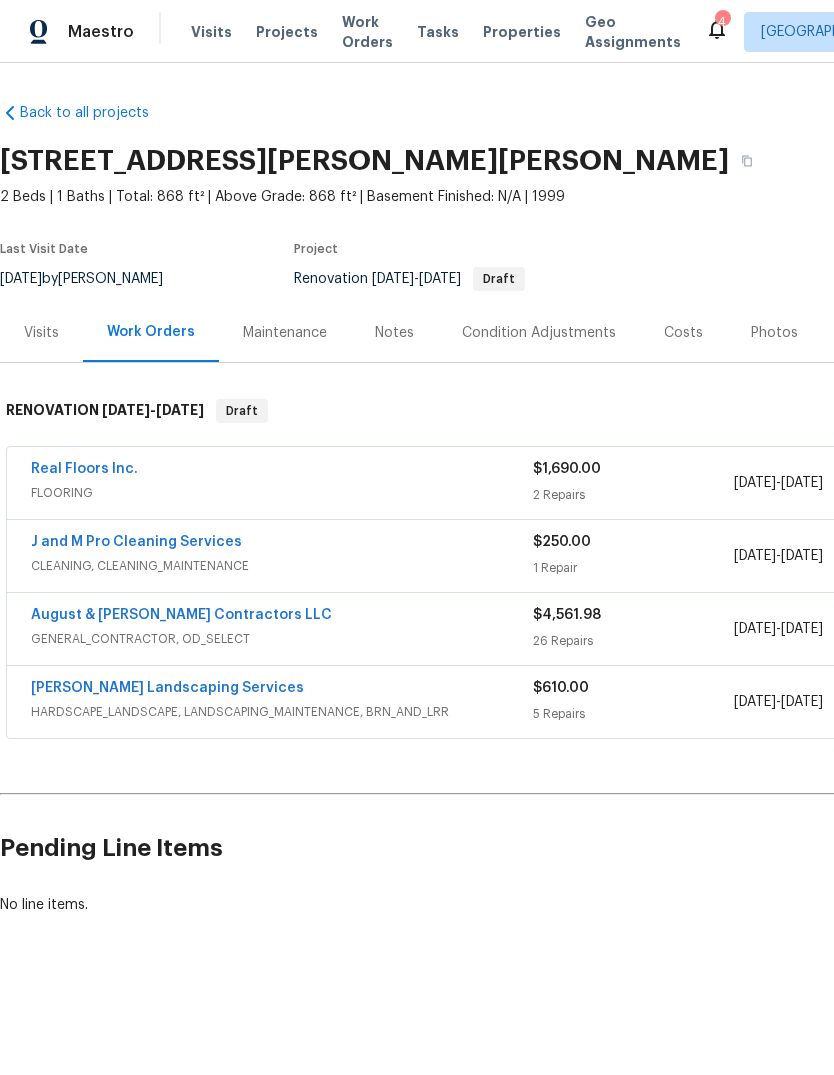 click on "[DATE]" at bounding box center [755, 702] 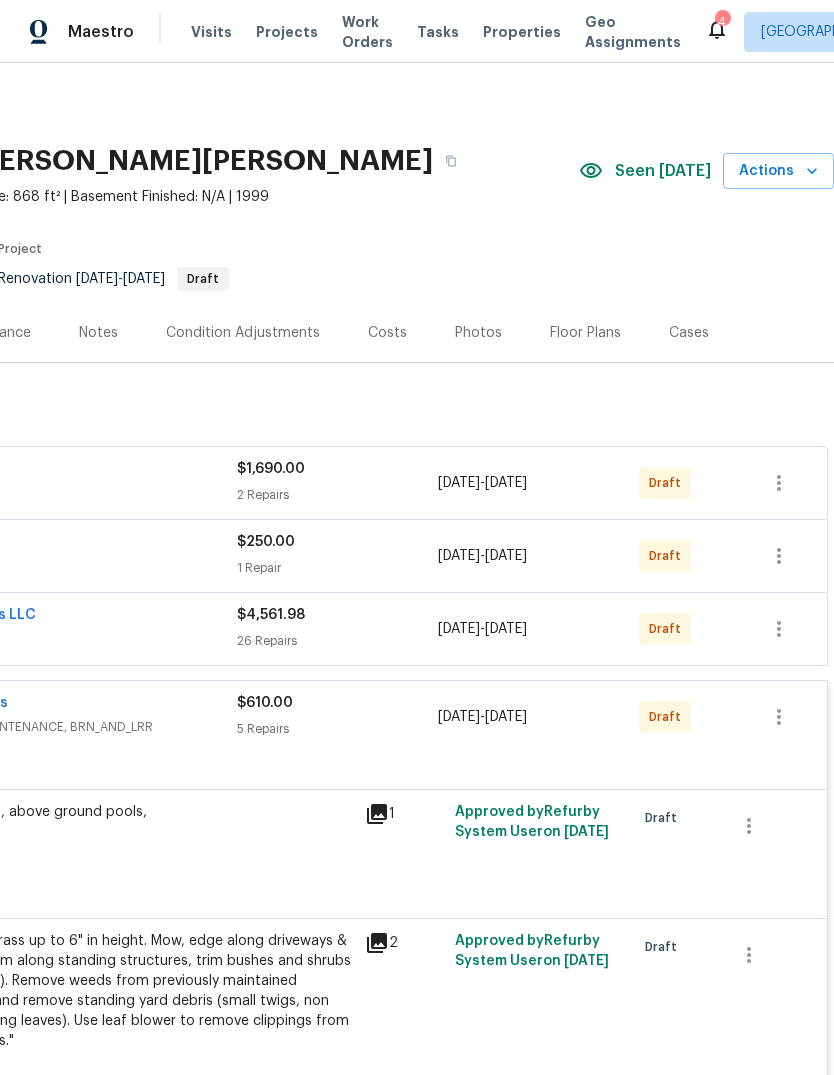 scroll, scrollTop: 0, scrollLeft: 296, axis: horizontal 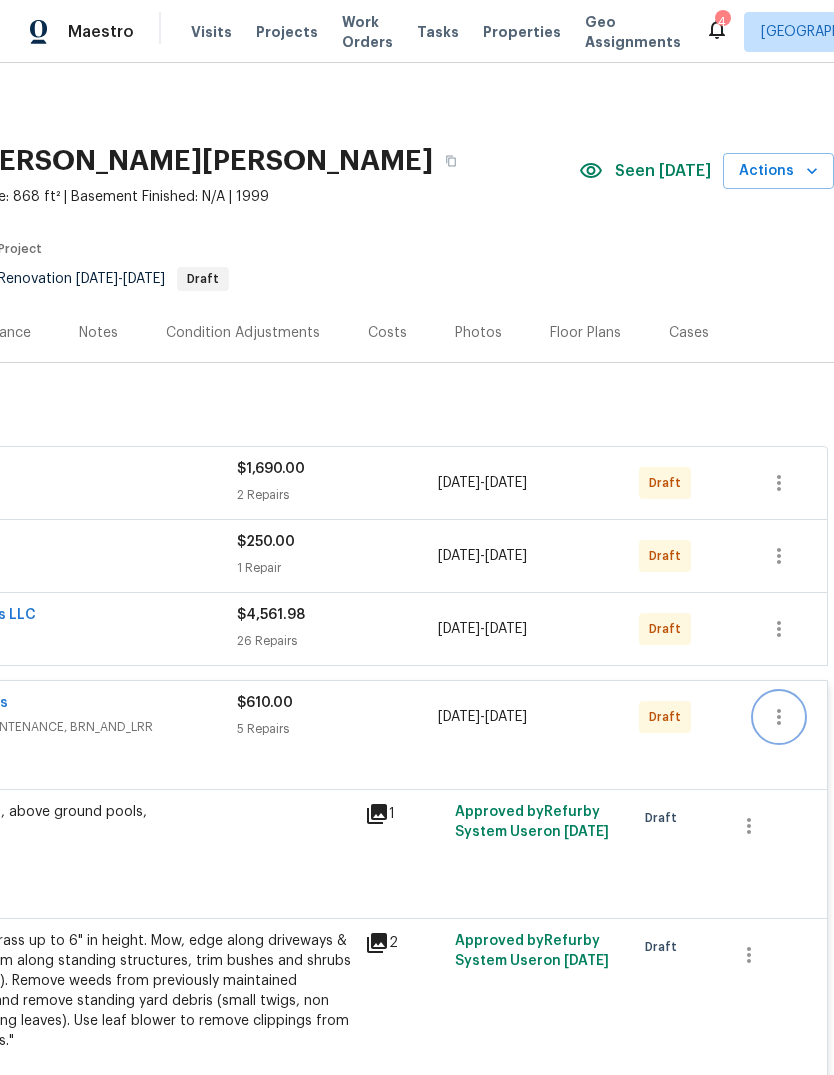 click 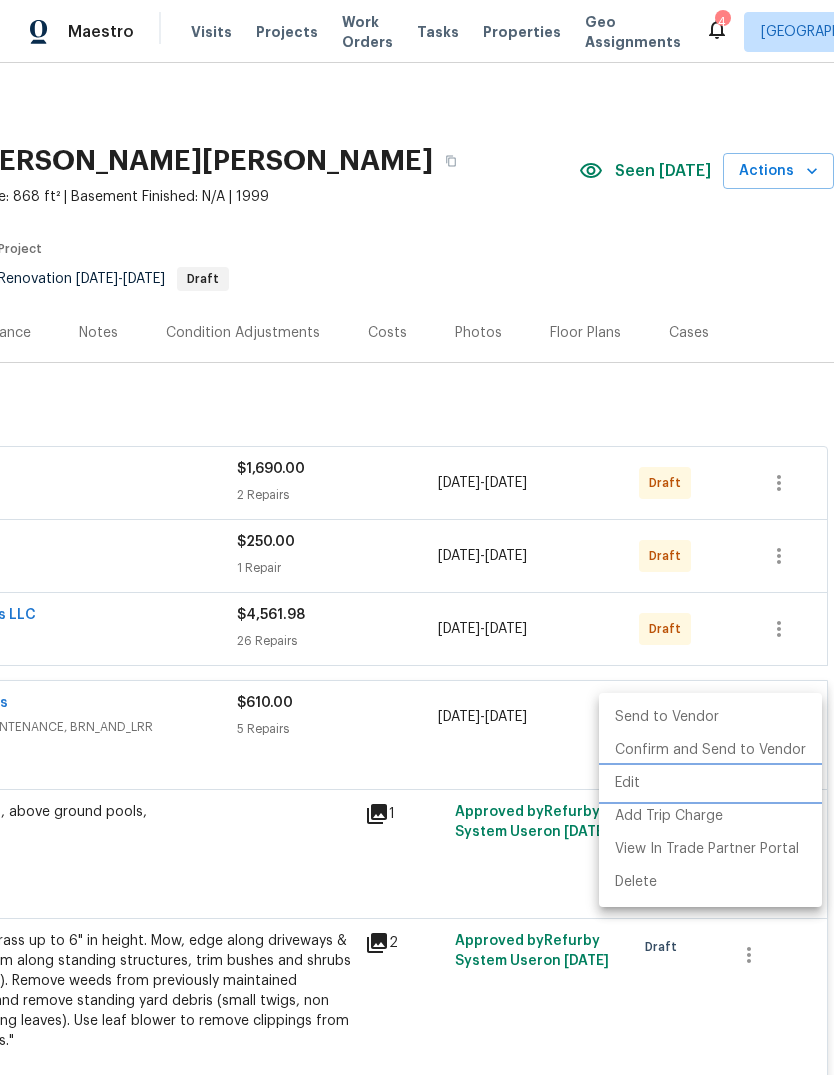 click on "Edit" at bounding box center (710, 783) 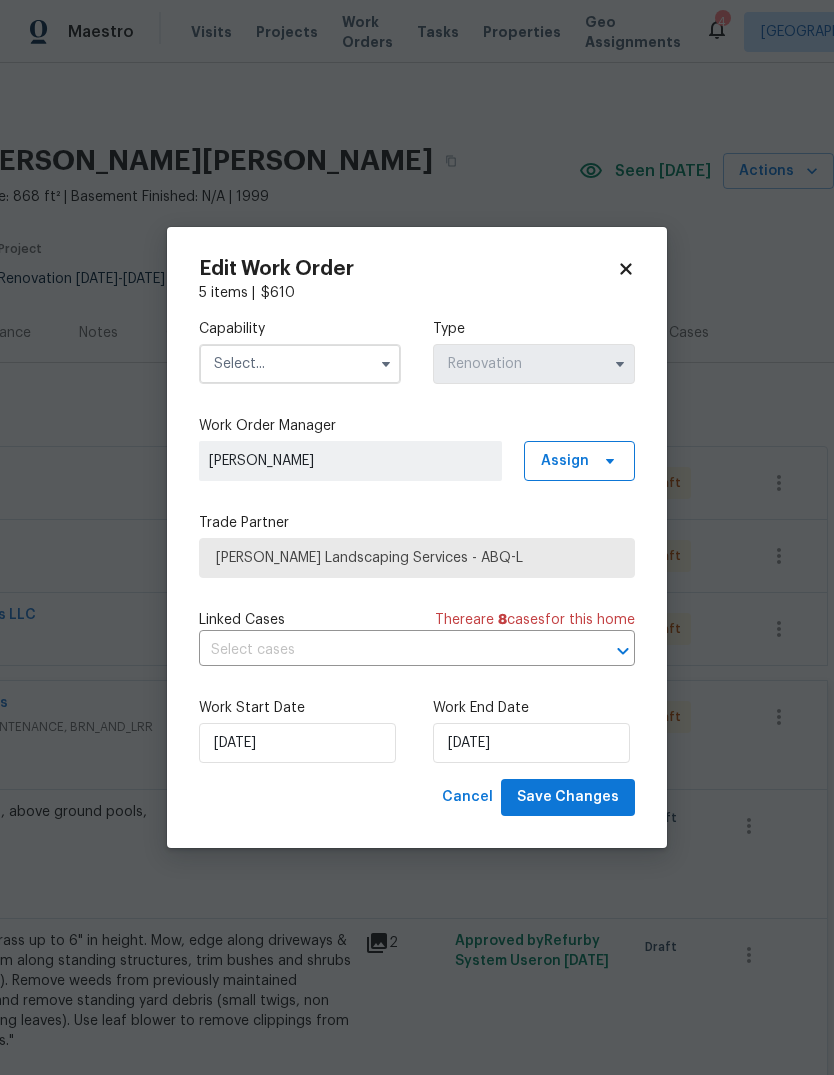 click at bounding box center (300, 364) 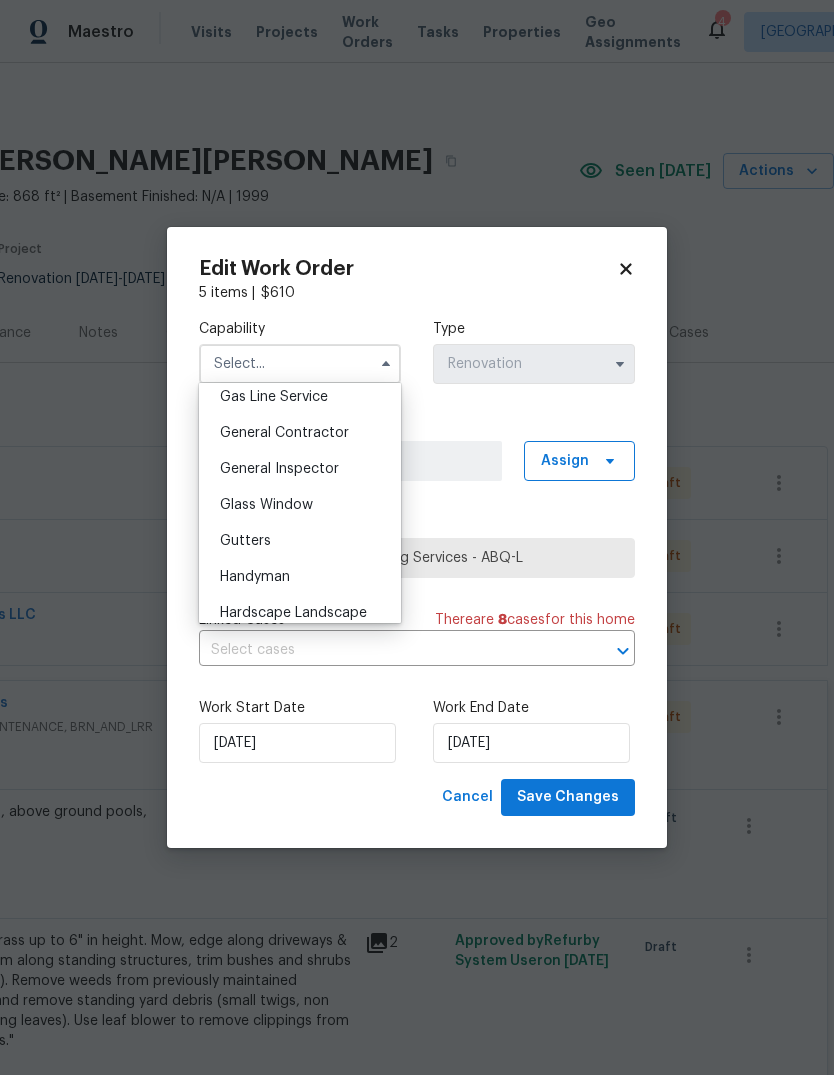scroll, scrollTop: 956, scrollLeft: 0, axis: vertical 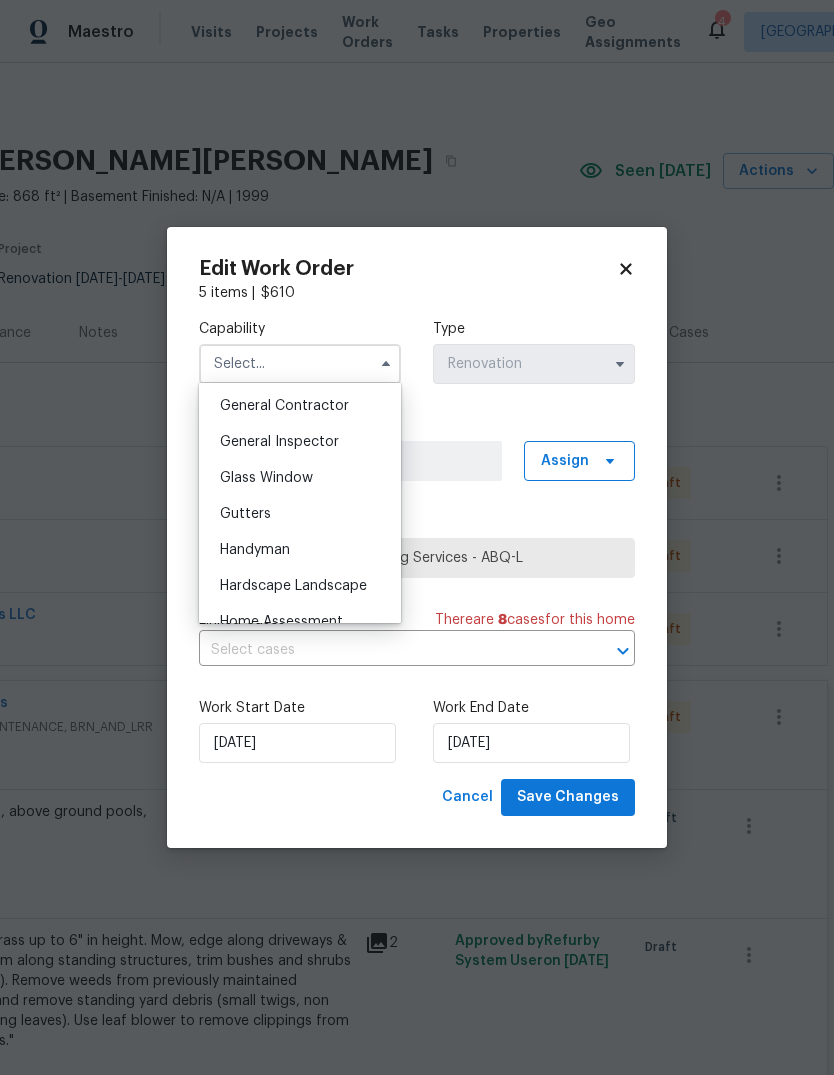 click on "Hardscape Landscape" at bounding box center [293, 586] 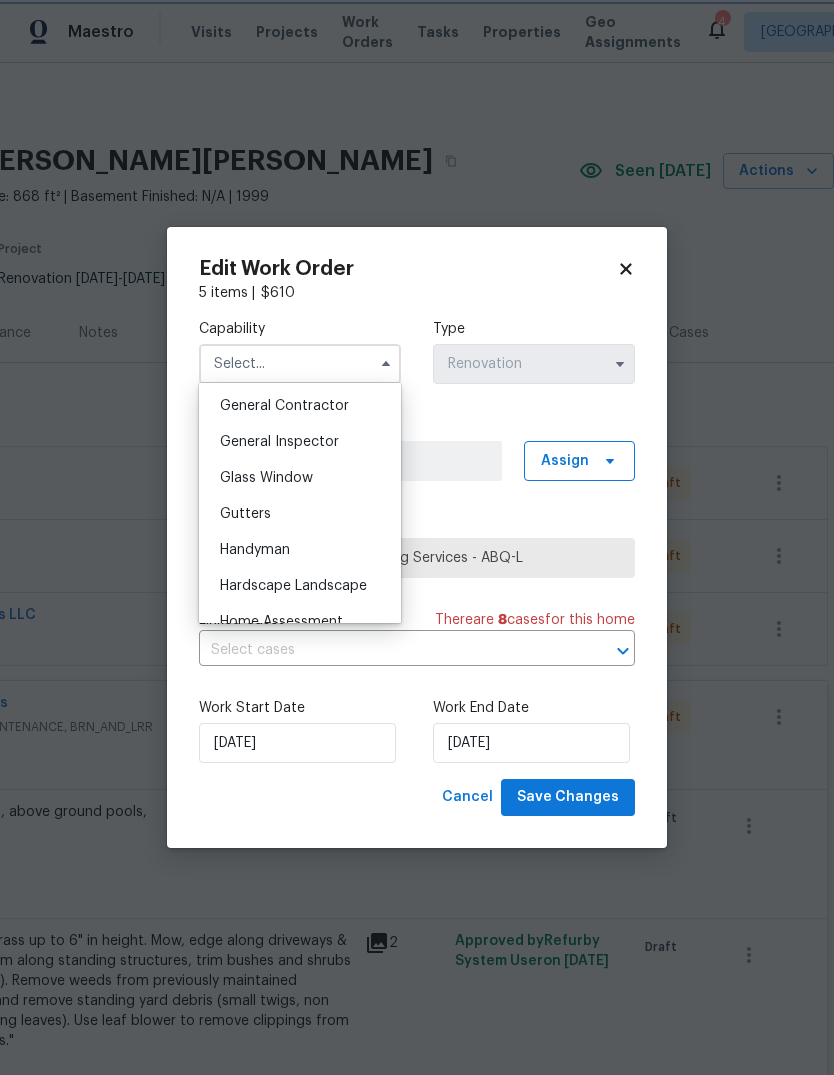 type on "Hardscape Landscape" 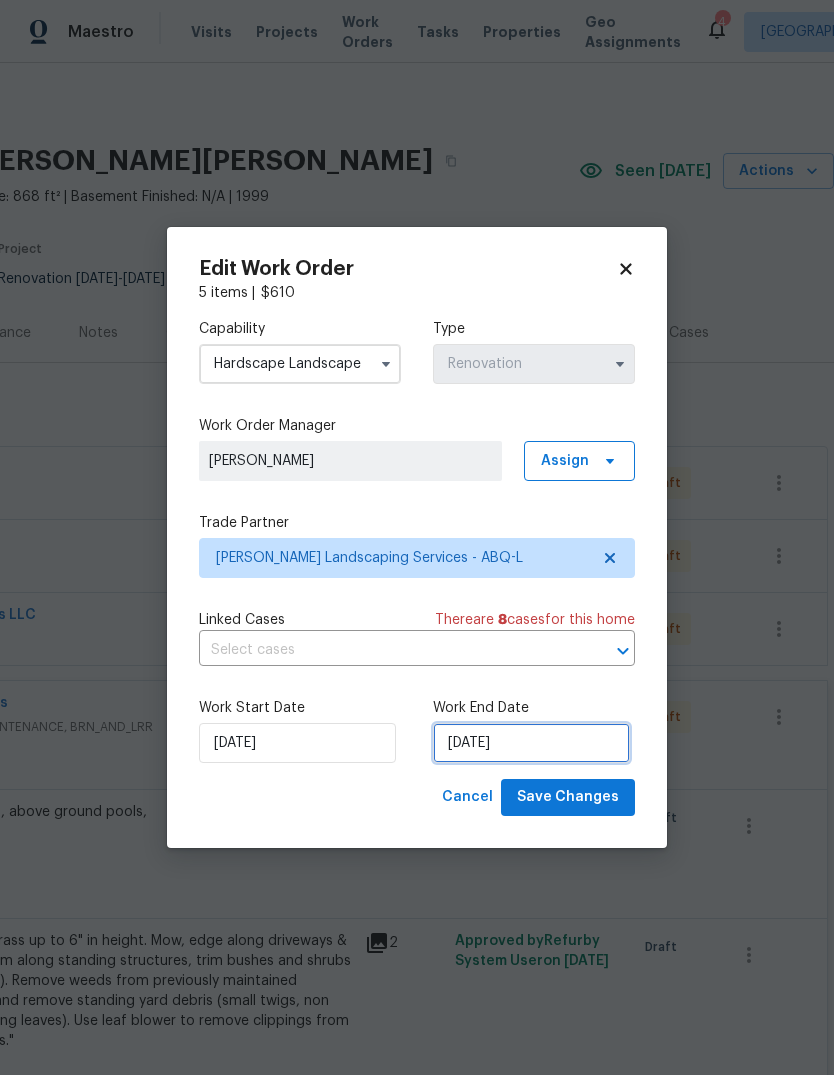 click on "[DATE]" at bounding box center (531, 743) 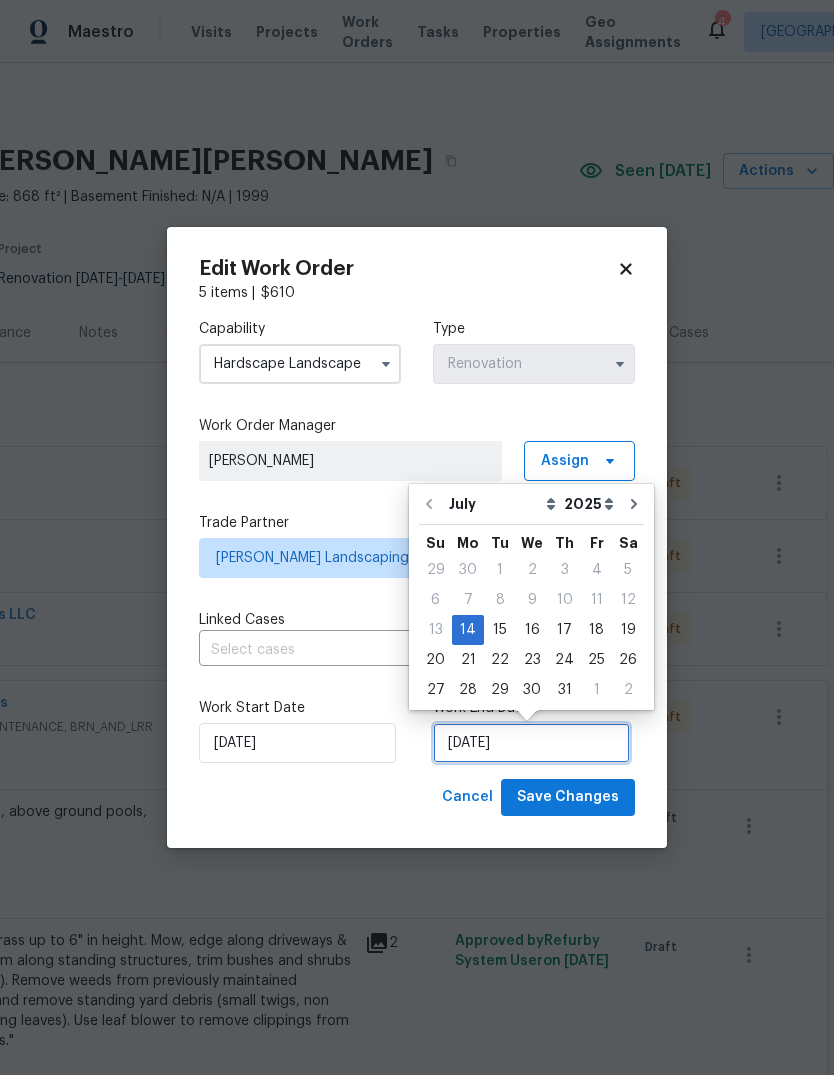scroll, scrollTop: 15, scrollLeft: 0, axis: vertical 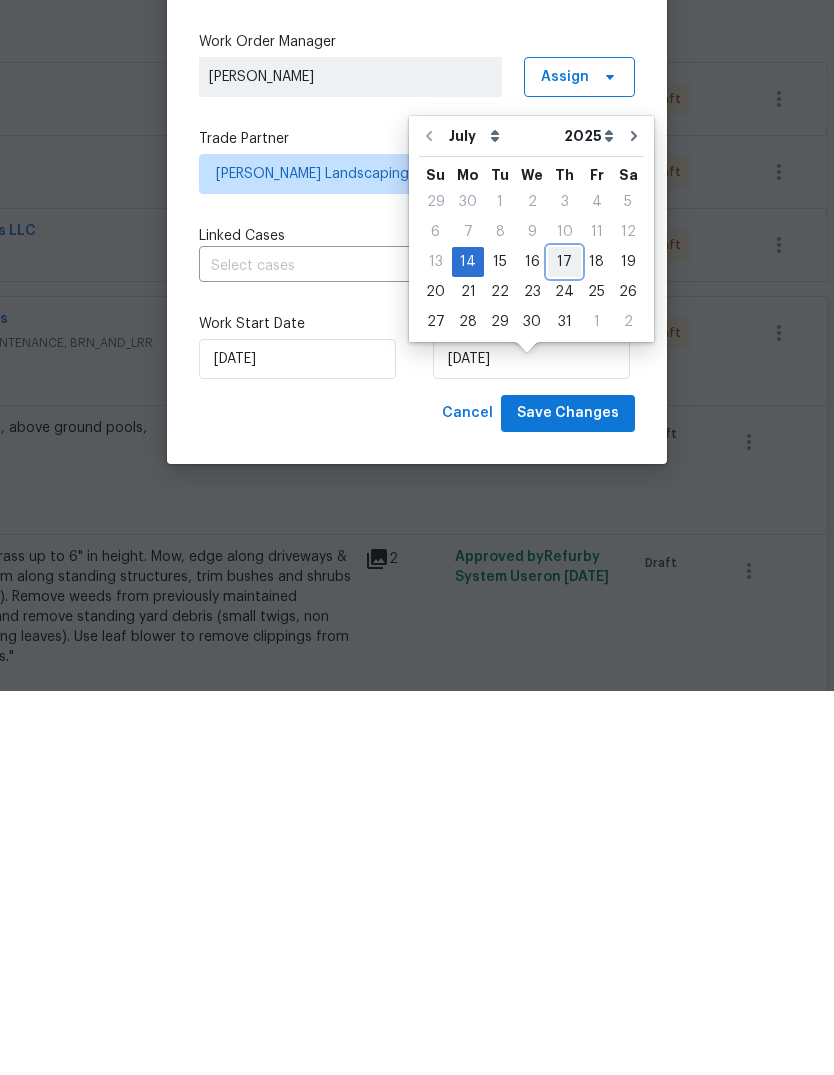 click on "17" at bounding box center (564, 646) 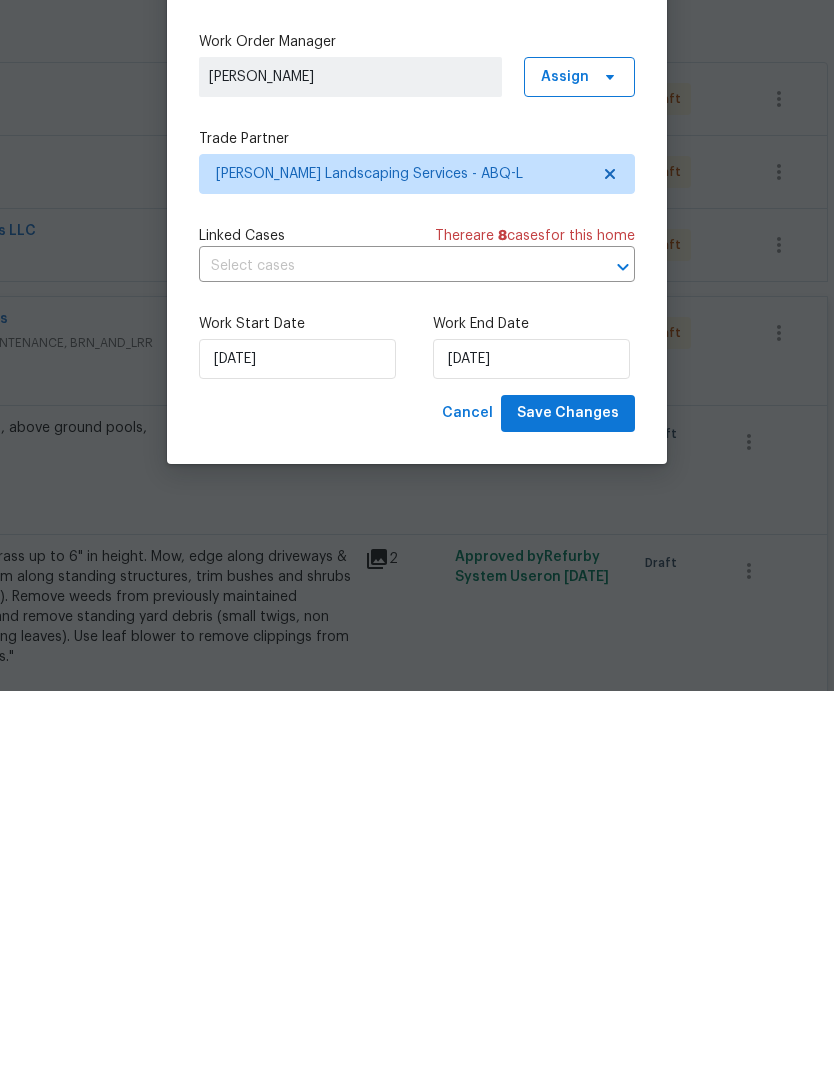type on "[DATE]" 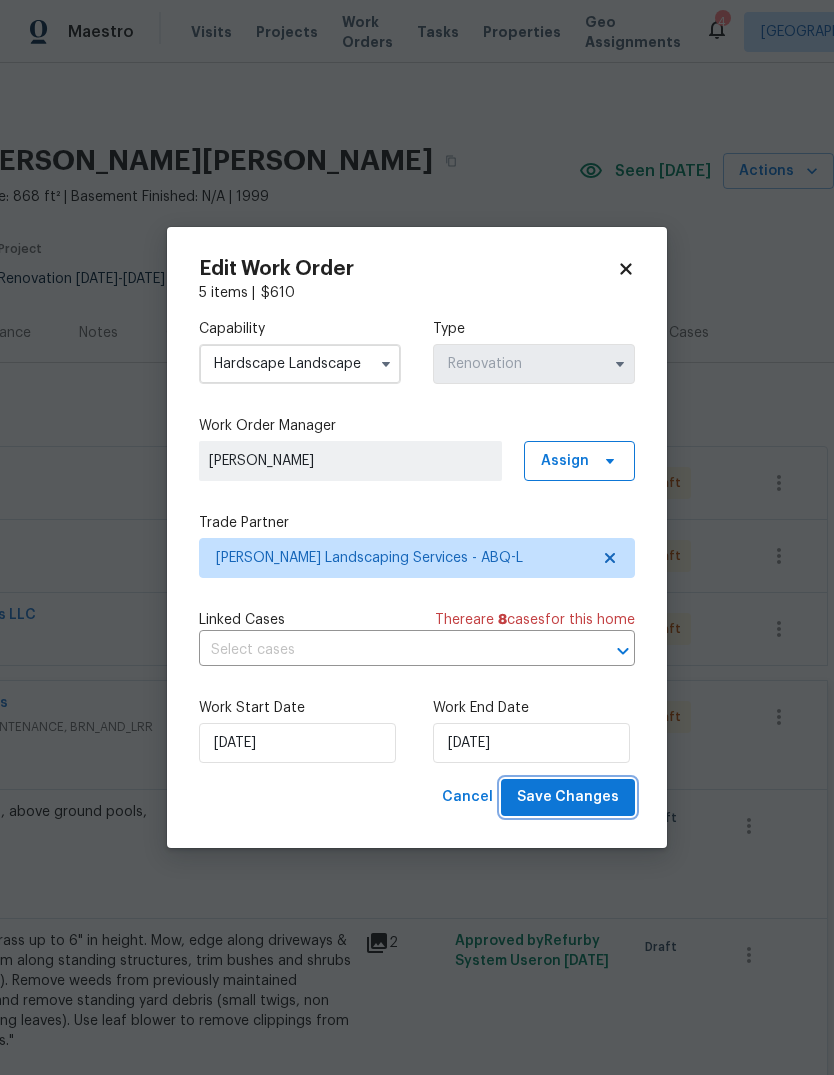 click on "Save Changes" at bounding box center [568, 797] 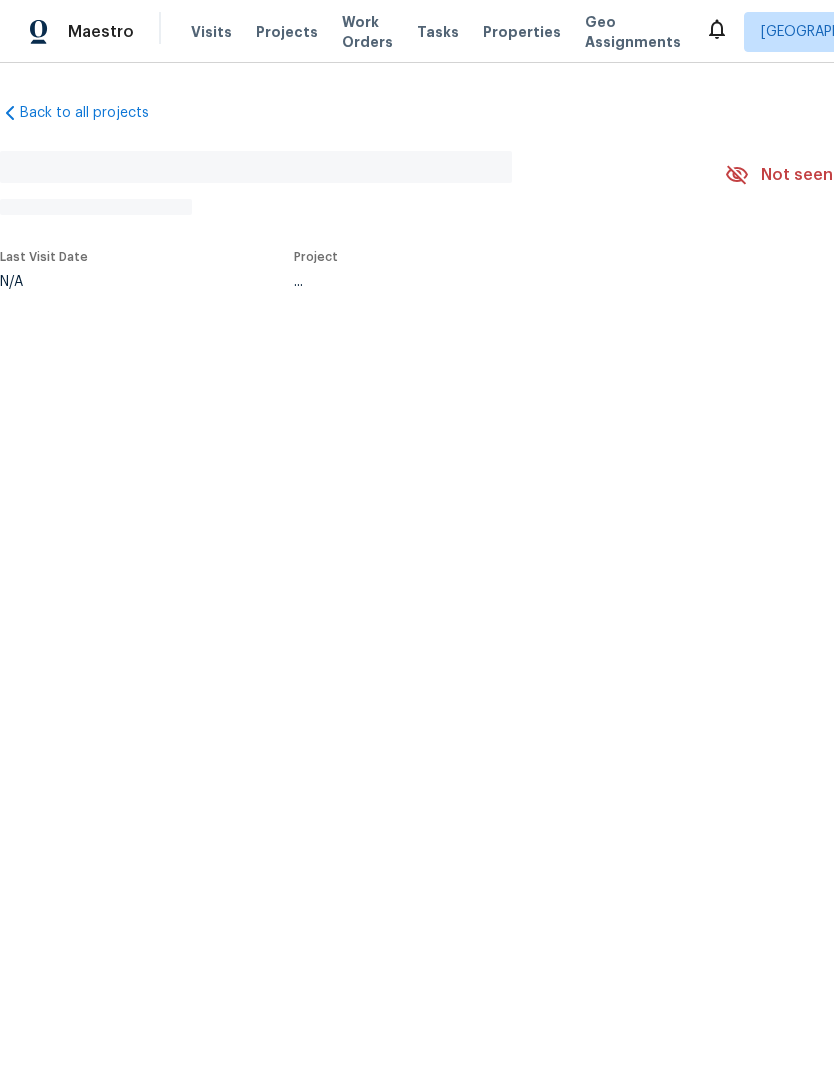 scroll, scrollTop: 0, scrollLeft: 0, axis: both 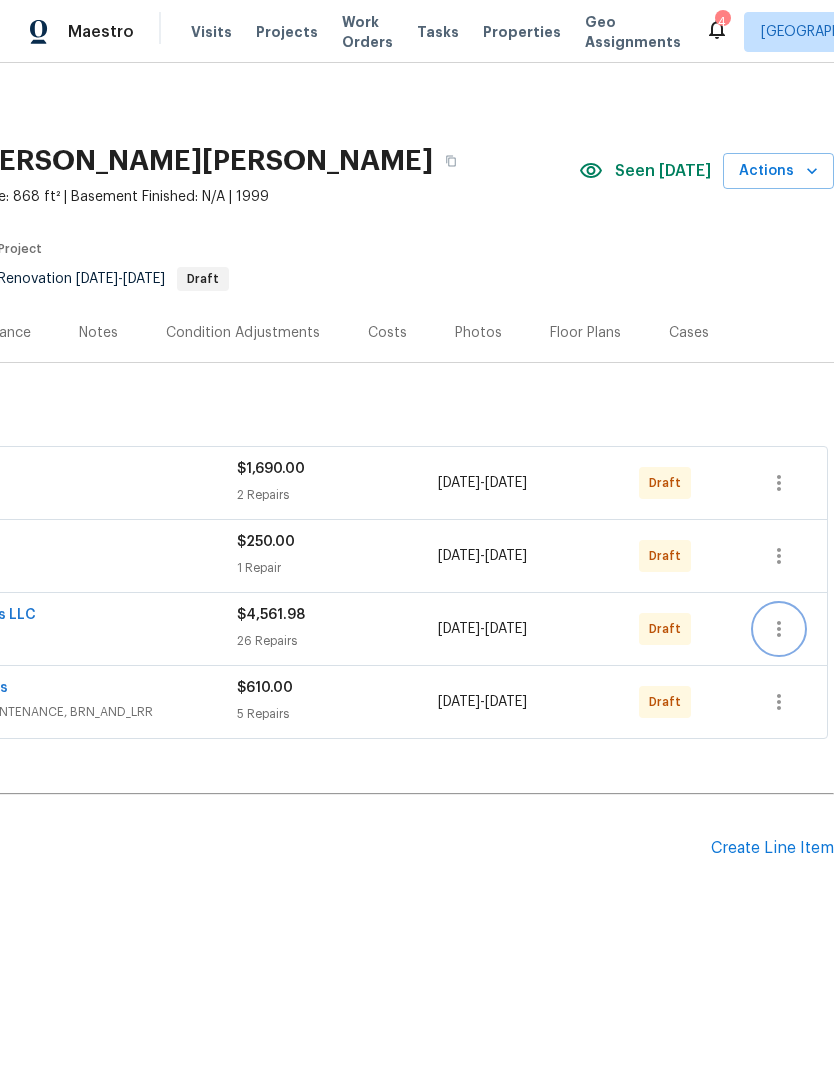 click 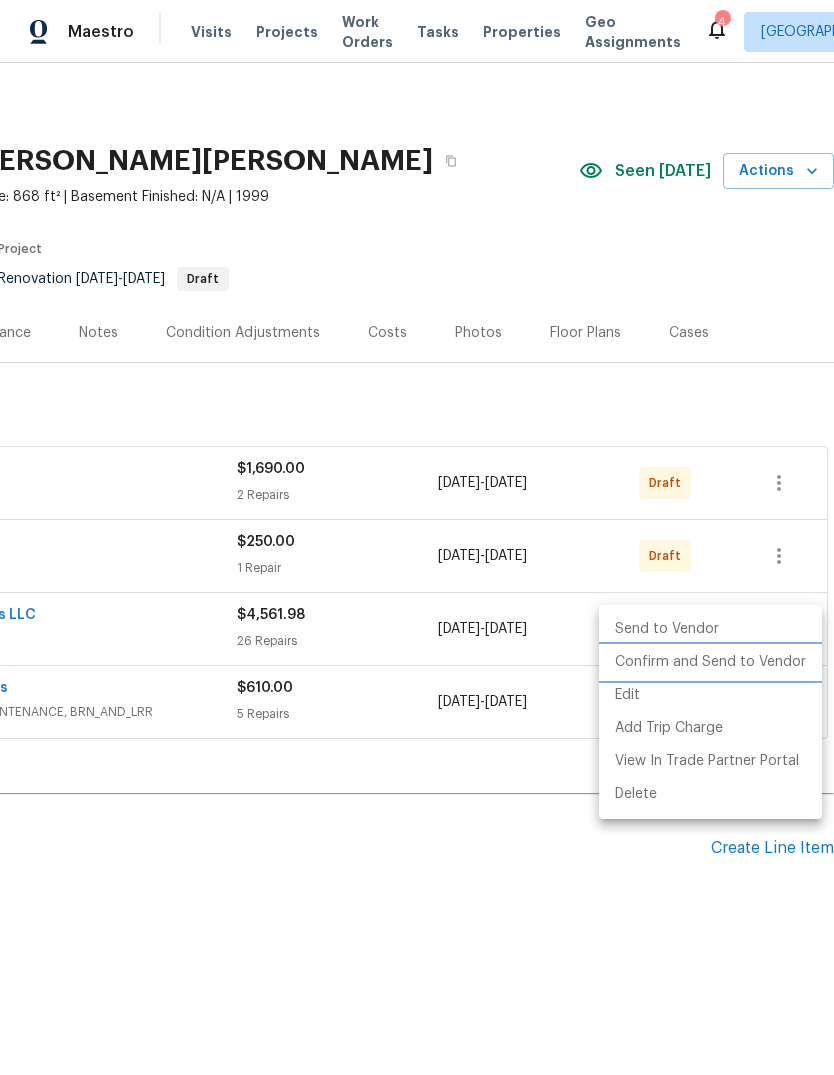 click on "Confirm and Send to Vendor" at bounding box center (710, 662) 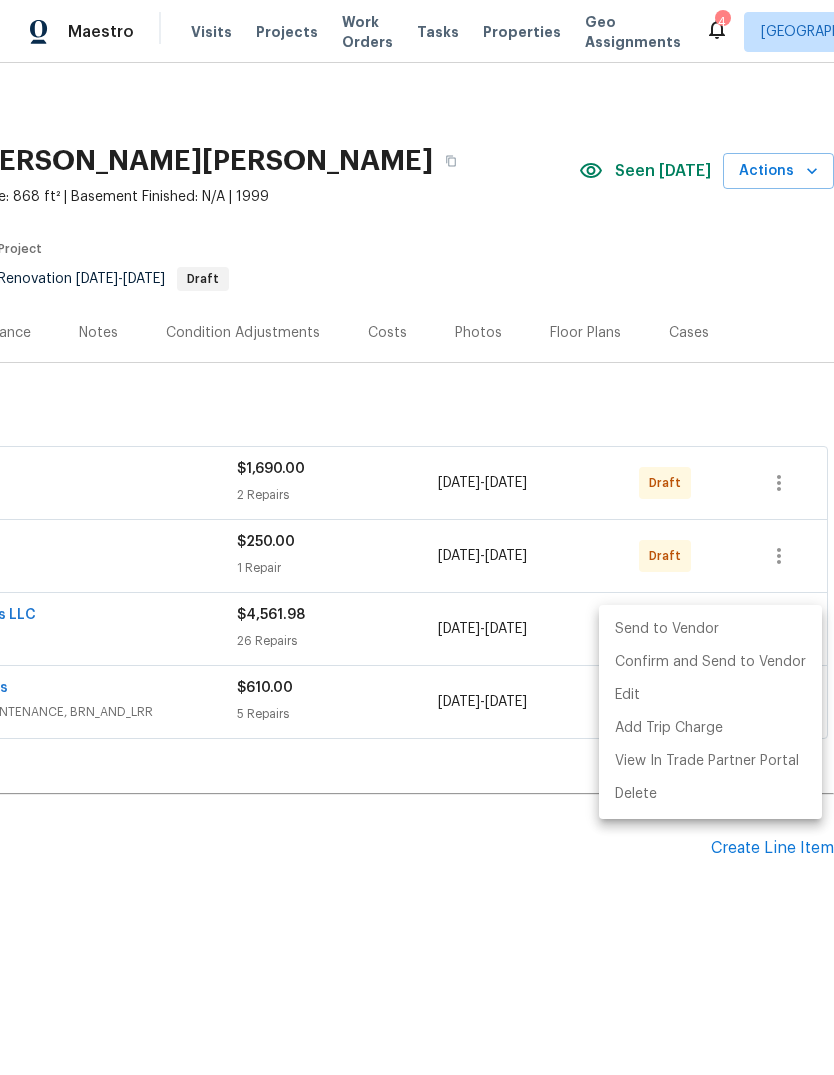 click at bounding box center (417, 537) 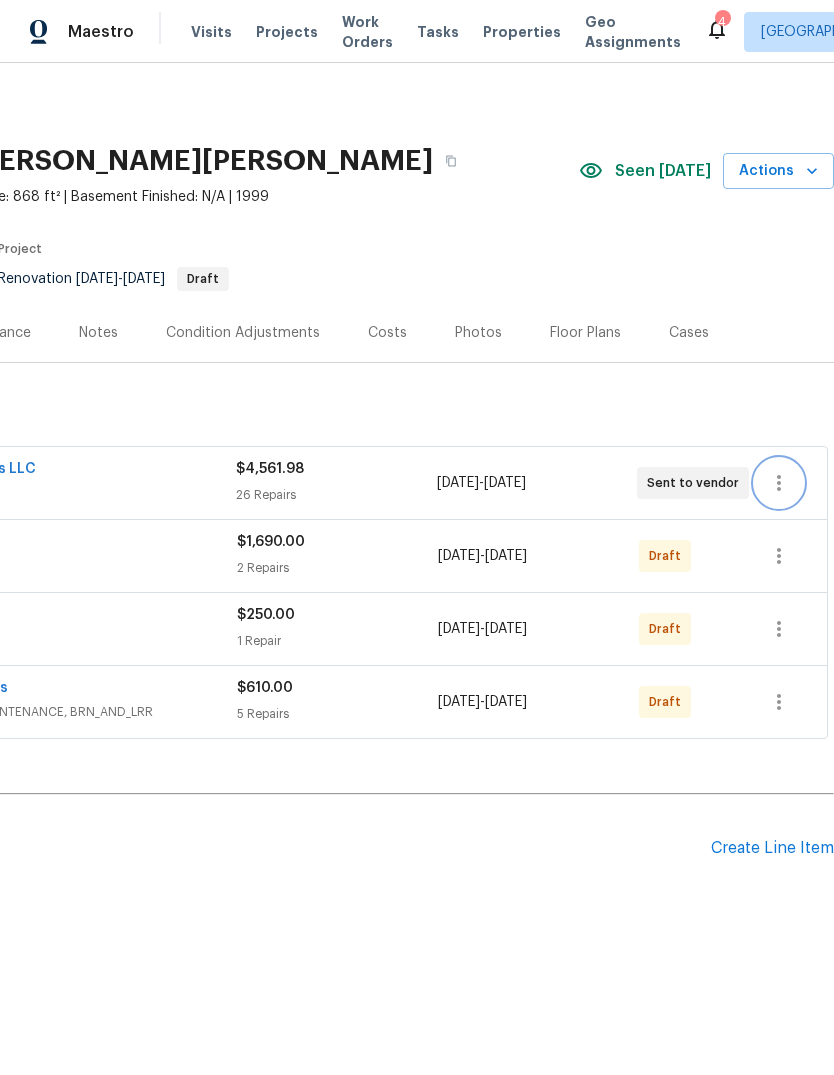 scroll, scrollTop: 0, scrollLeft: 296, axis: horizontal 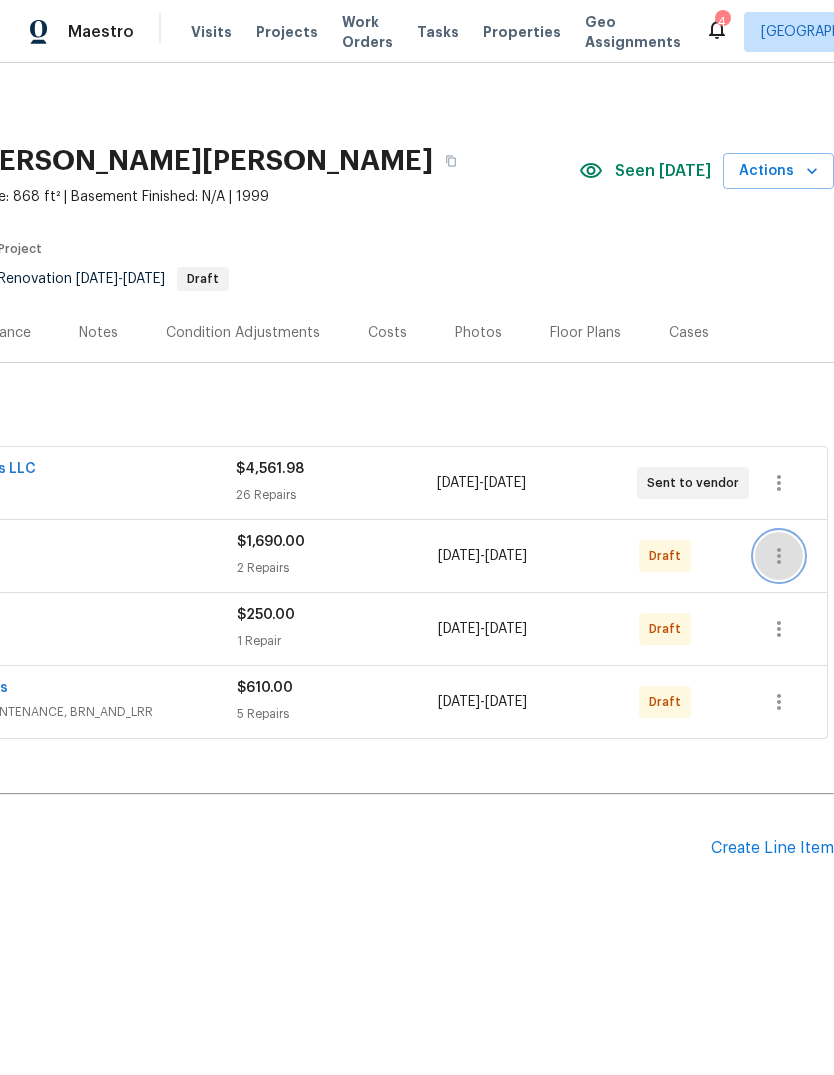 click 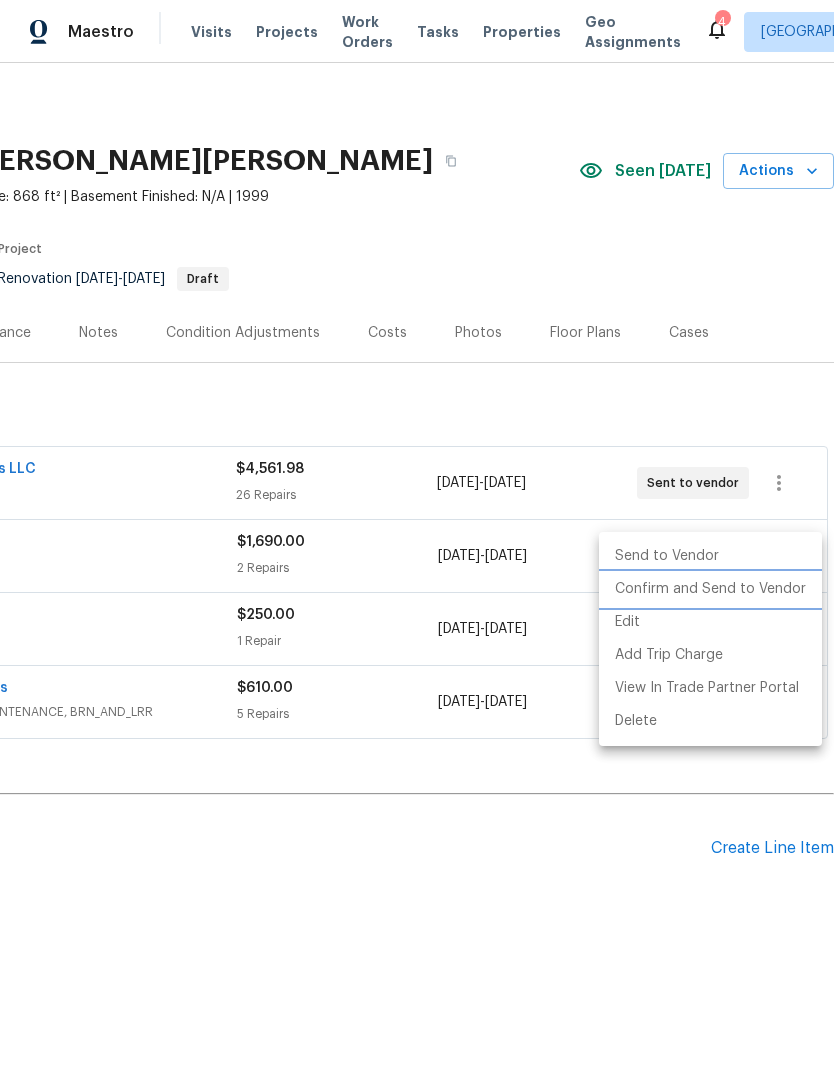 click on "Confirm and Send to Vendor" at bounding box center (710, 589) 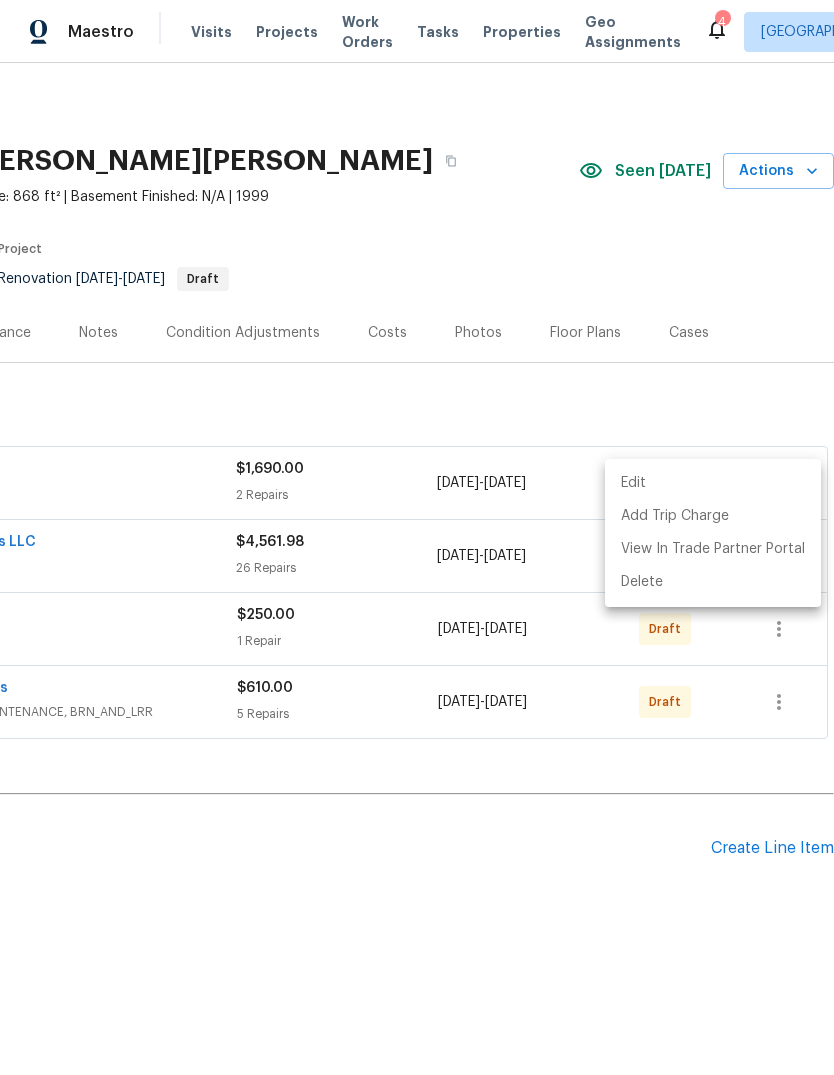 click at bounding box center (417, 537) 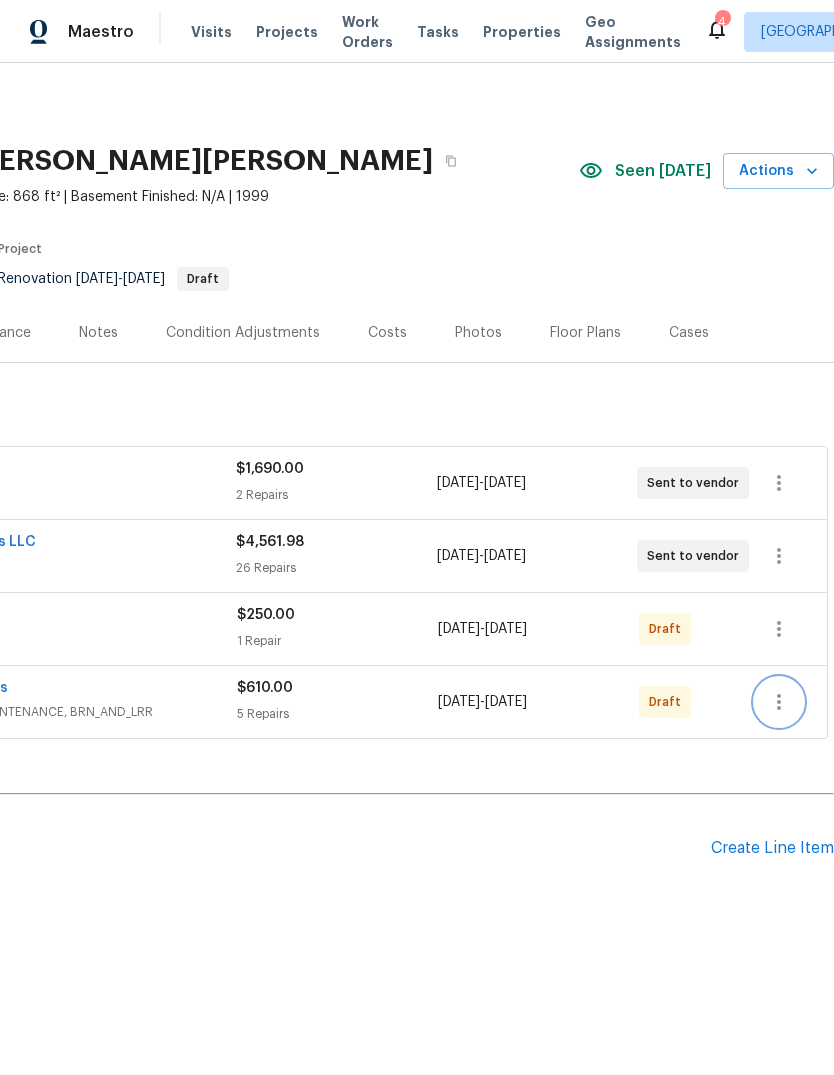 click 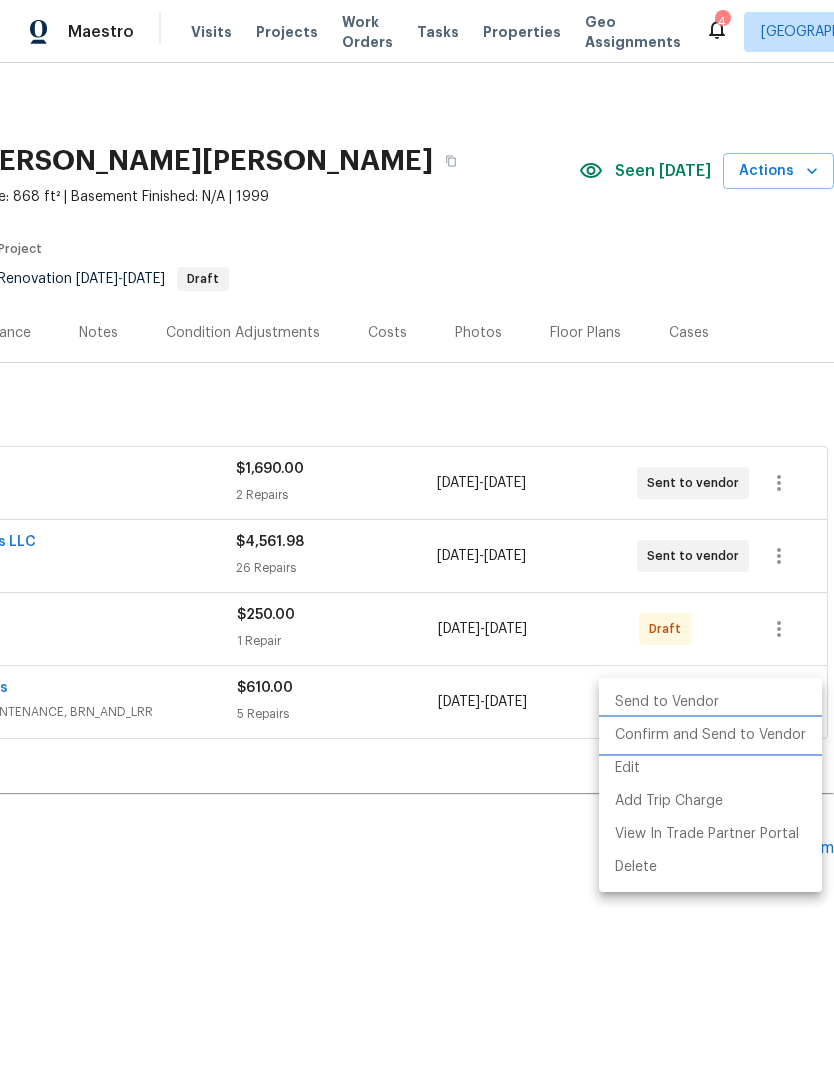 click on "Confirm and Send to Vendor" at bounding box center [710, 735] 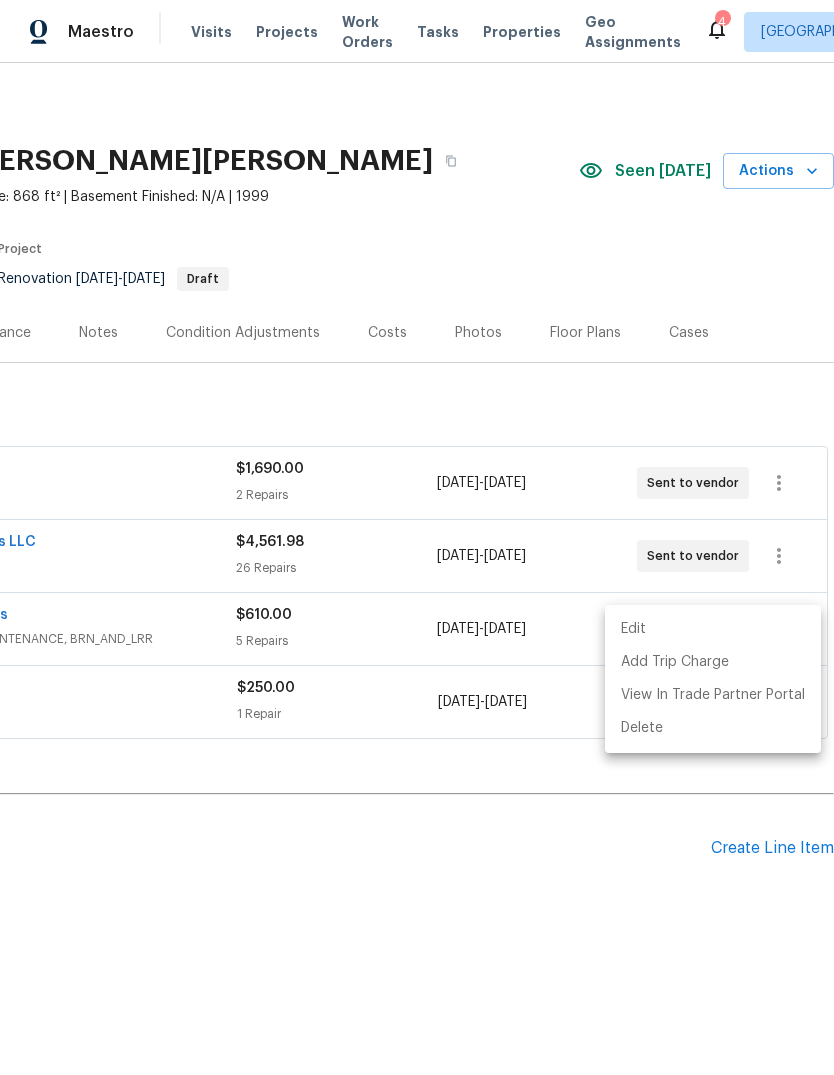 click at bounding box center (417, 537) 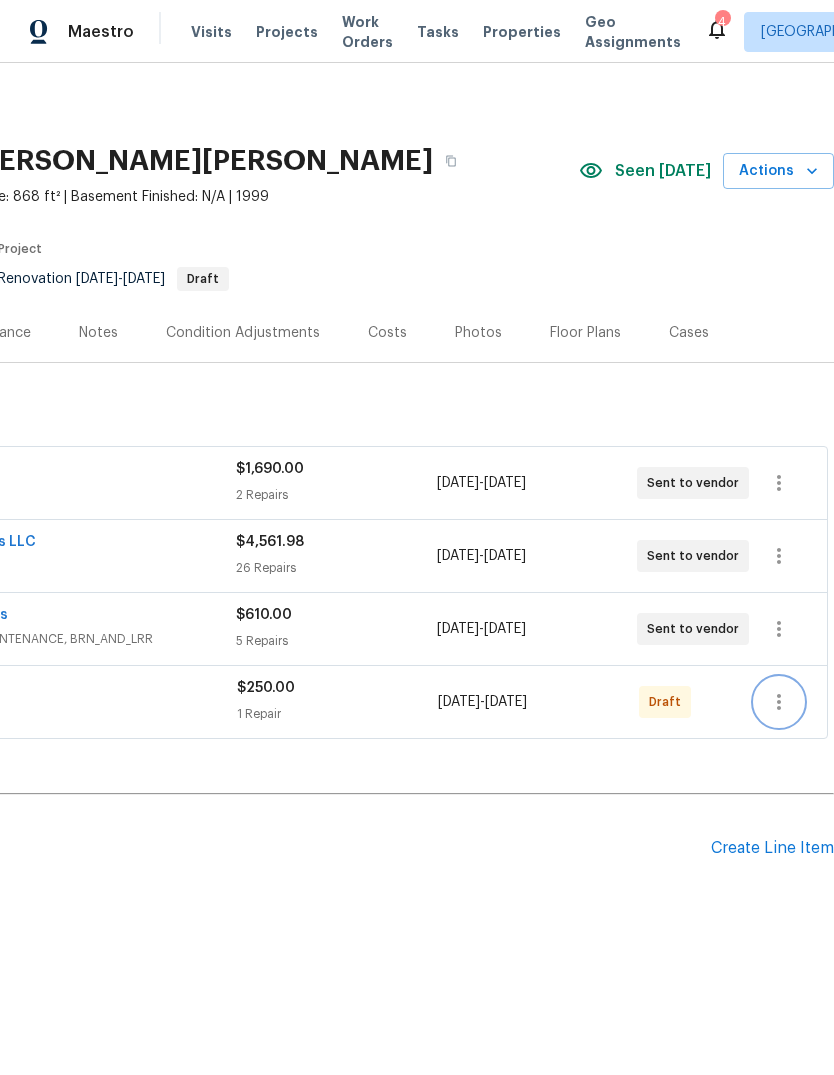 click 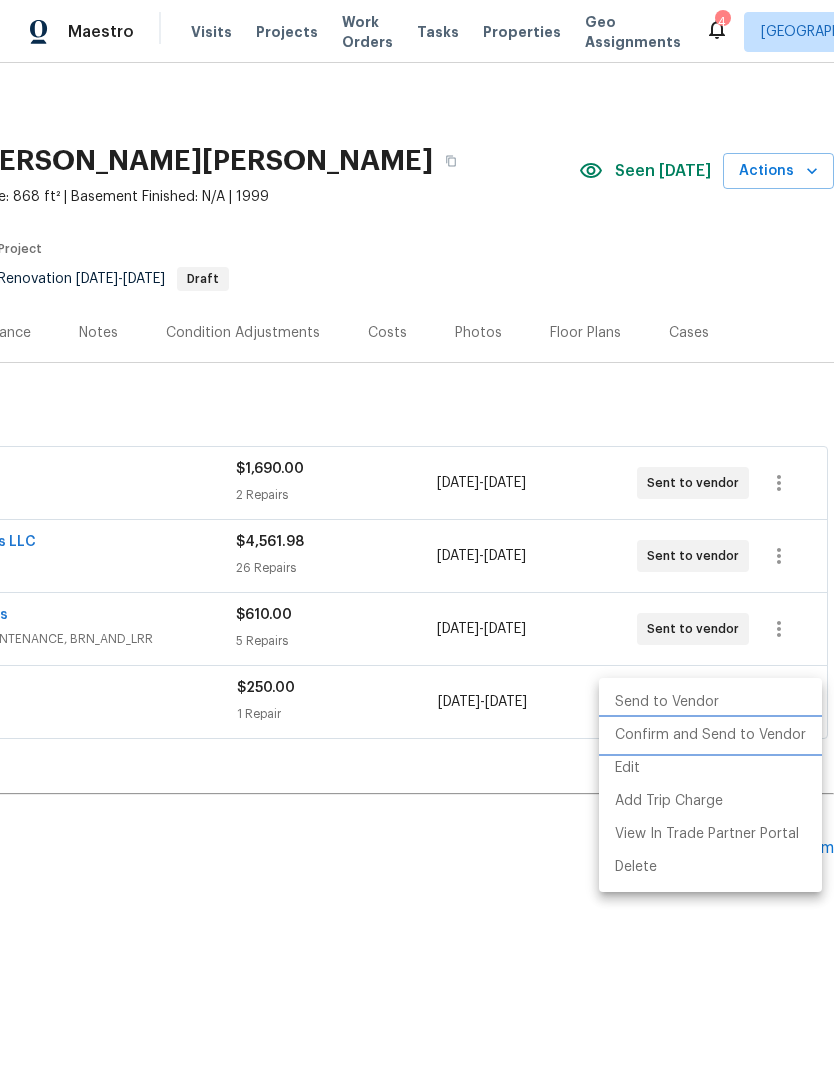 click on "Confirm and Send to Vendor" at bounding box center (710, 735) 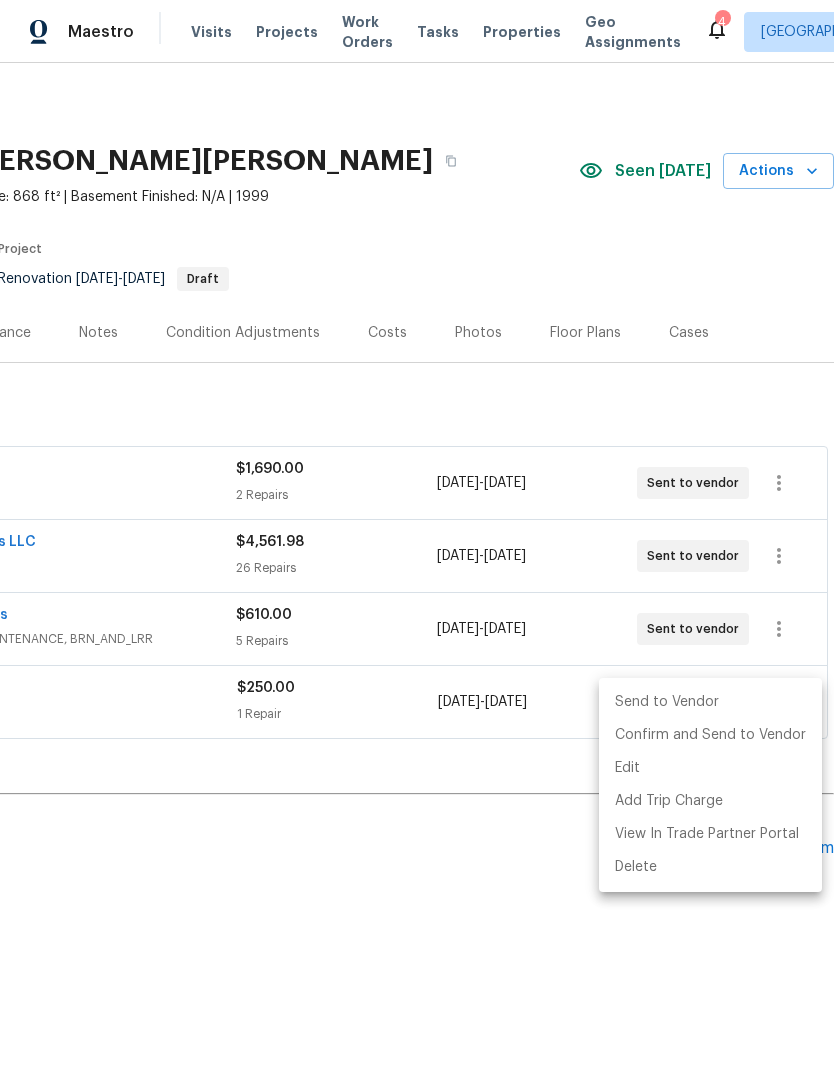 click at bounding box center [417, 537] 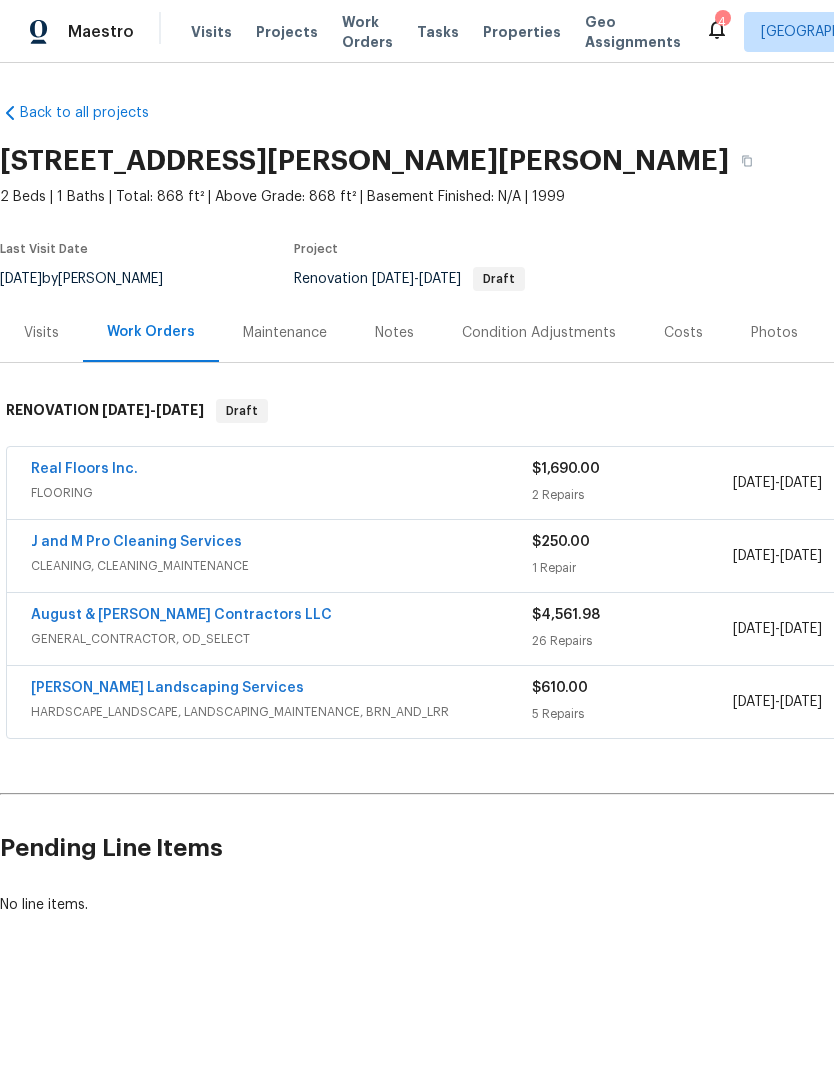 scroll, scrollTop: 0, scrollLeft: 0, axis: both 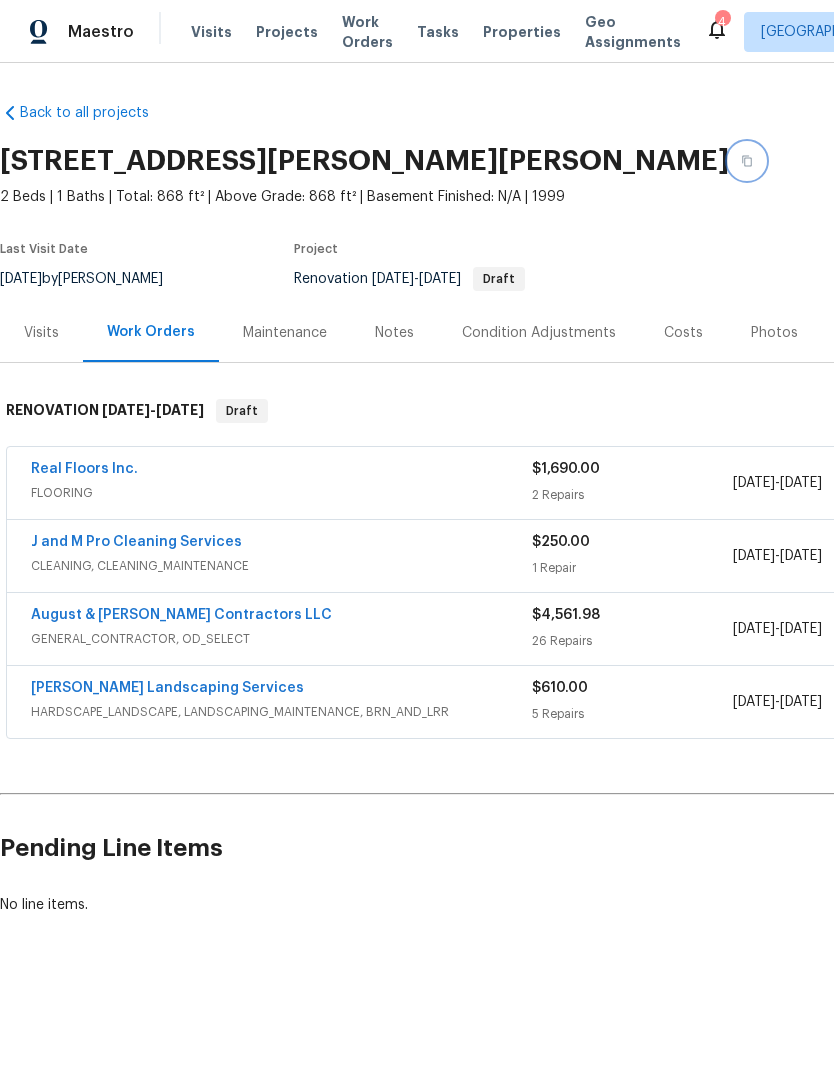 click at bounding box center (747, 161) 